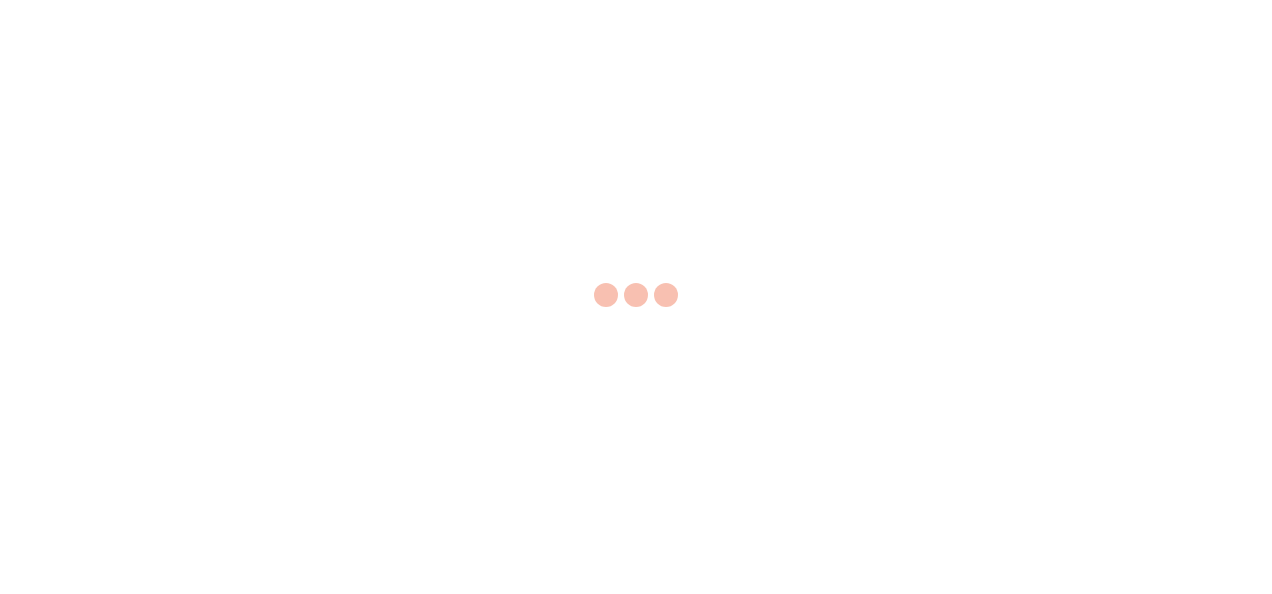 scroll, scrollTop: 0, scrollLeft: 0, axis: both 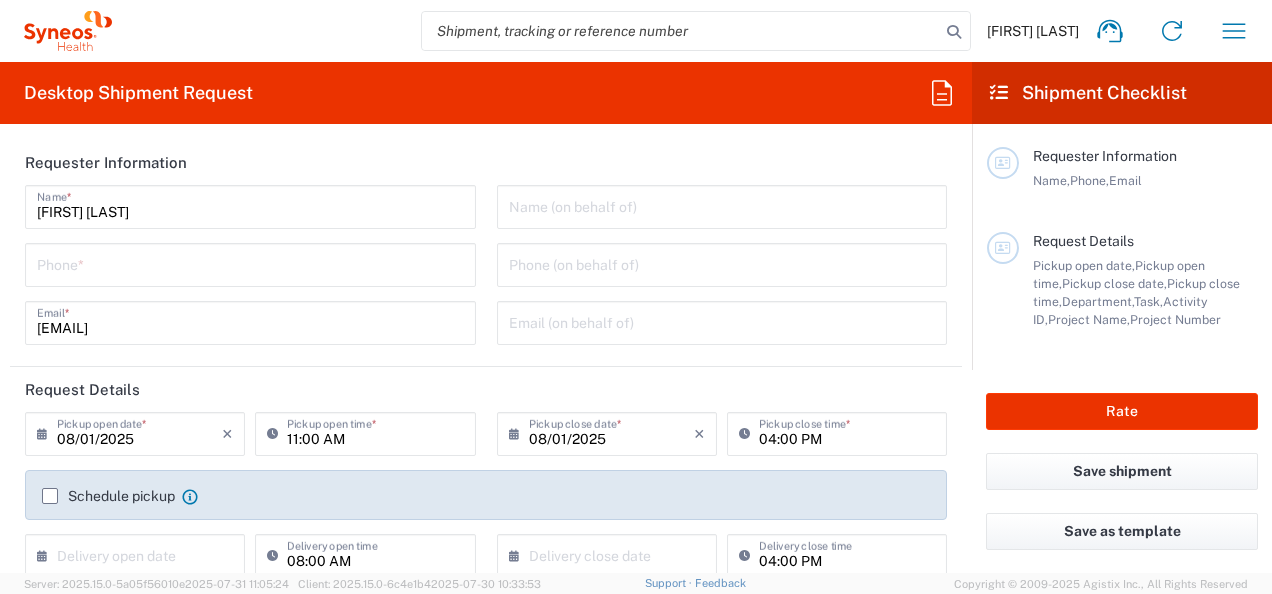 type on "8480" 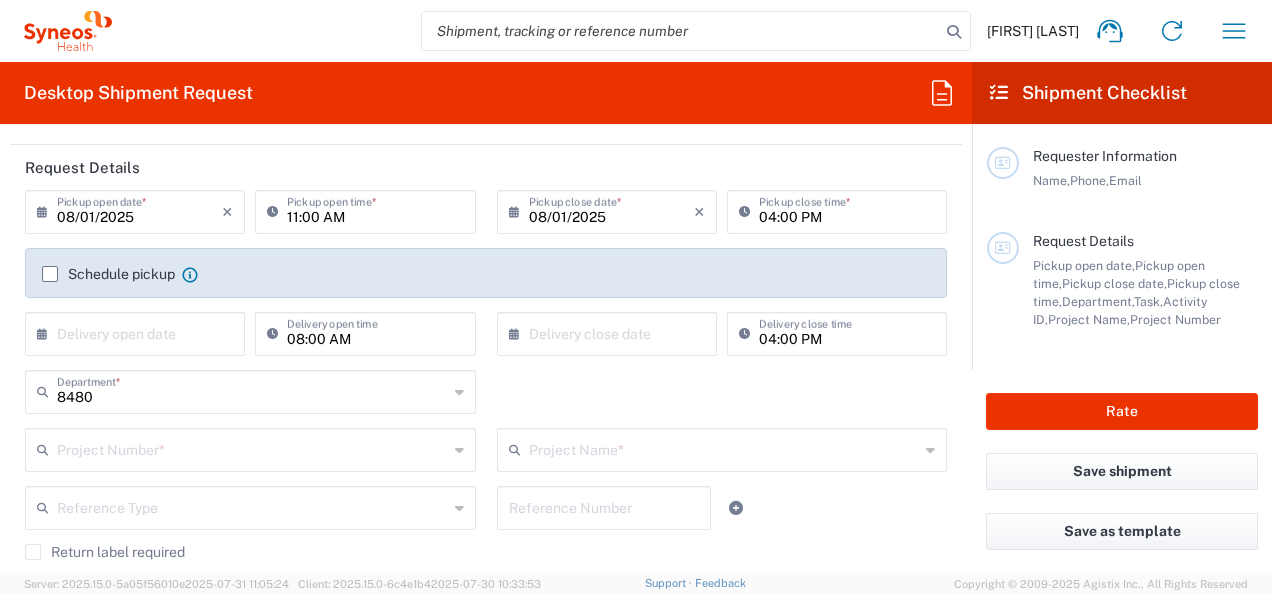 scroll, scrollTop: 0, scrollLeft: 0, axis: both 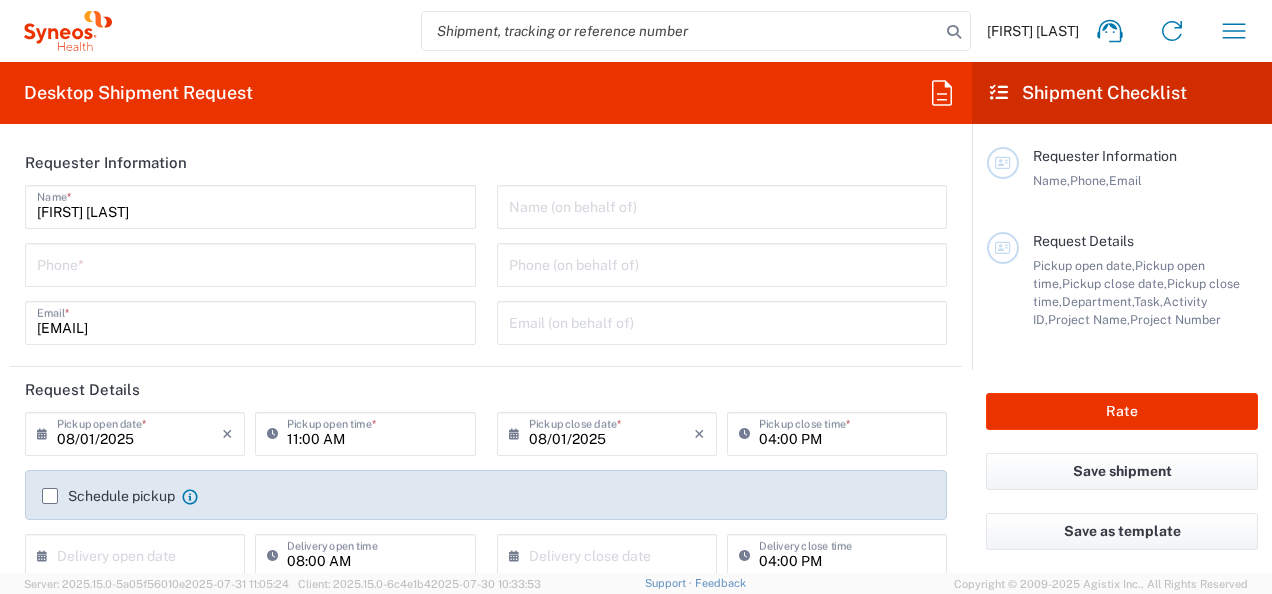 click at bounding box center [250, 263] 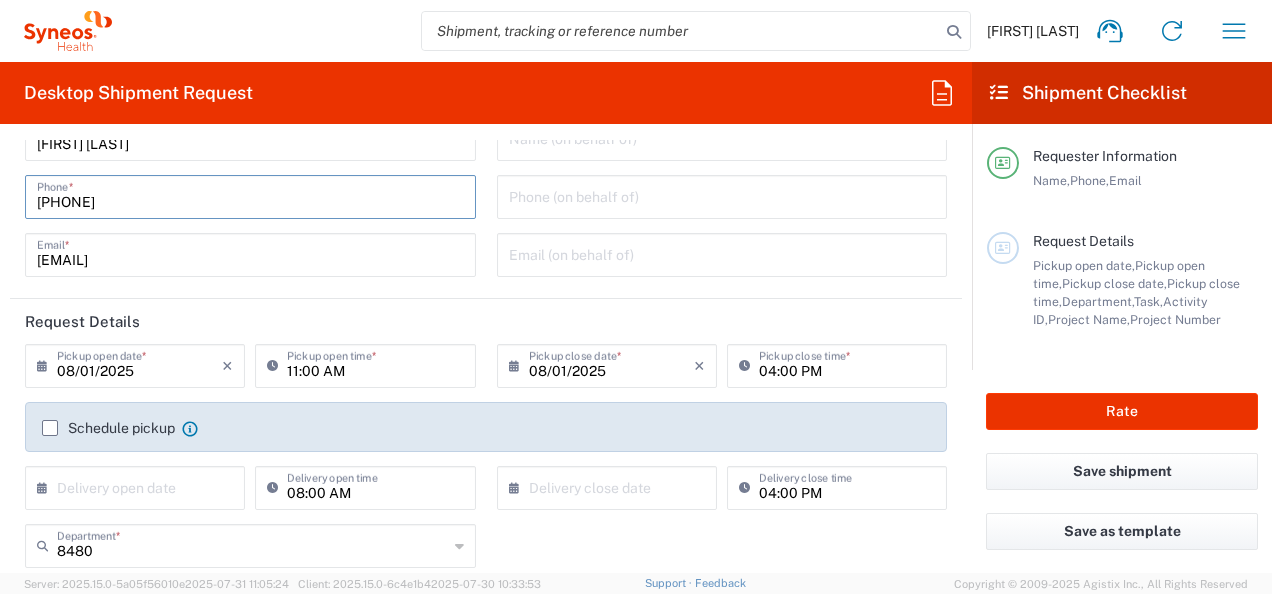 scroll, scrollTop: 100, scrollLeft: 0, axis: vertical 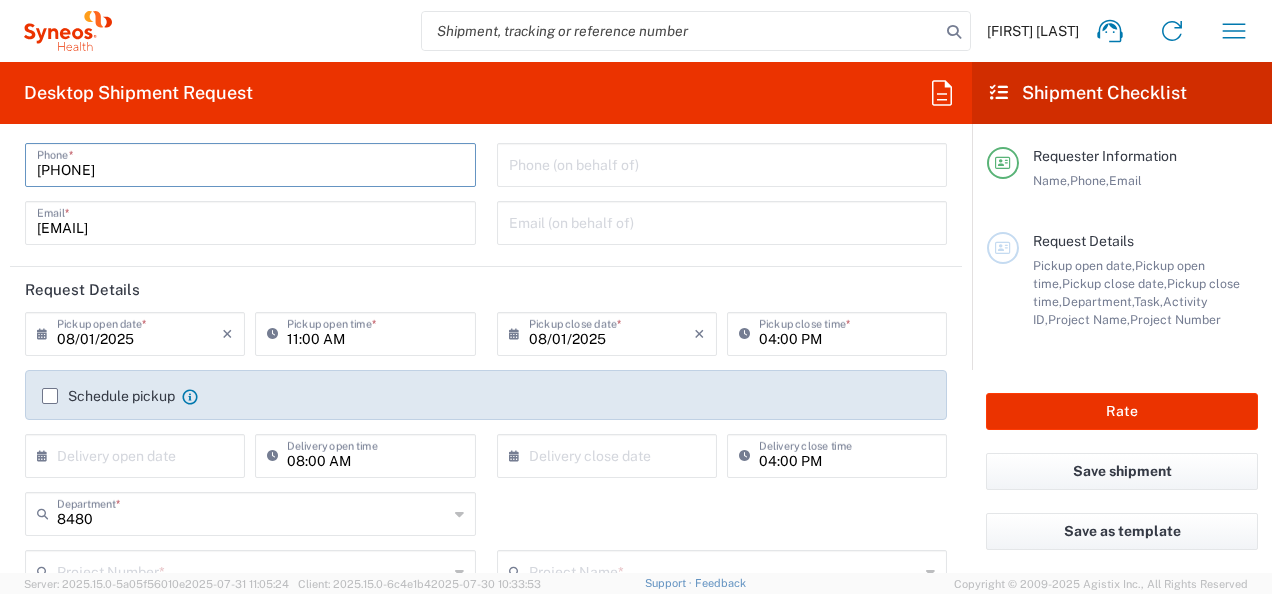 type on "[PHONE]" 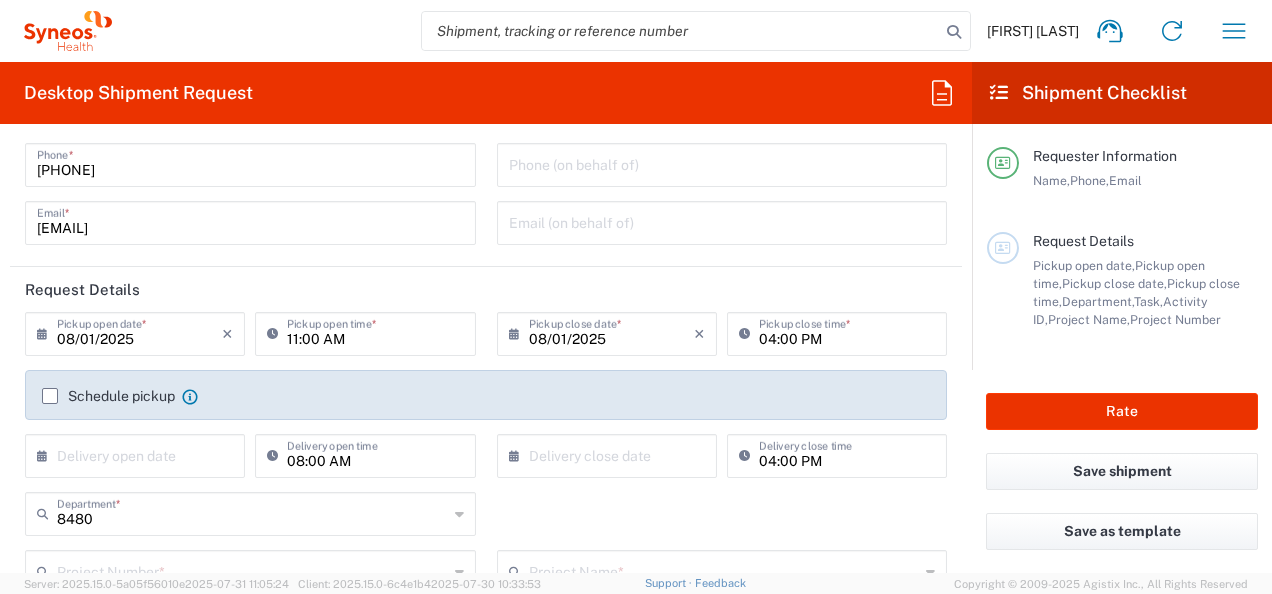 click 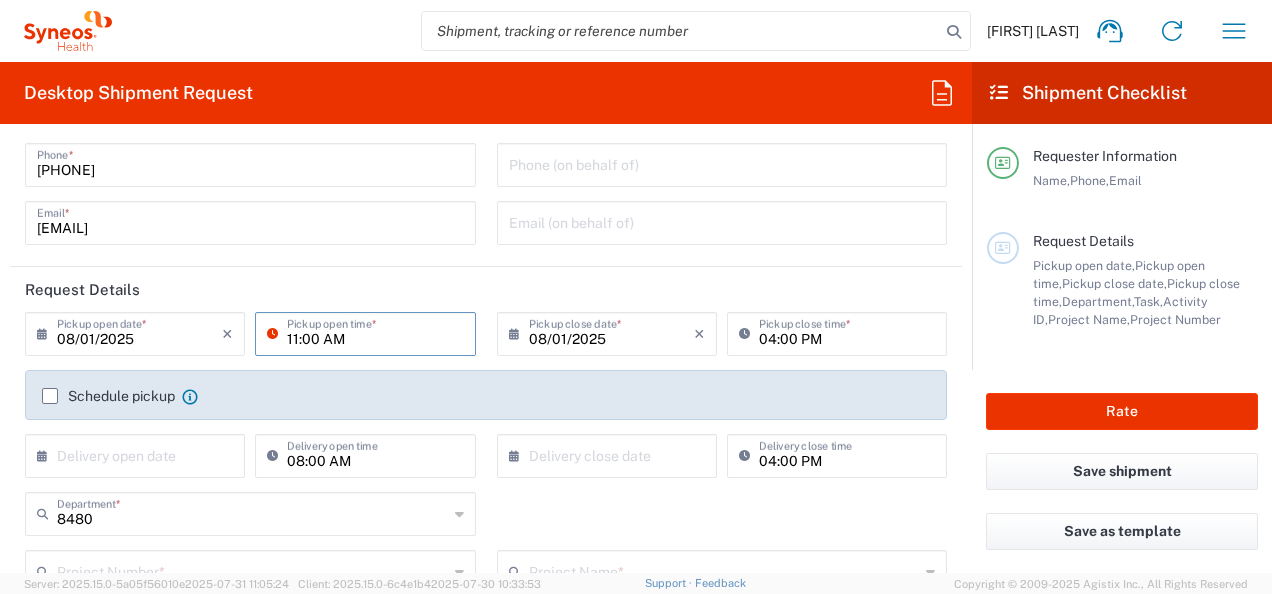click on "11:00 AM" at bounding box center [375, 332] 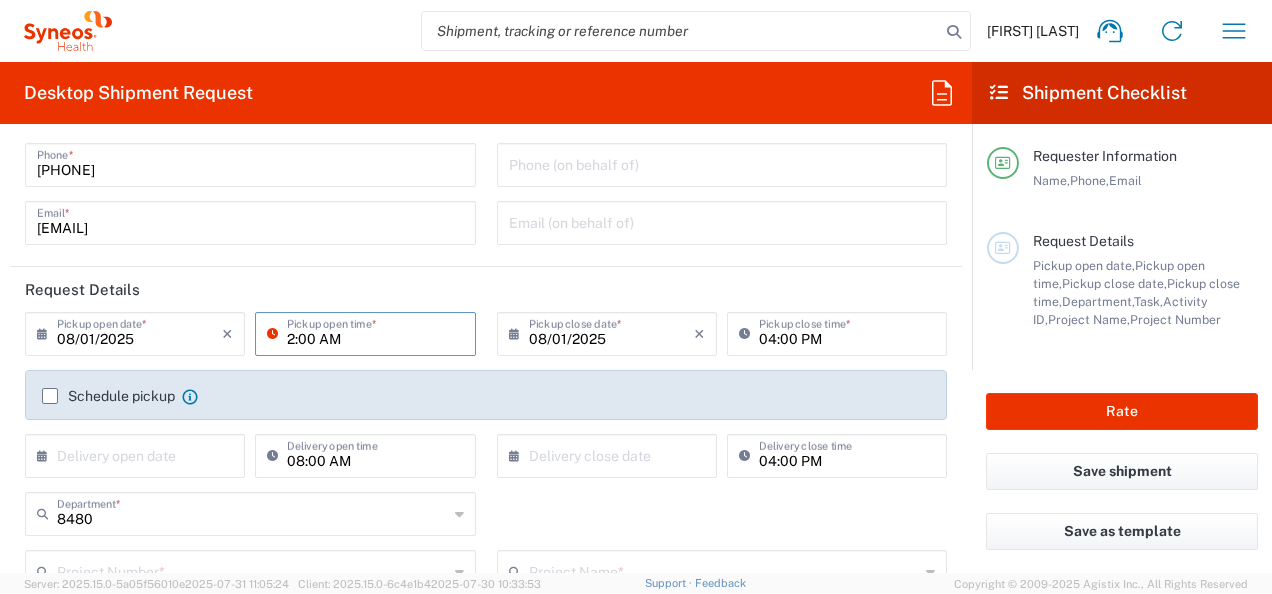 click on "2:00 AM" at bounding box center [375, 332] 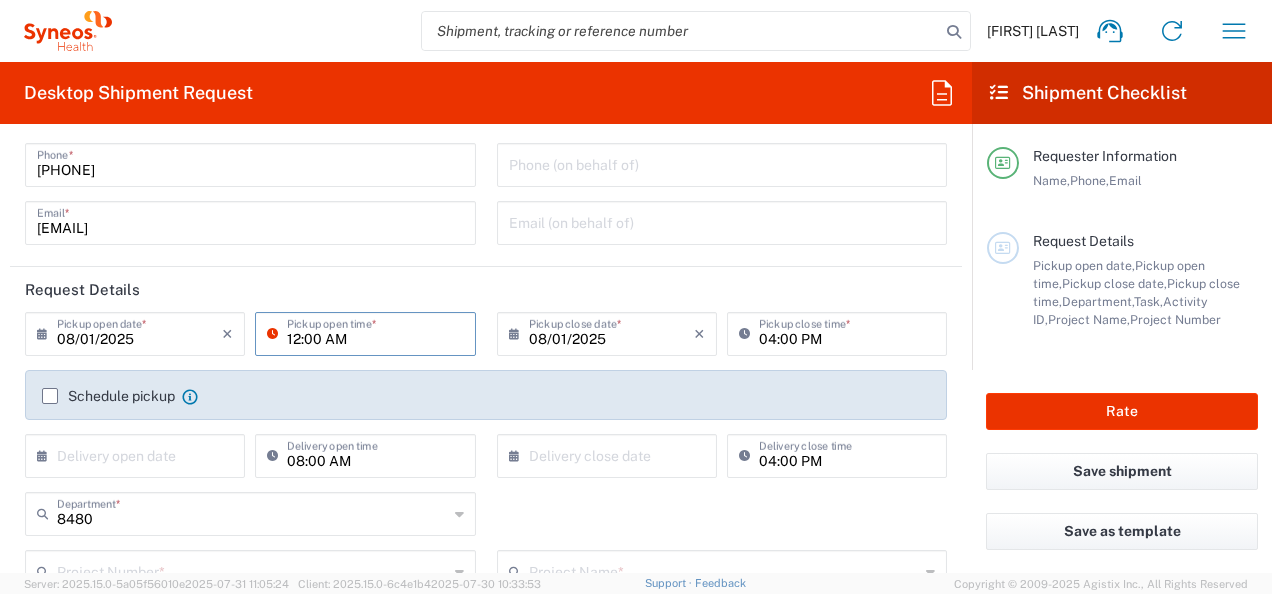 click on "12:00 AM" at bounding box center (375, 332) 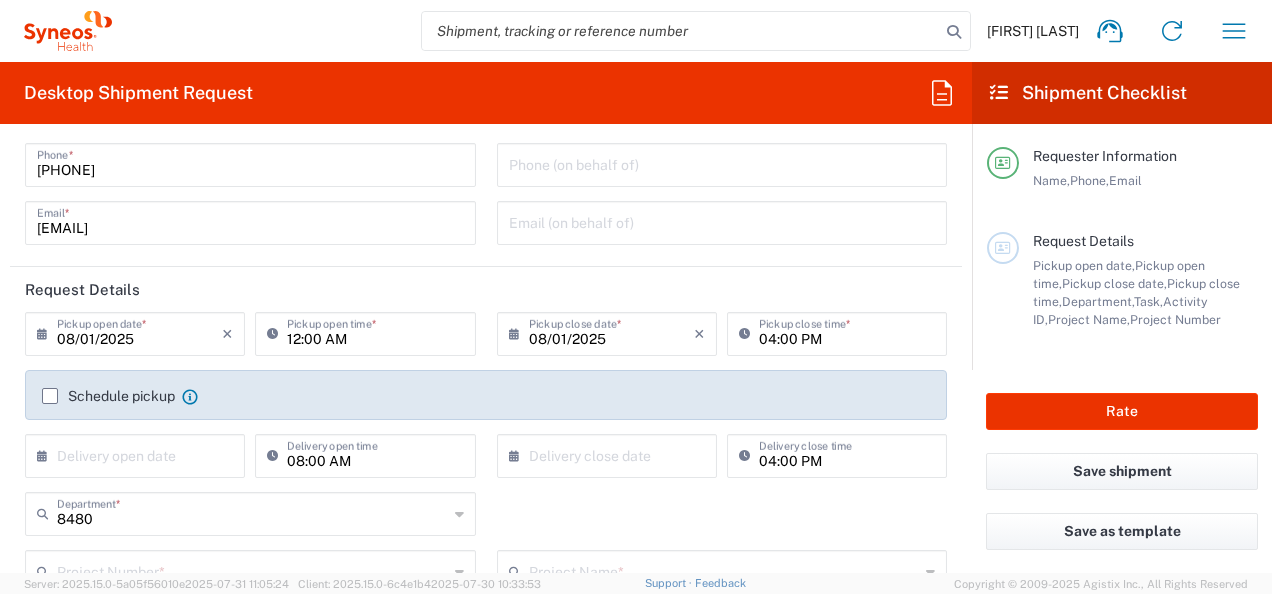 click on "Schedule pickup" 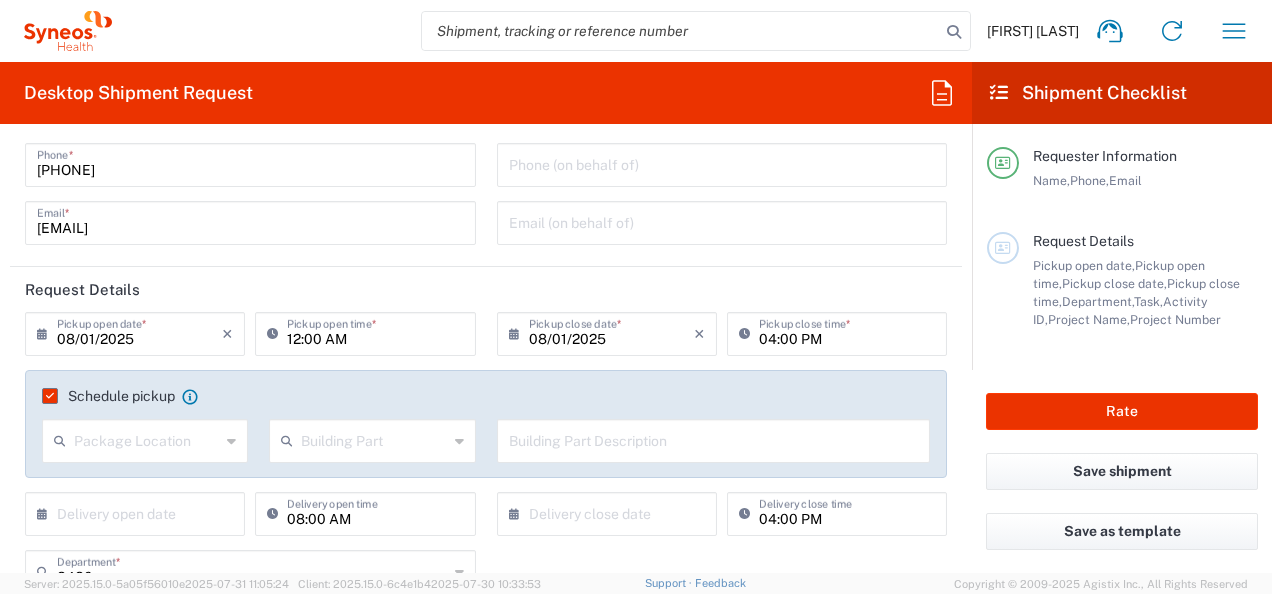click 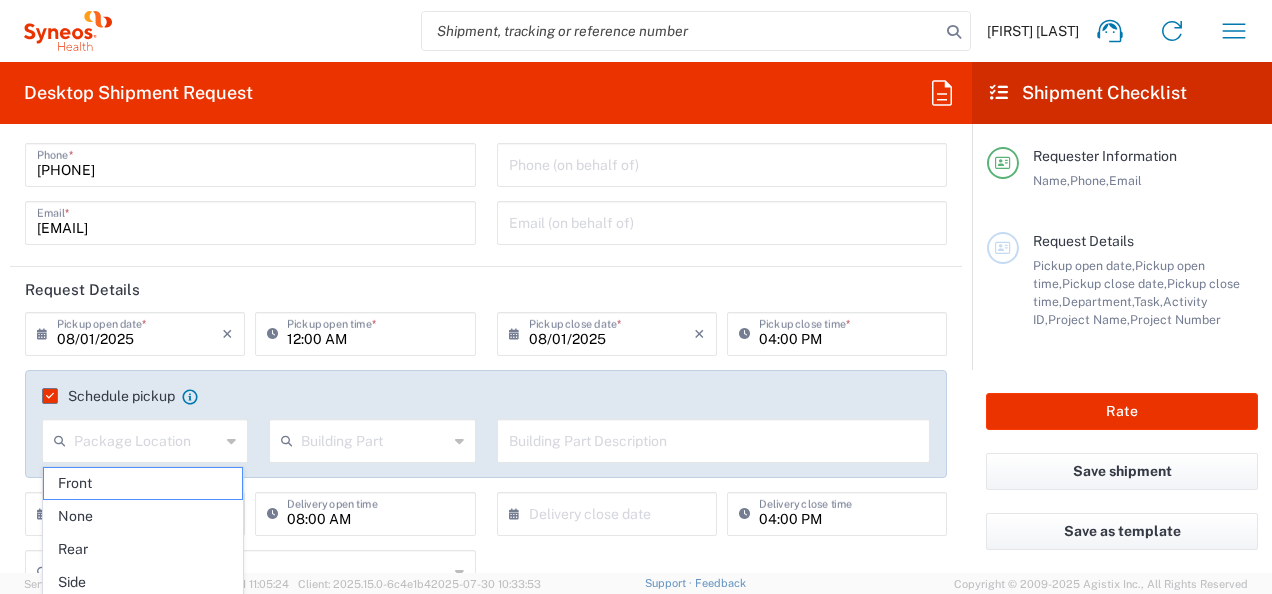 drag, startPoint x: 186, startPoint y: 488, endPoint x: 240, endPoint y: 483, distance: 54.230988 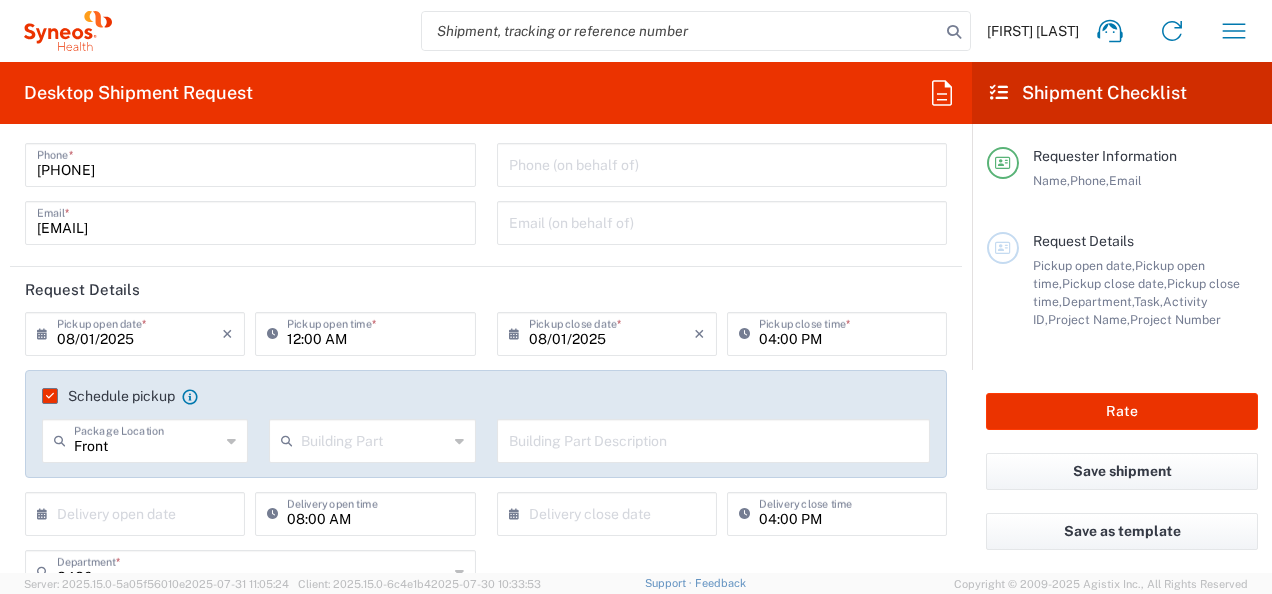 click at bounding box center [374, 439] 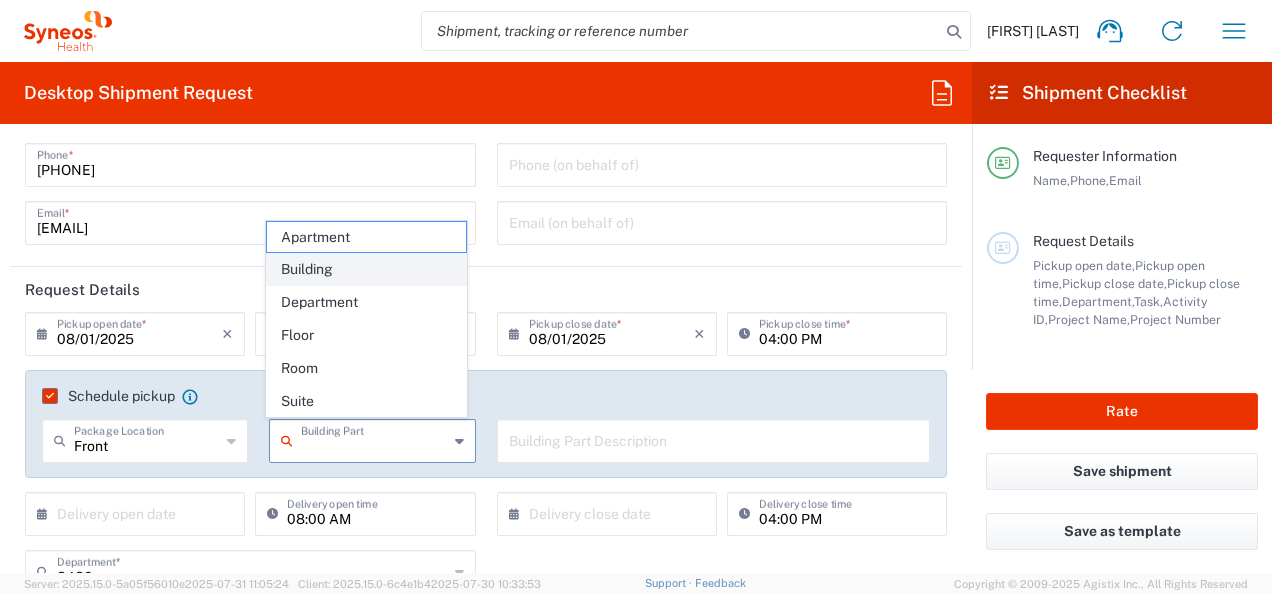 click on "Building" 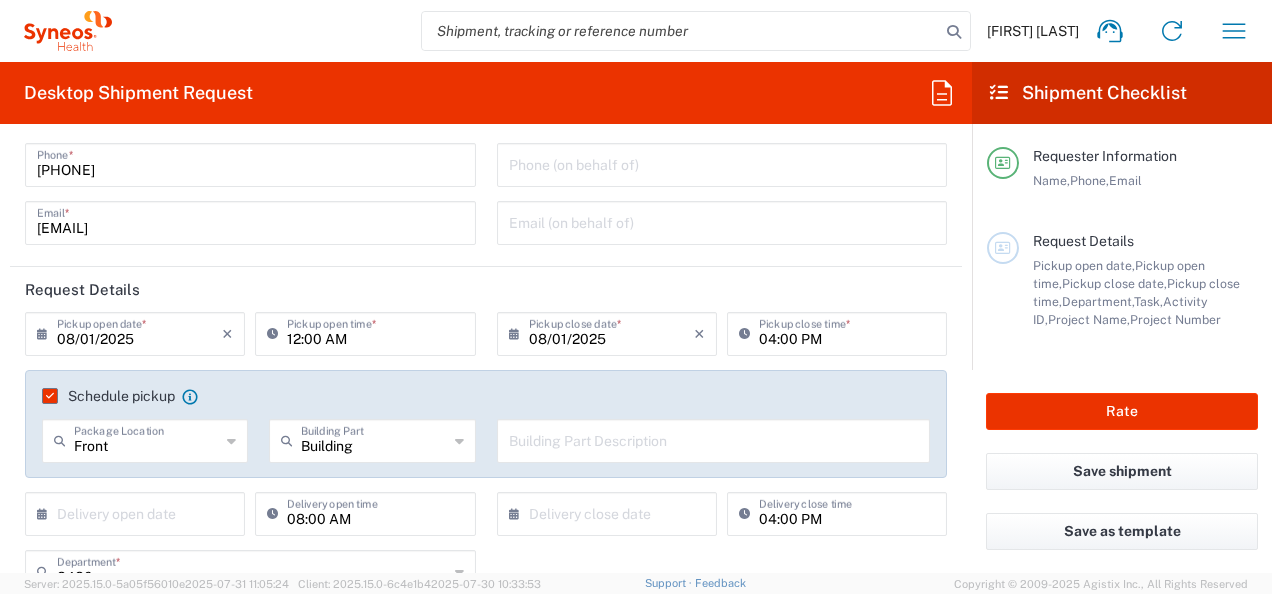 click at bounding box center (714, 439) 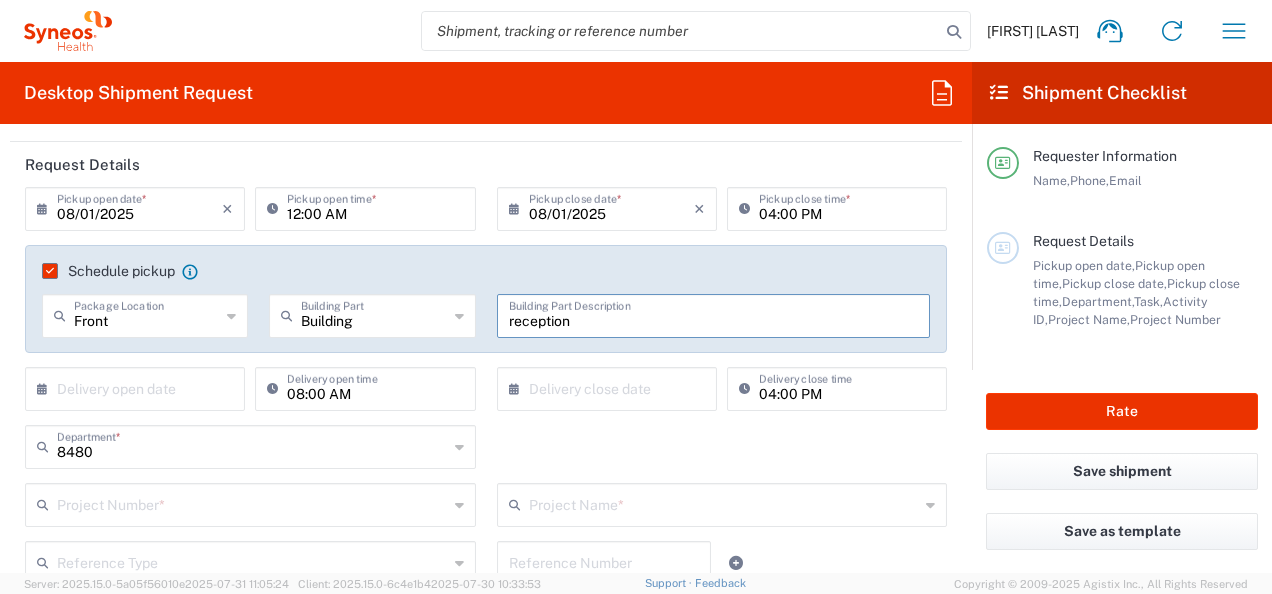scroll, scrollTop: 300, scrollLeft: 0, axis: vertical 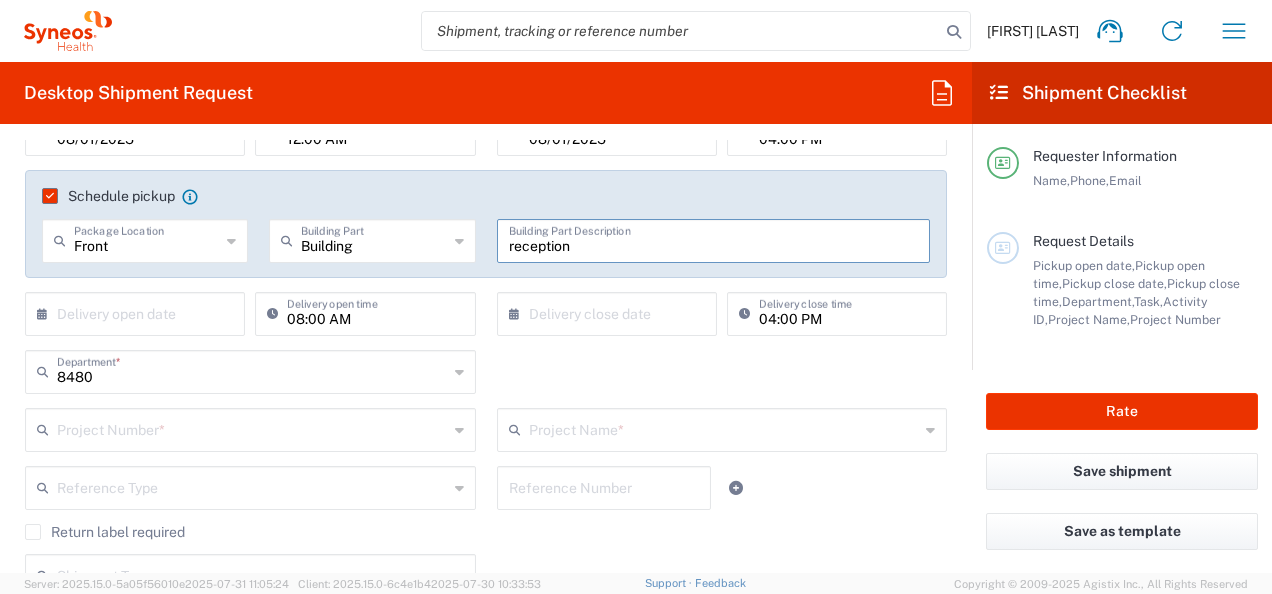 type on "reception" 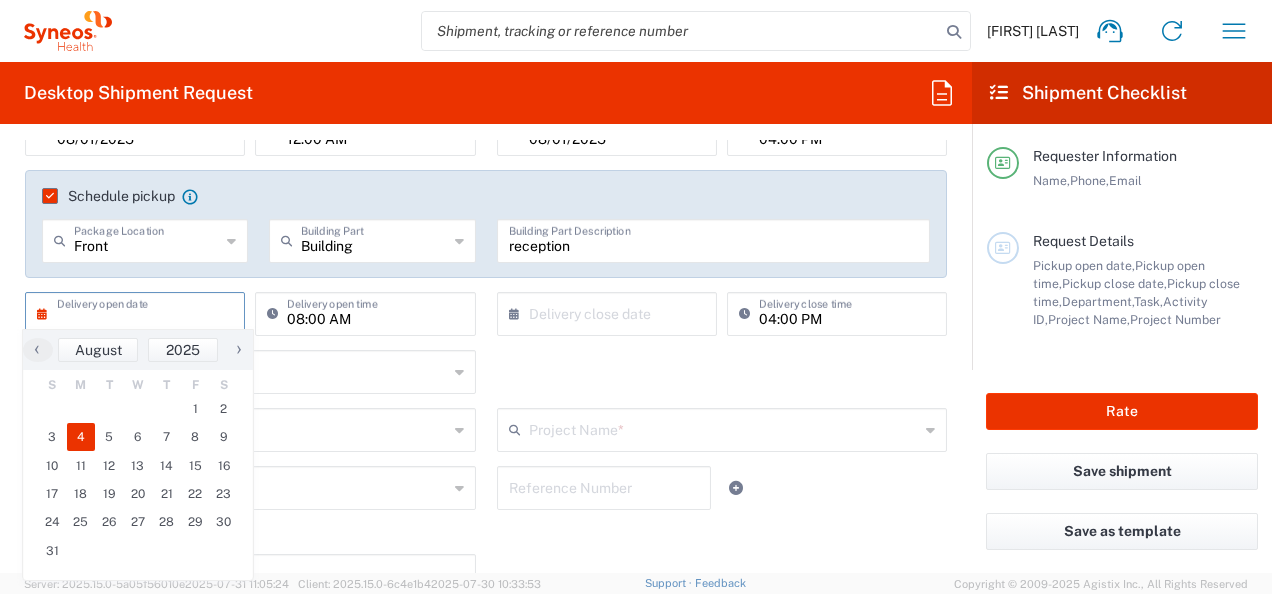 click on "4" 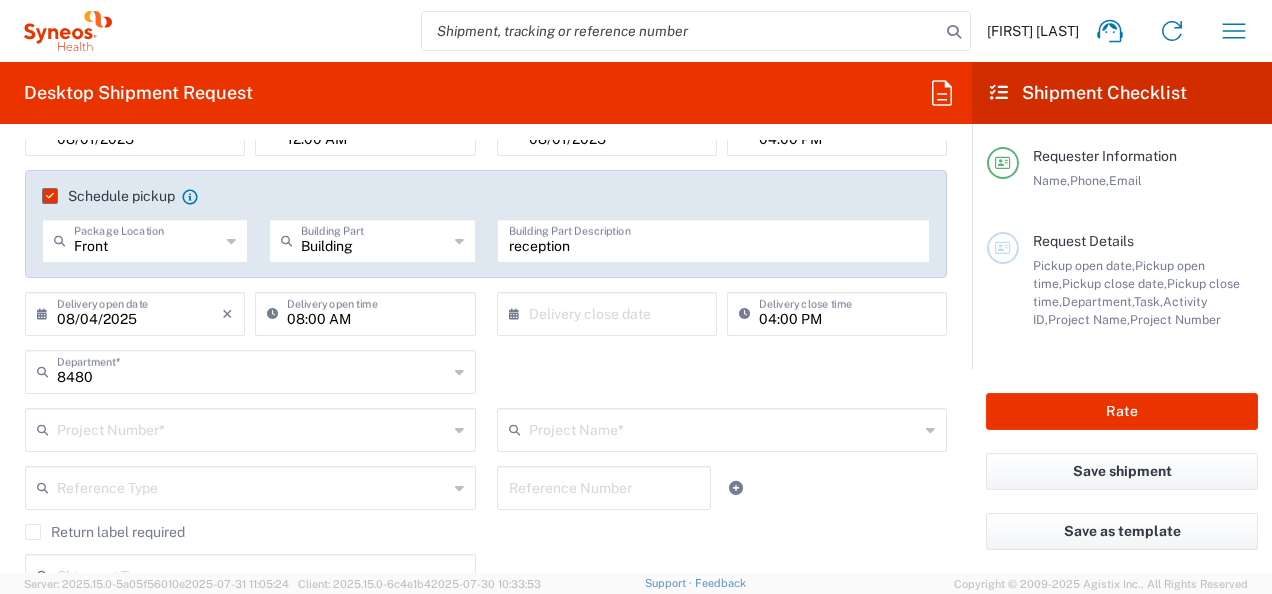 click 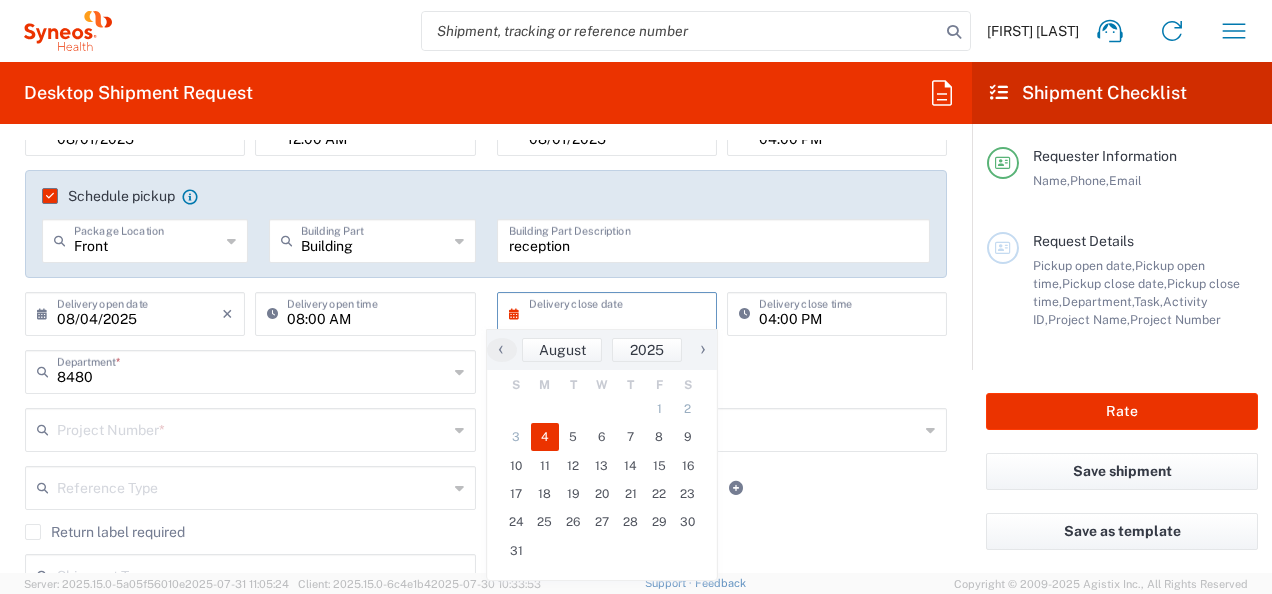 click on "4" 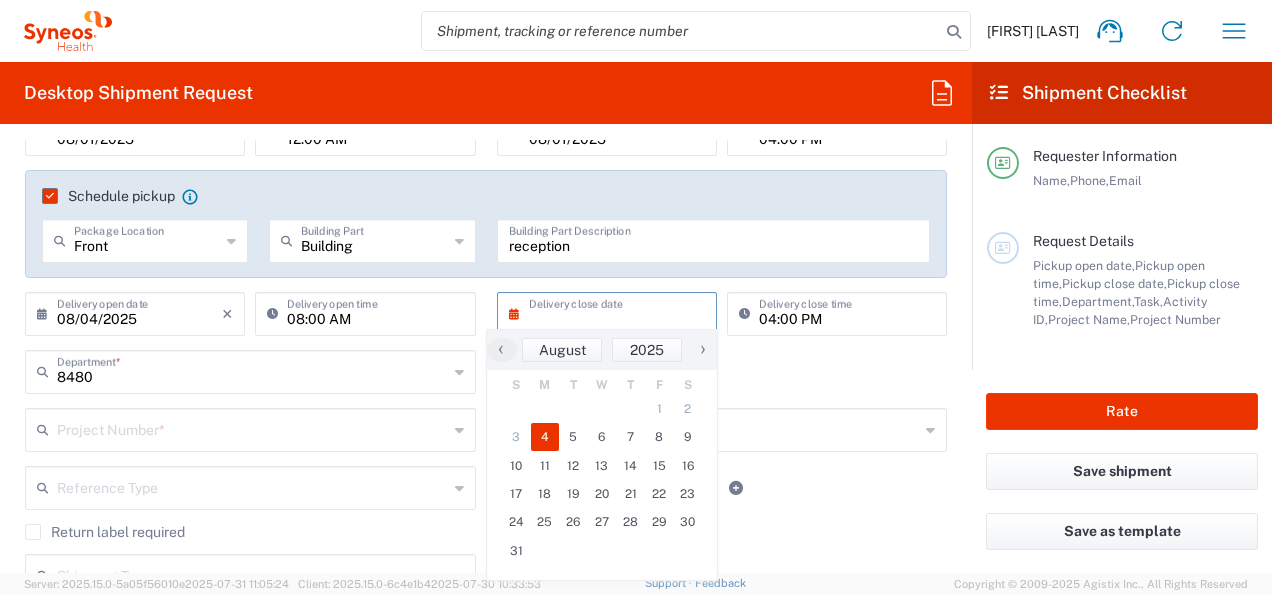 type on "08/04/2025" 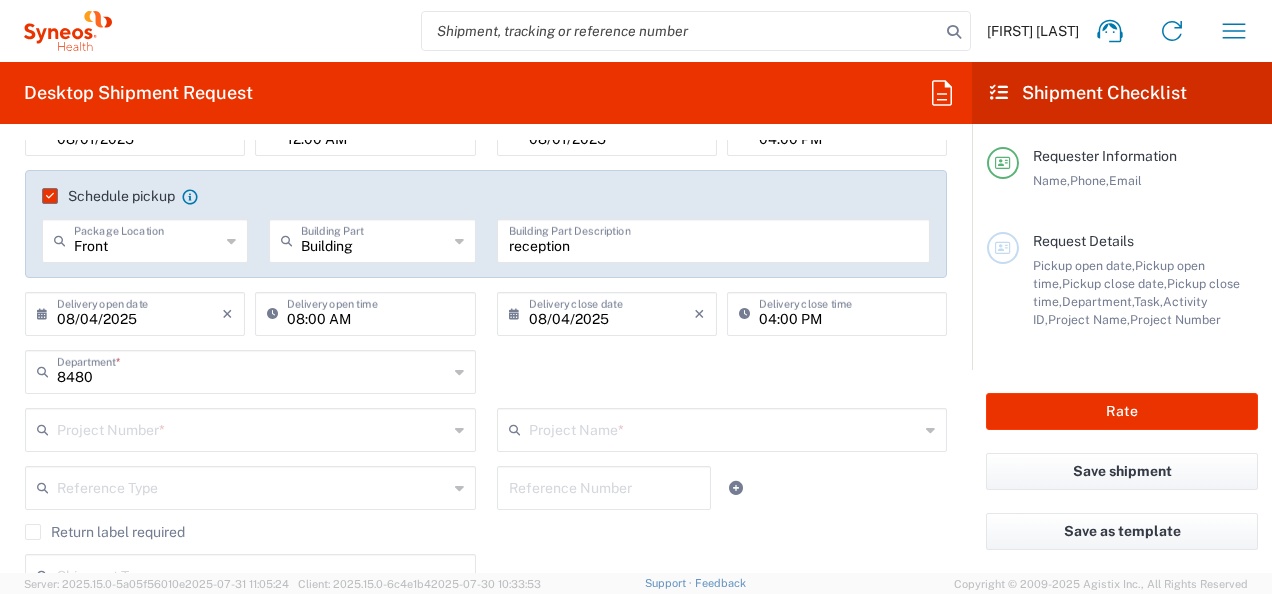 click at bounding box center (252, 428) 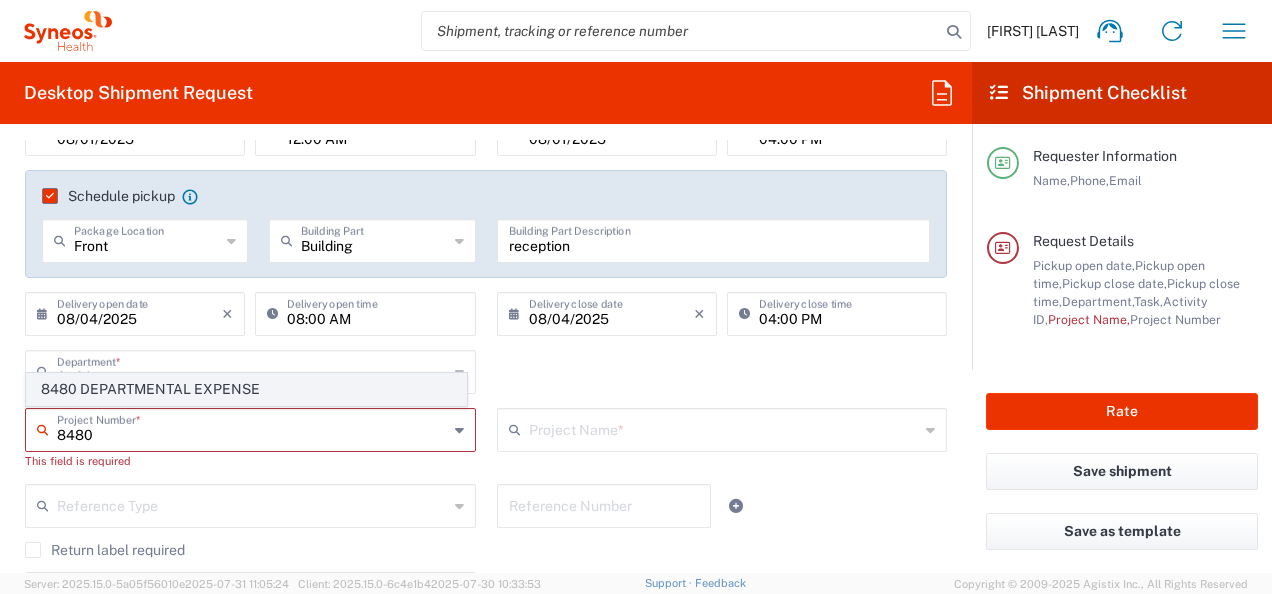 click on "8480 DEPARTMENTAL EXPENSE" 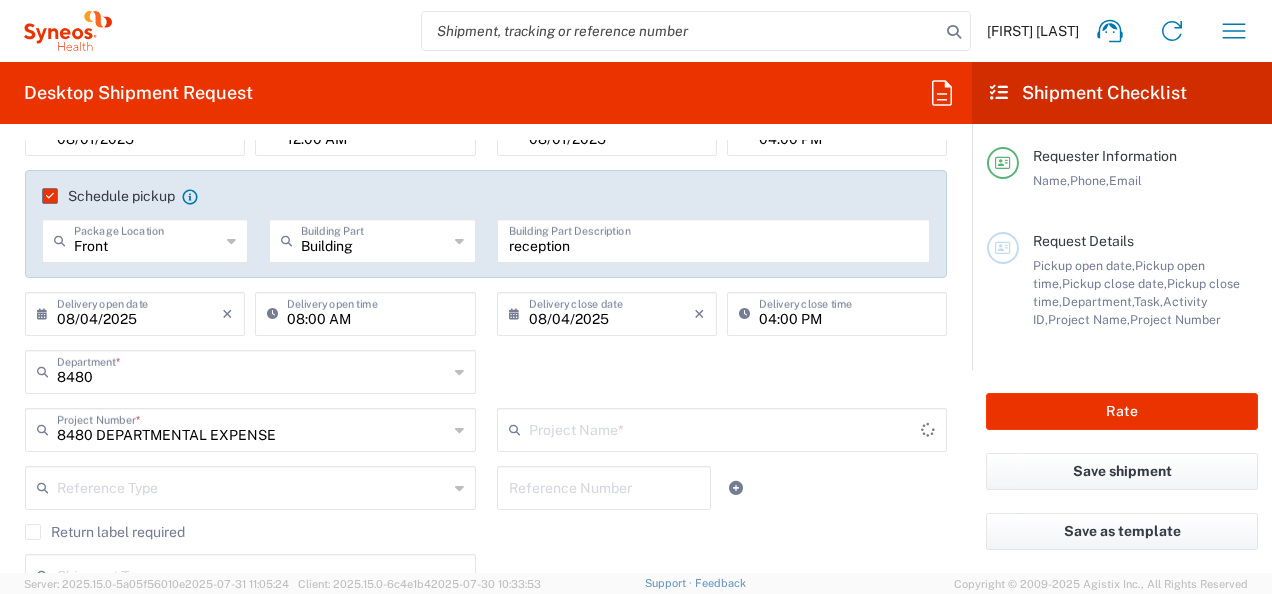 type on "8480 DEPARTMENTAL EXPENSE" 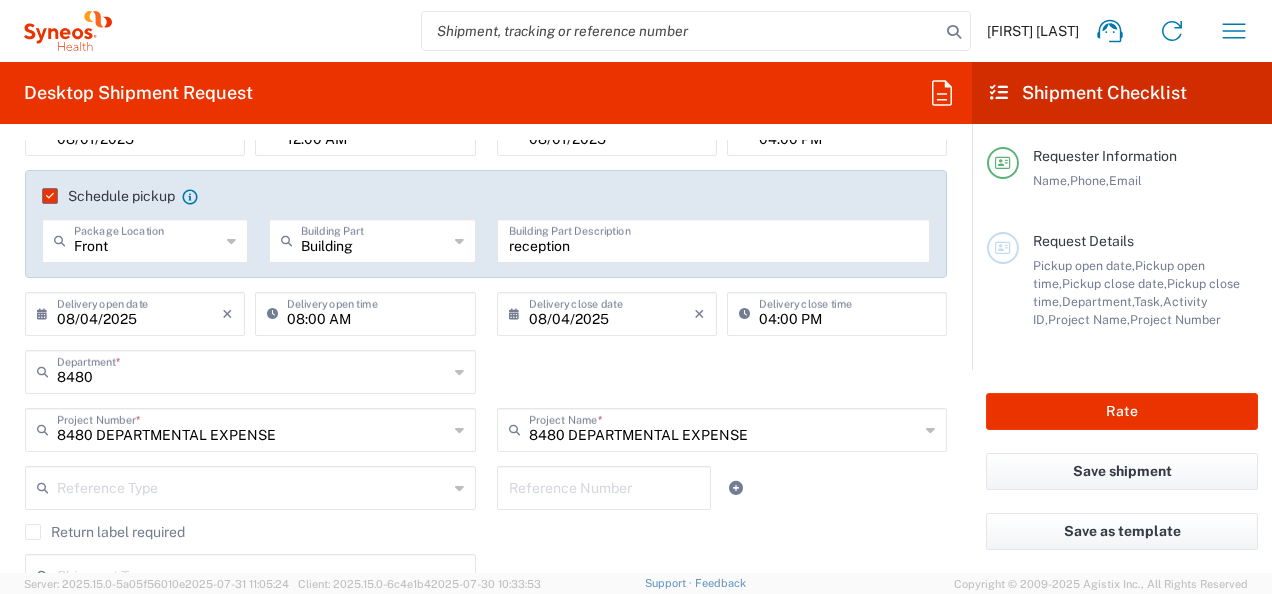 click 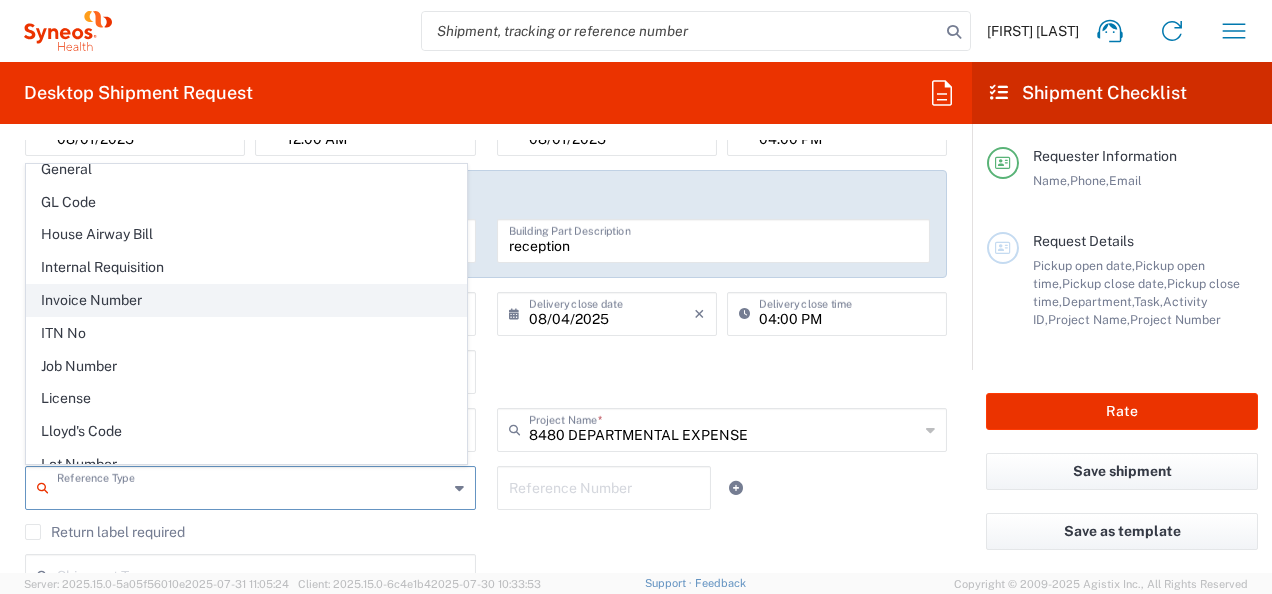 scroll, scrollTop: 800, scrollLeft: 0, axis: vertical 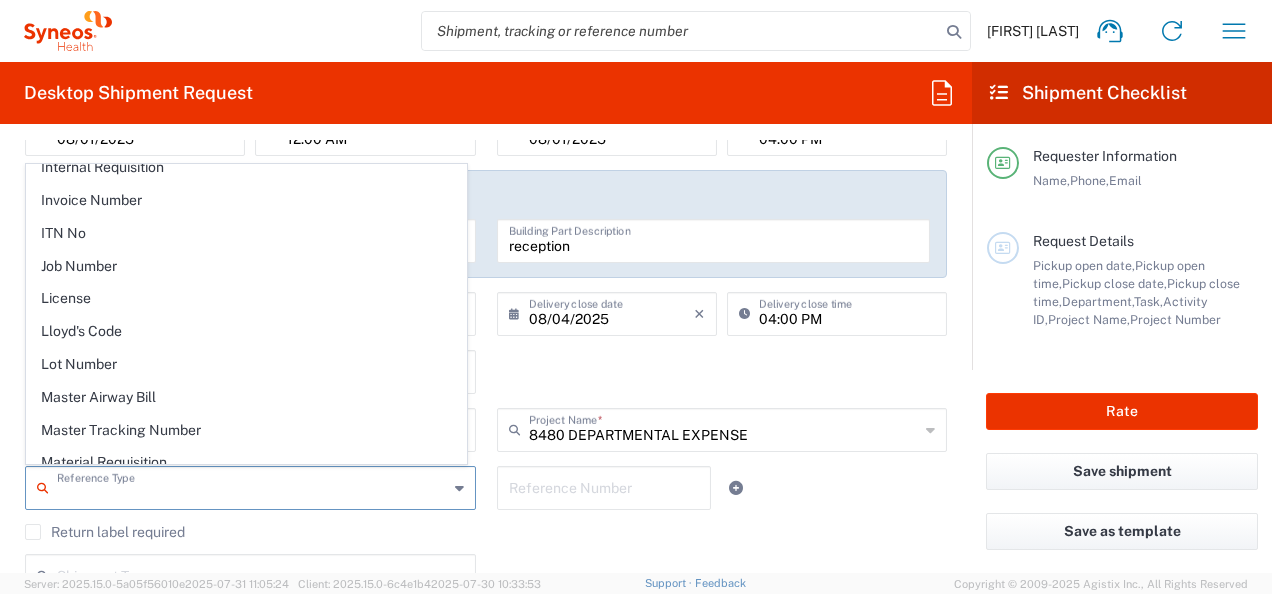 click at bounding box center [252, 486] 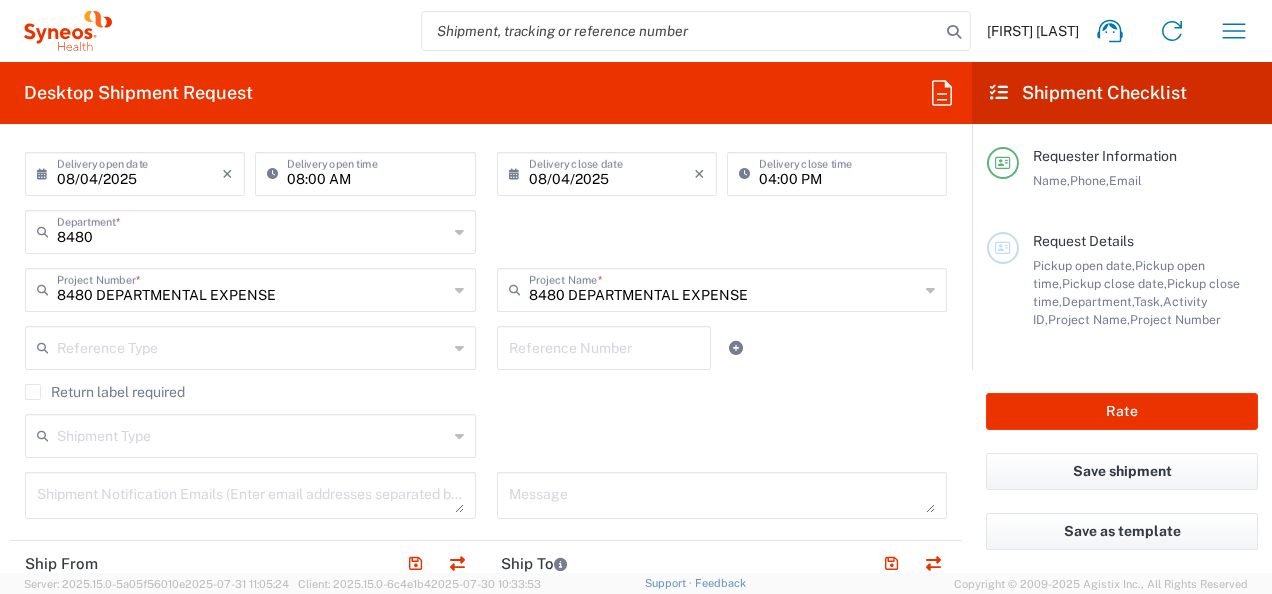 scroll, scrollTop: 500, scrollLeft: 0, axis: vertical 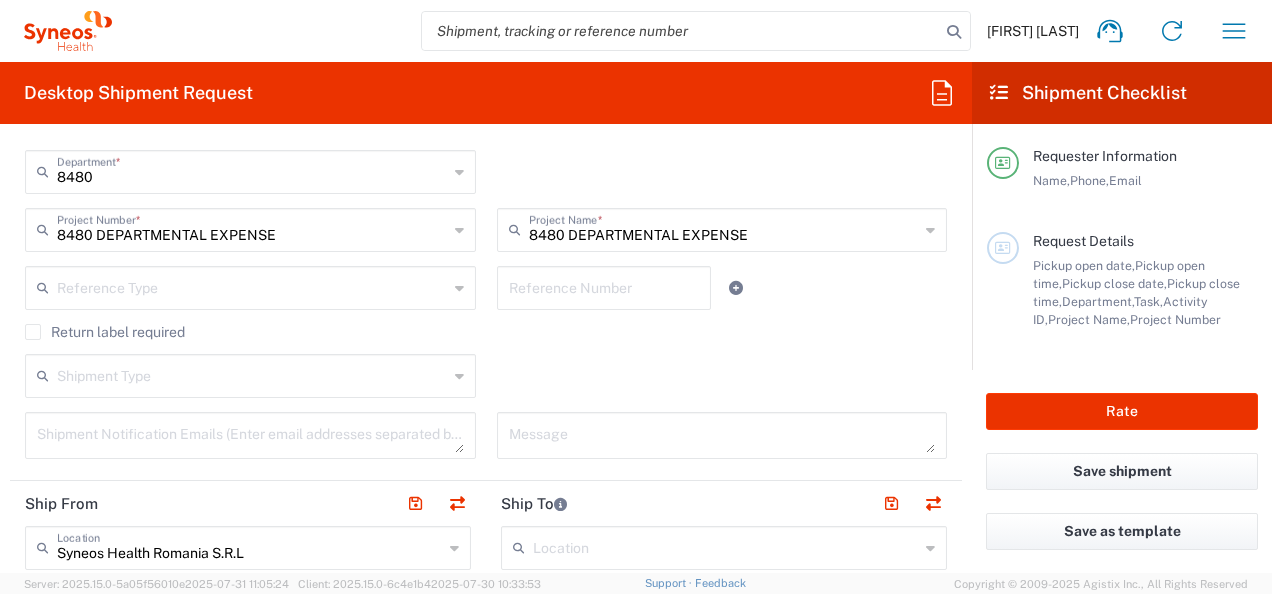 click on "Shipment Type" 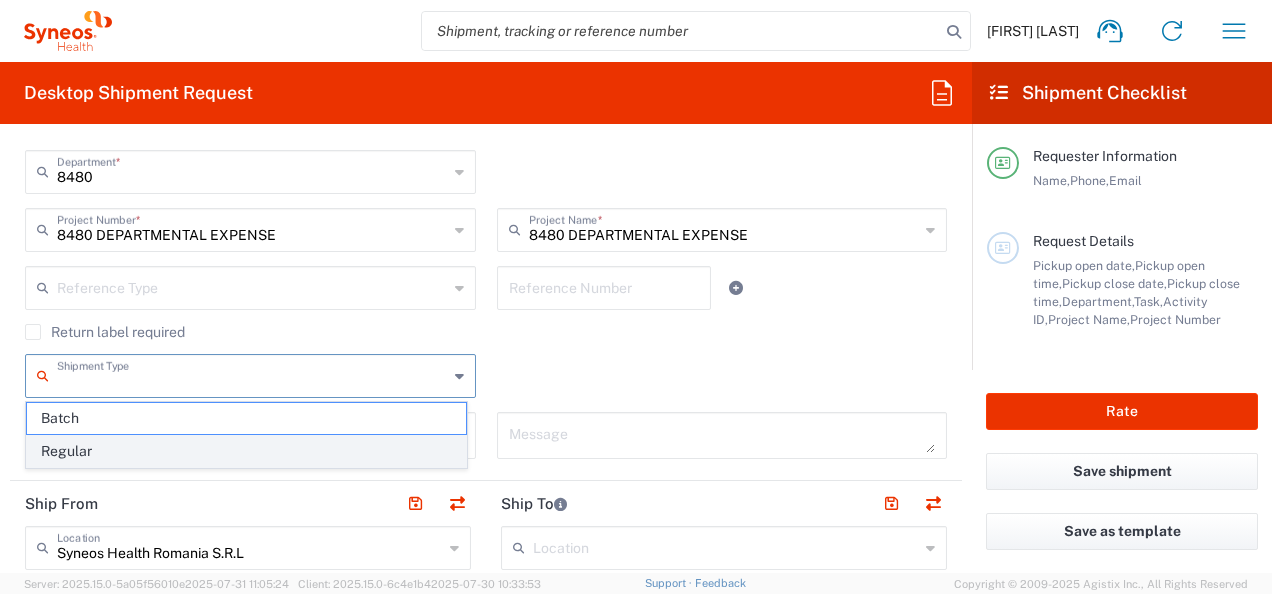 click on "Regular" 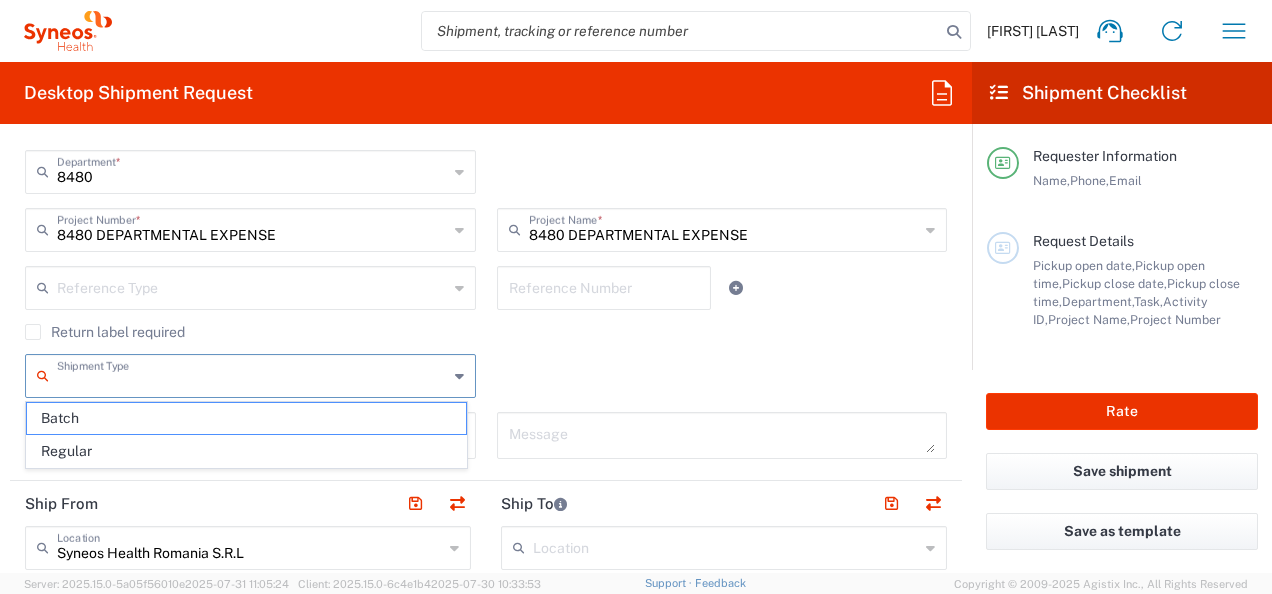 type on "Regular" 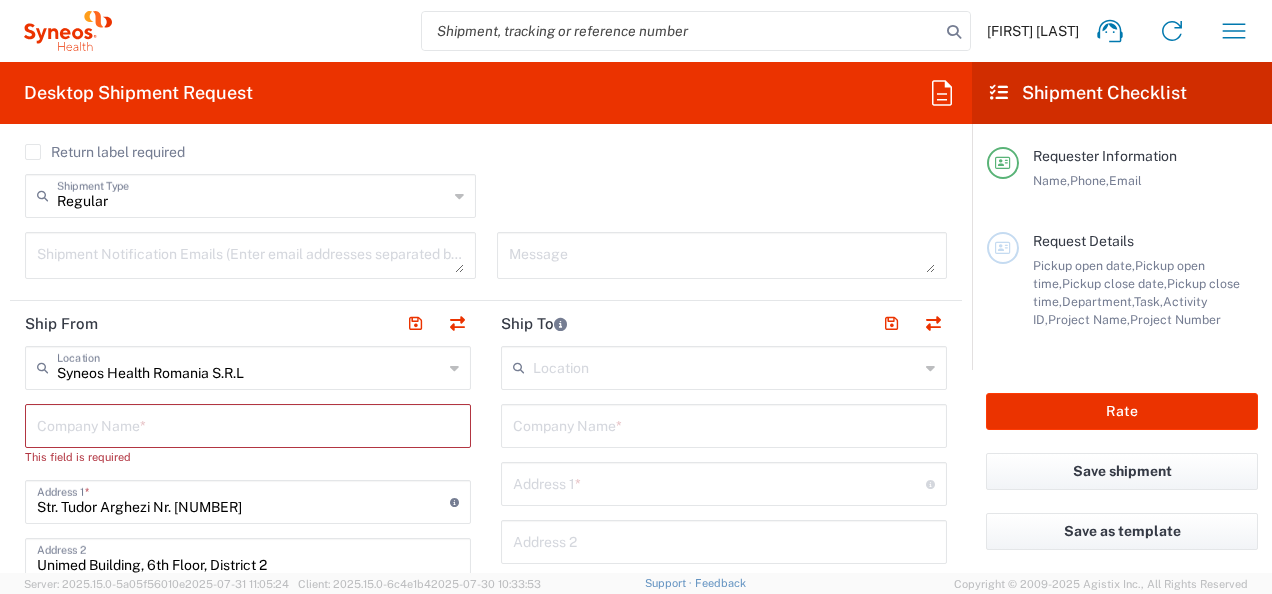 scroll, scrollTop: 700, scrollLeft: 0, axis: vertical 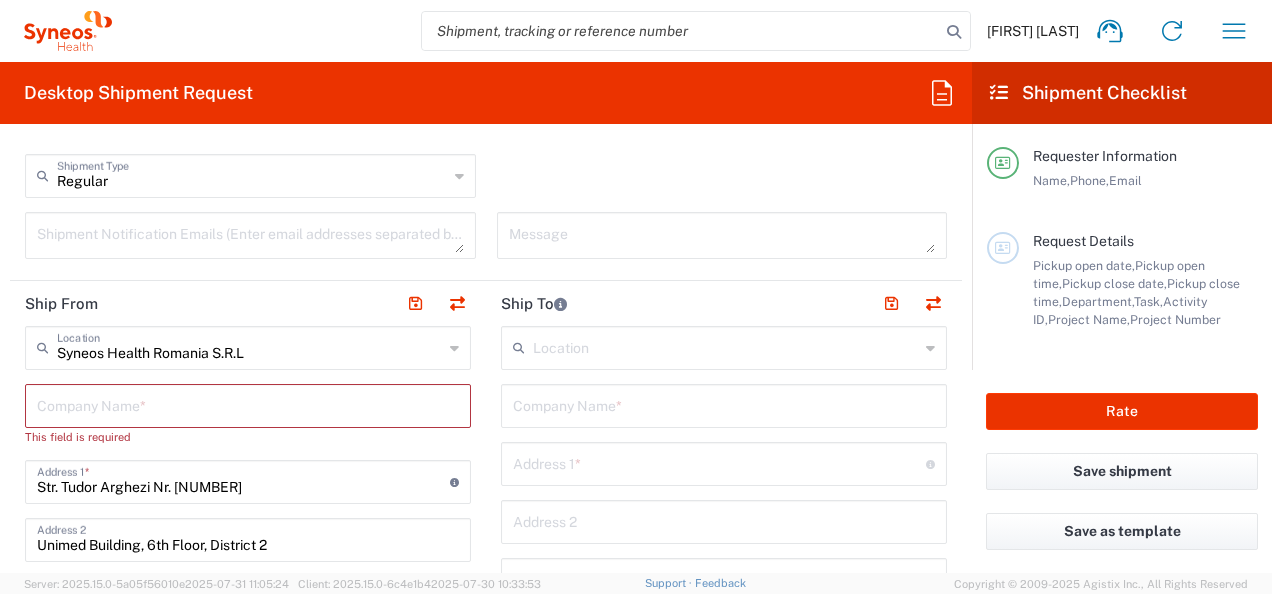 click at bounding box center (248, 404) 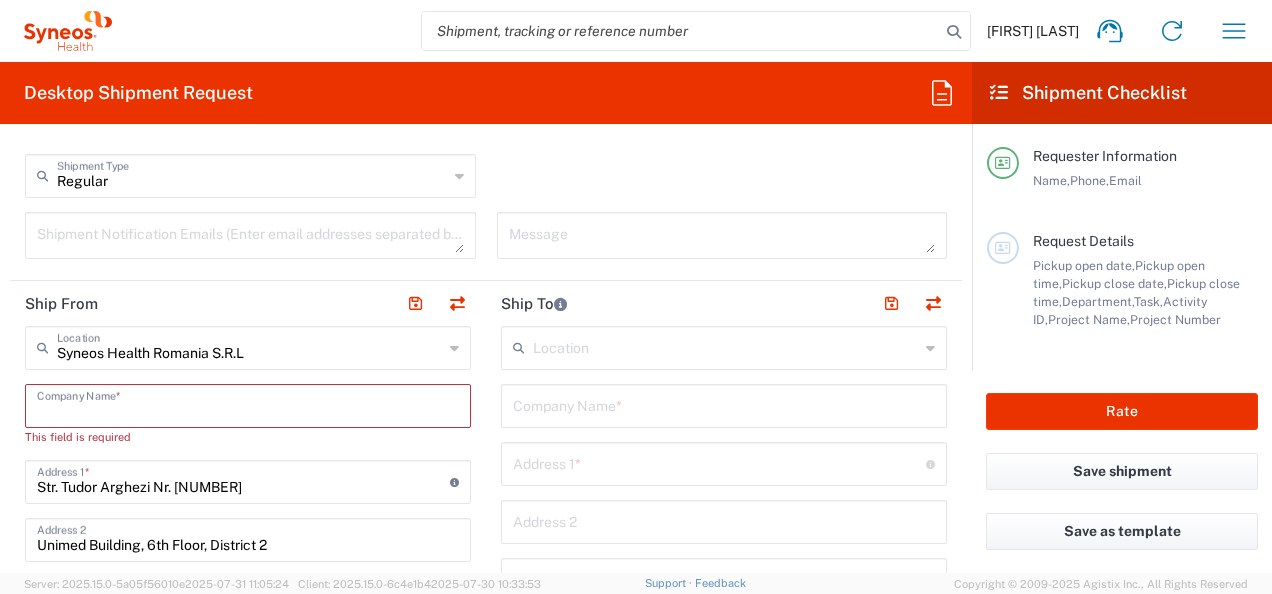 type on "S" 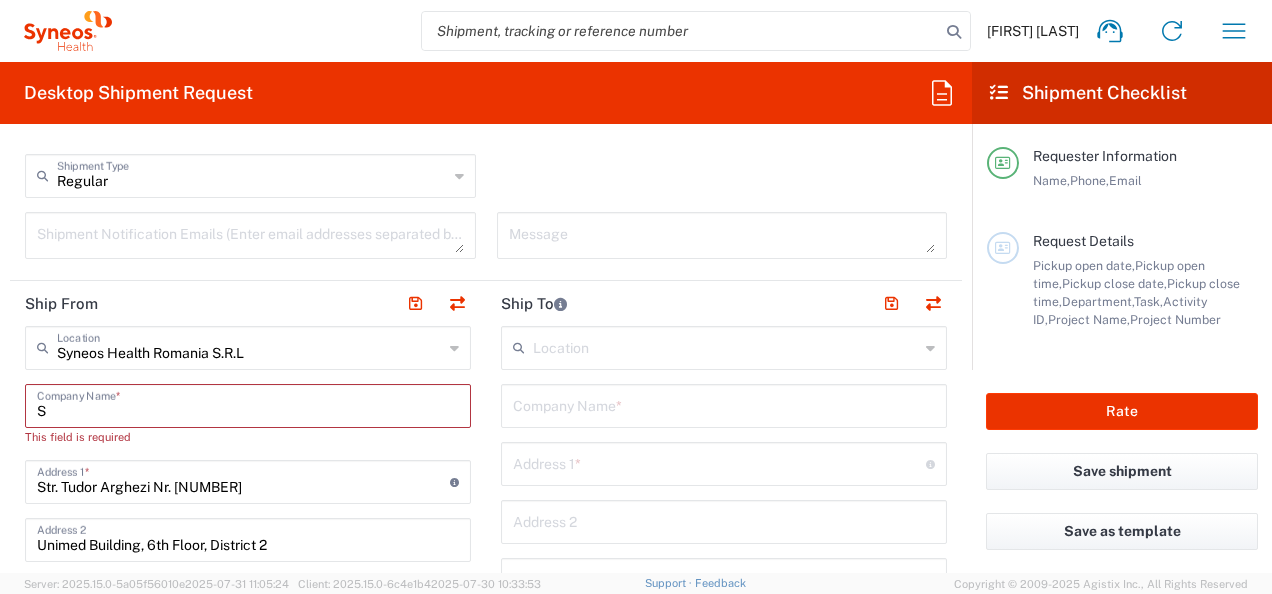 type 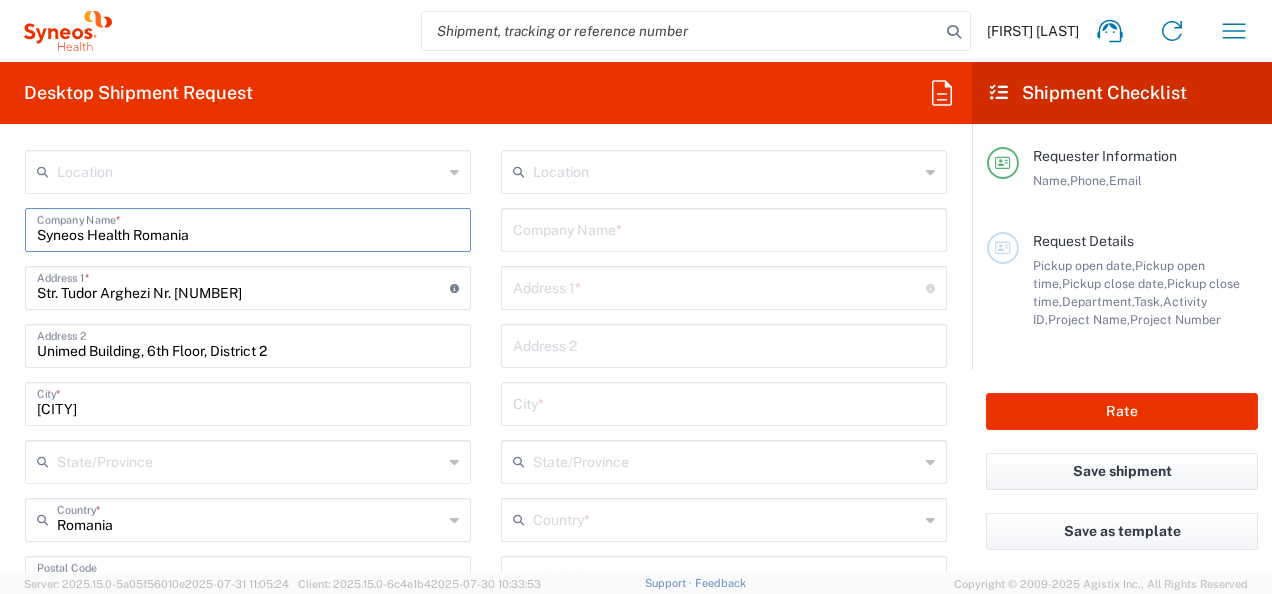 scroll, scrollTop: 900, scrollLeft: 0, axis: vertical 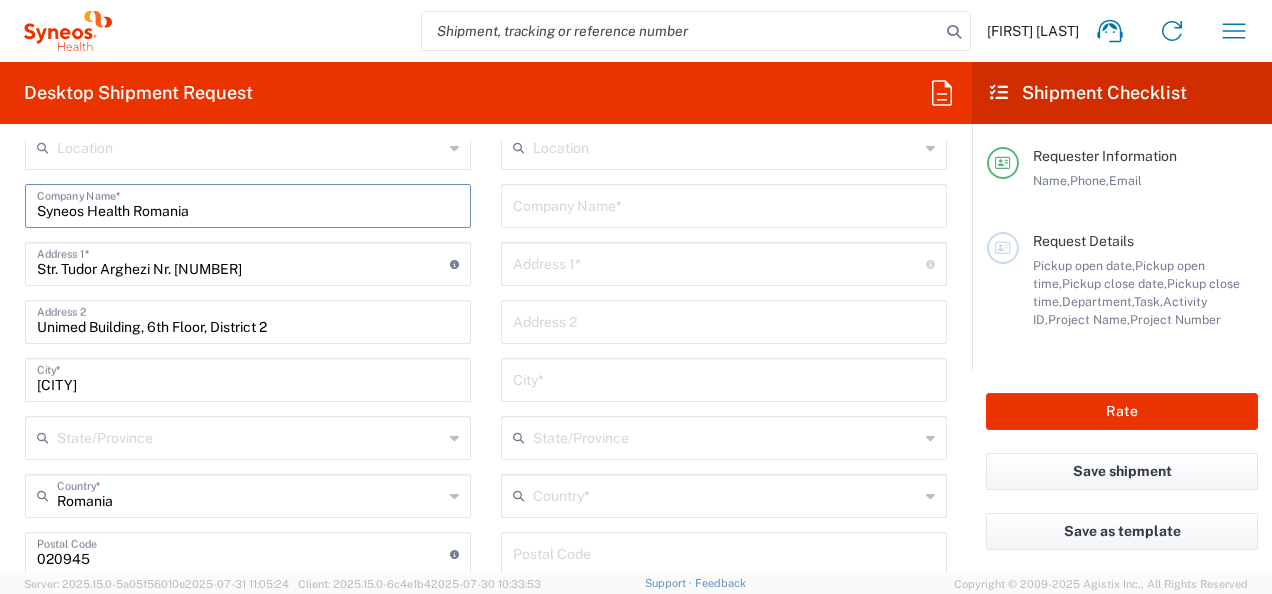 type on "[COMPANY_NAME]" 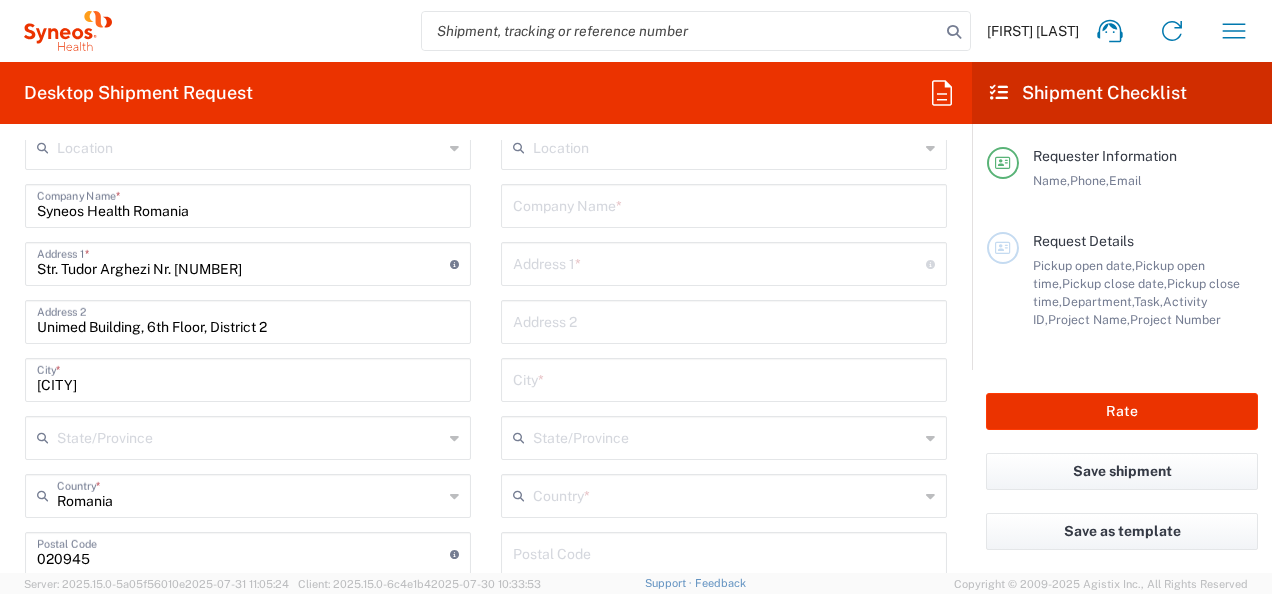 click on "State/Province" 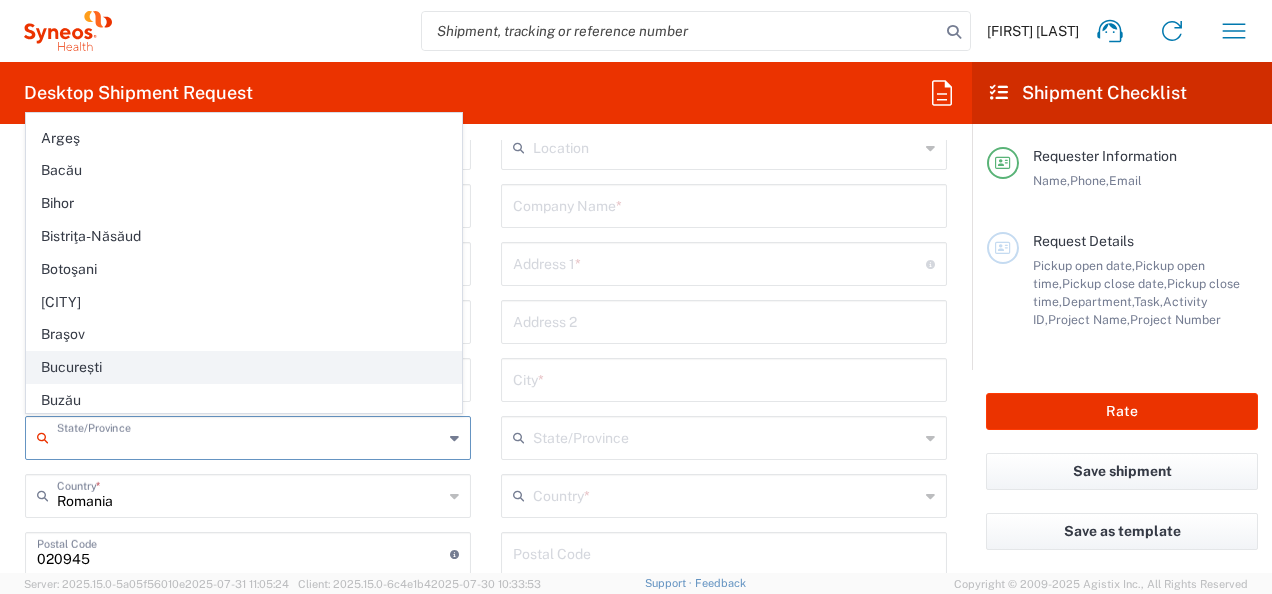 scroll, scrollTop: 100, scrollLeft: 0, axis: vertical 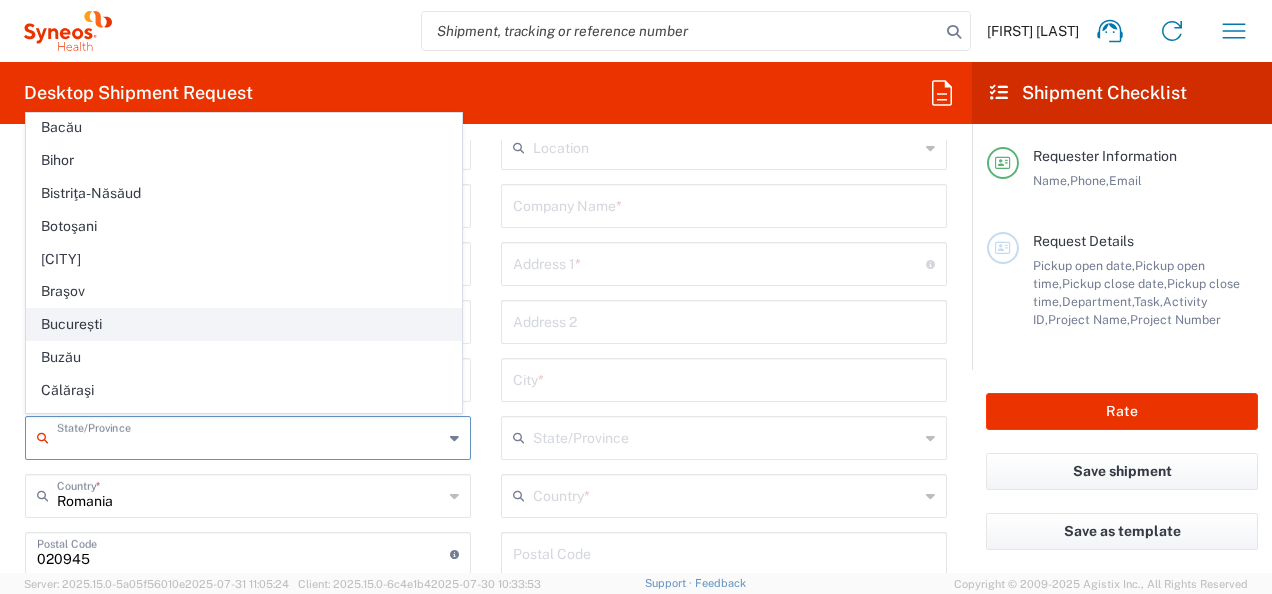 click on "București" 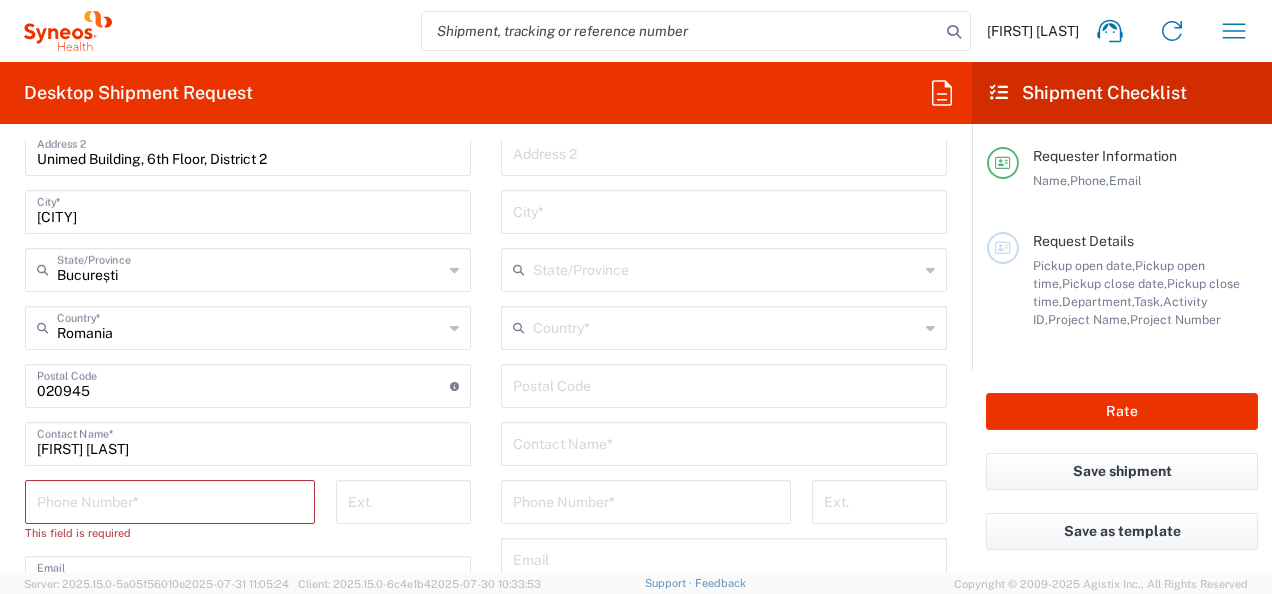scroll, scrollTop: 1100, scrollLeft: 0, axis: vertical 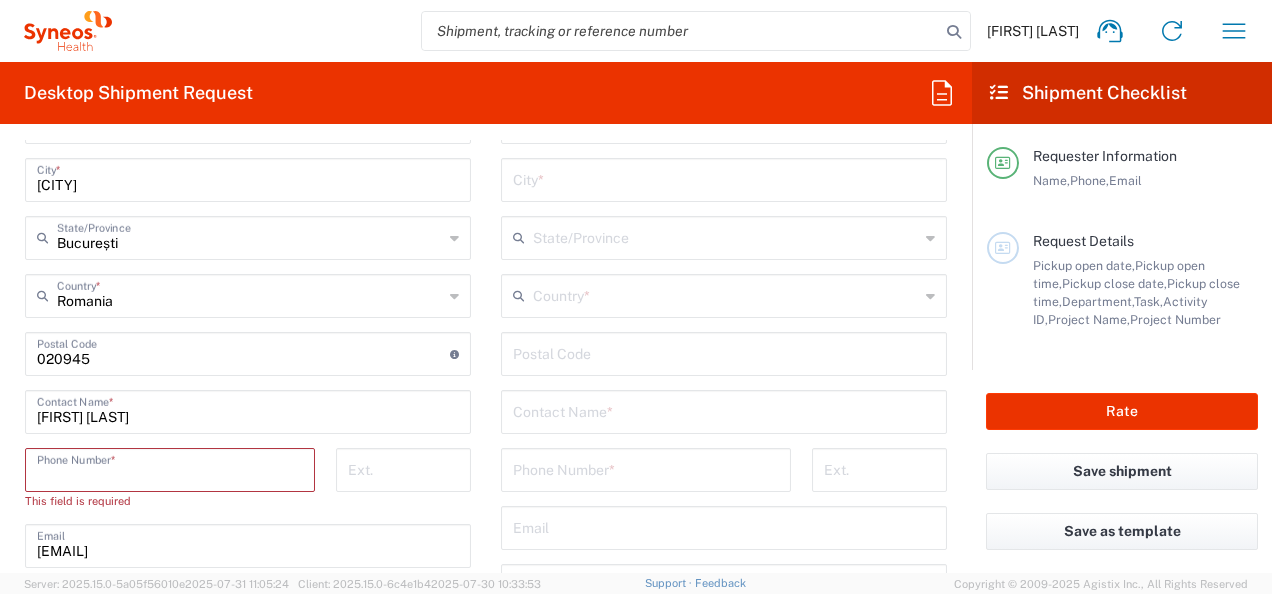 click at bounding box center (170, 468) 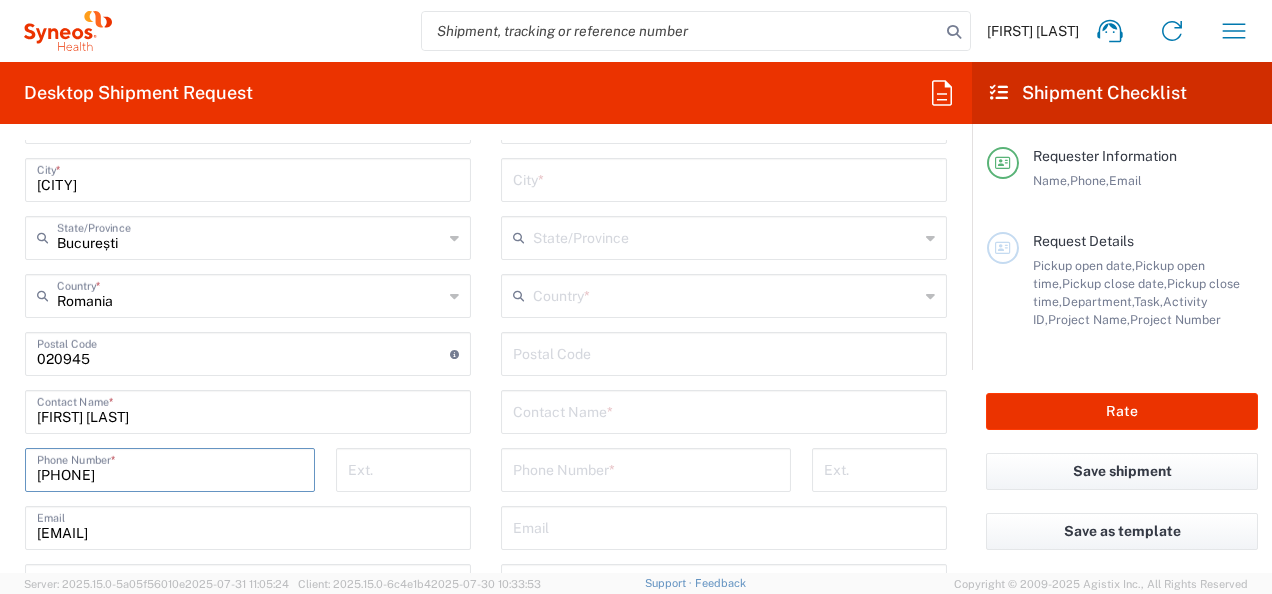 type on "[PHONE]" 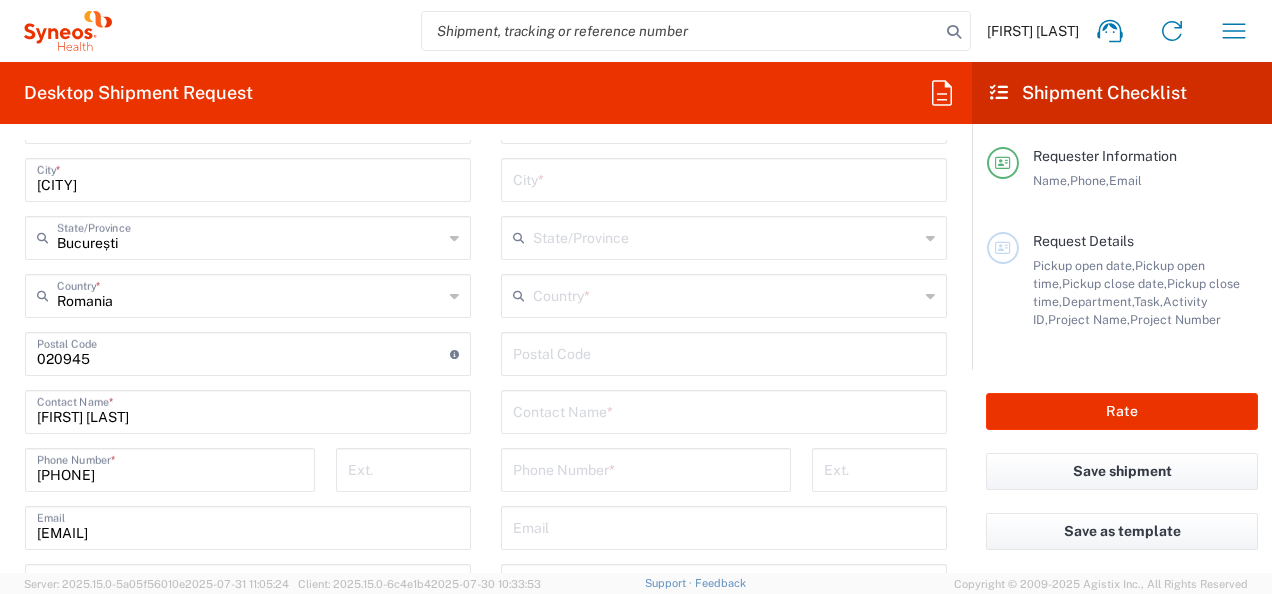 click on "ioana.bratu@syneoshealth.com  Email" 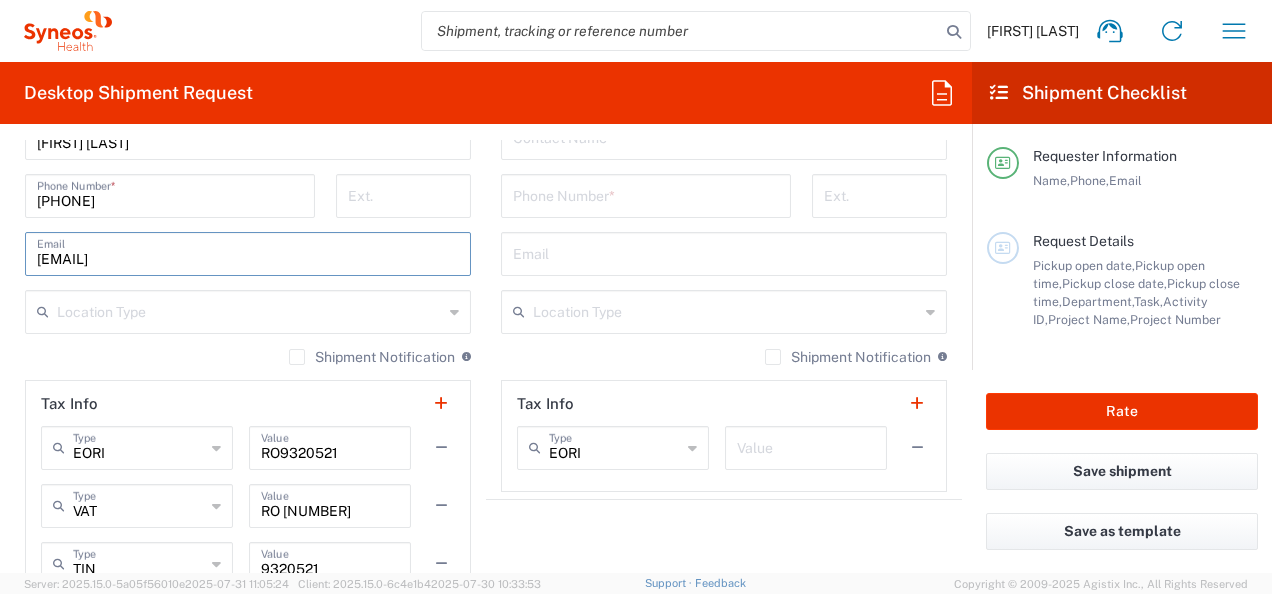 scroll, scrollTop: 1400, scrollLeft: 0, axis: vertical 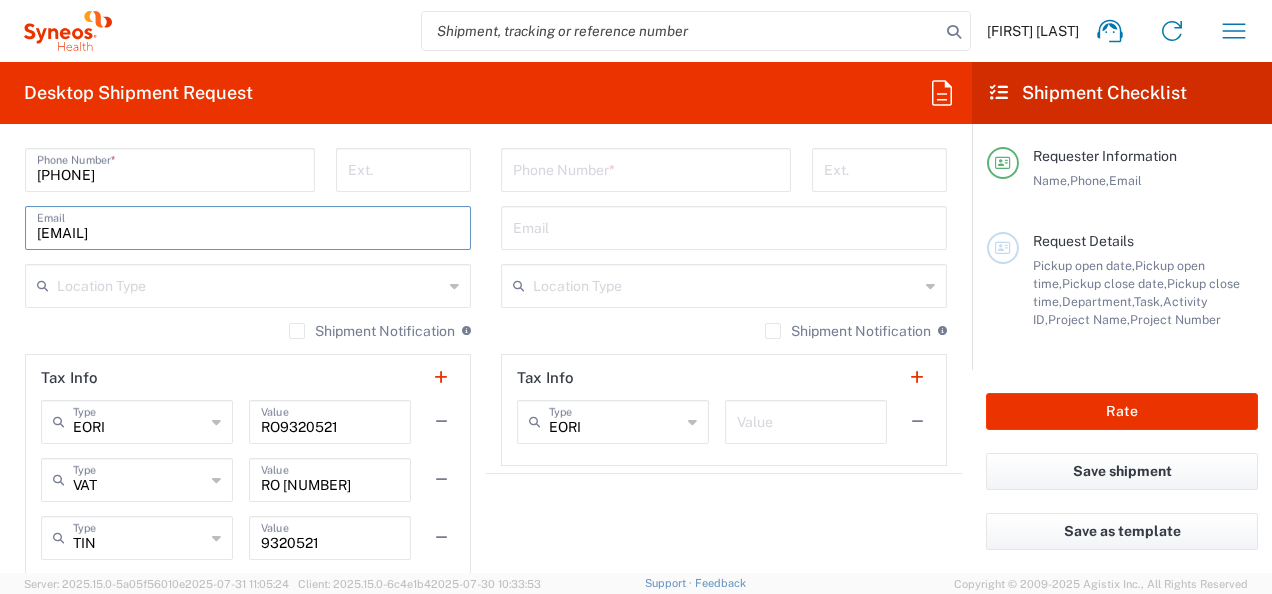 click 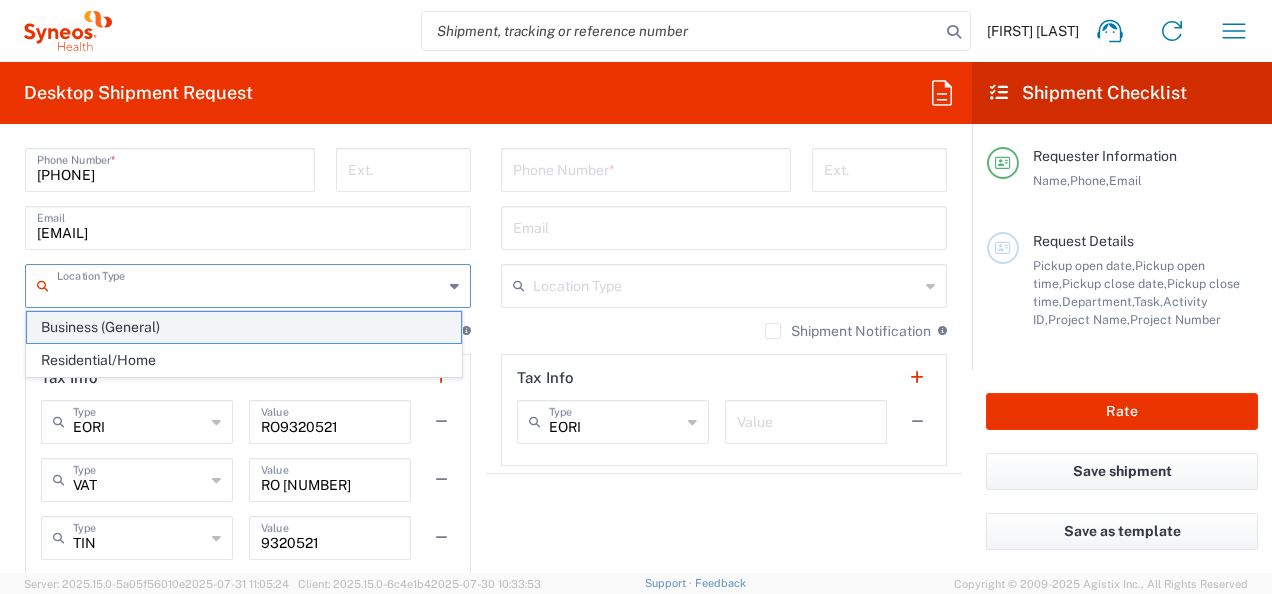 click on "Business (General)" 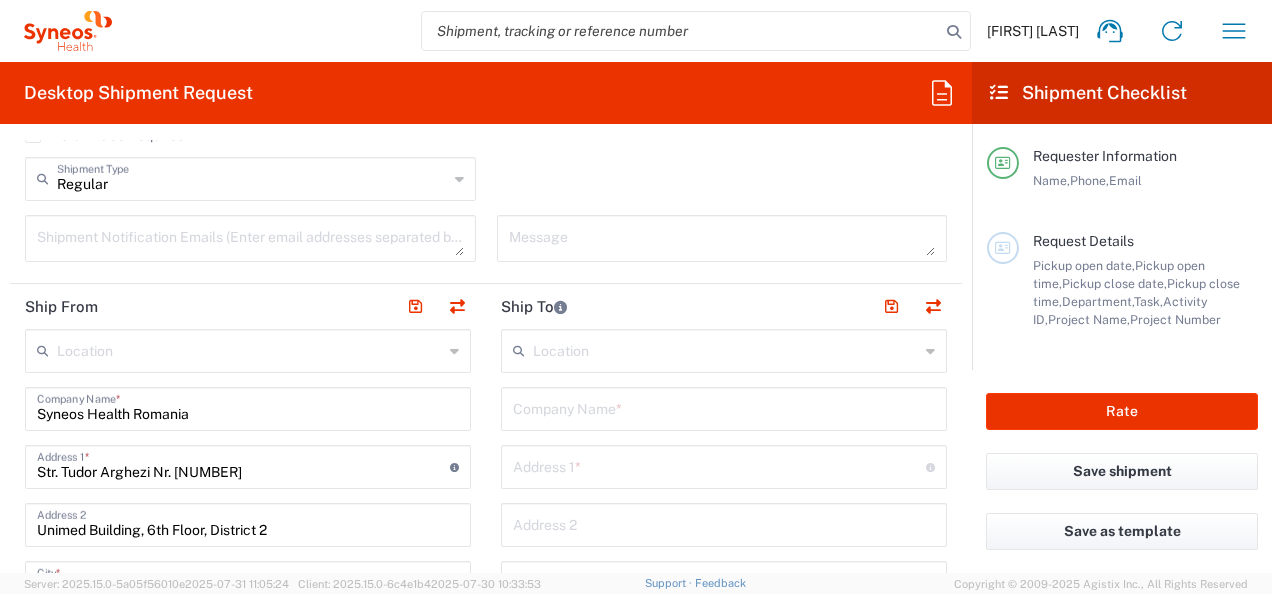 scroll, scrollTop: 700, scrollLeft: 0, axis: vertical 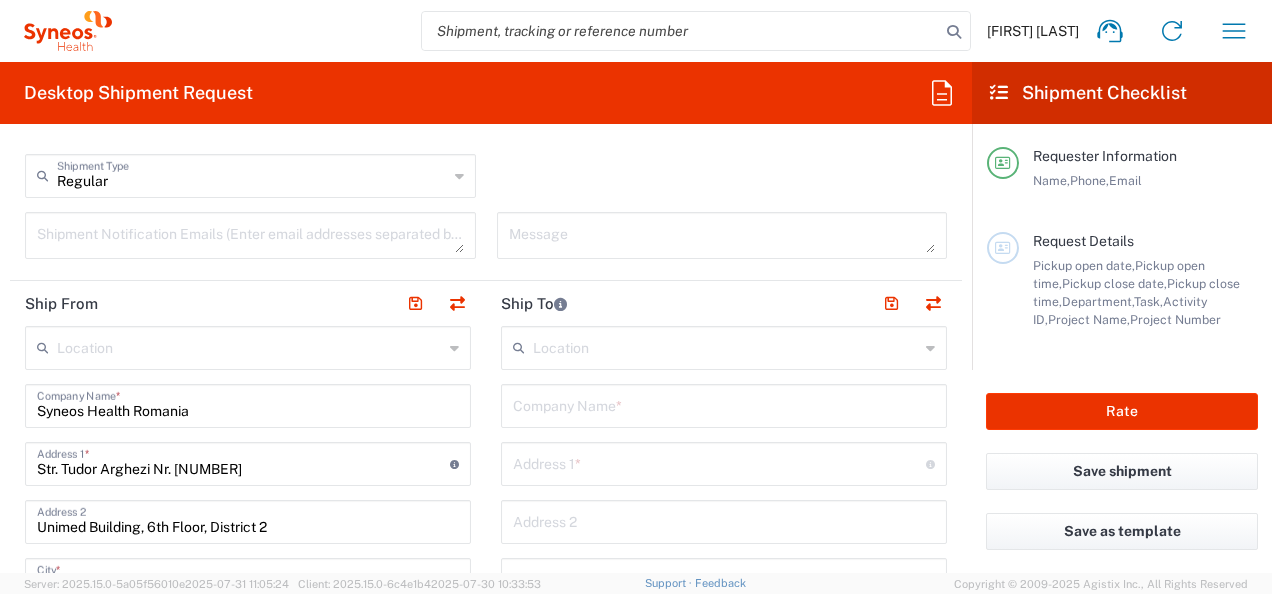 click at bounding box center [726, 346] 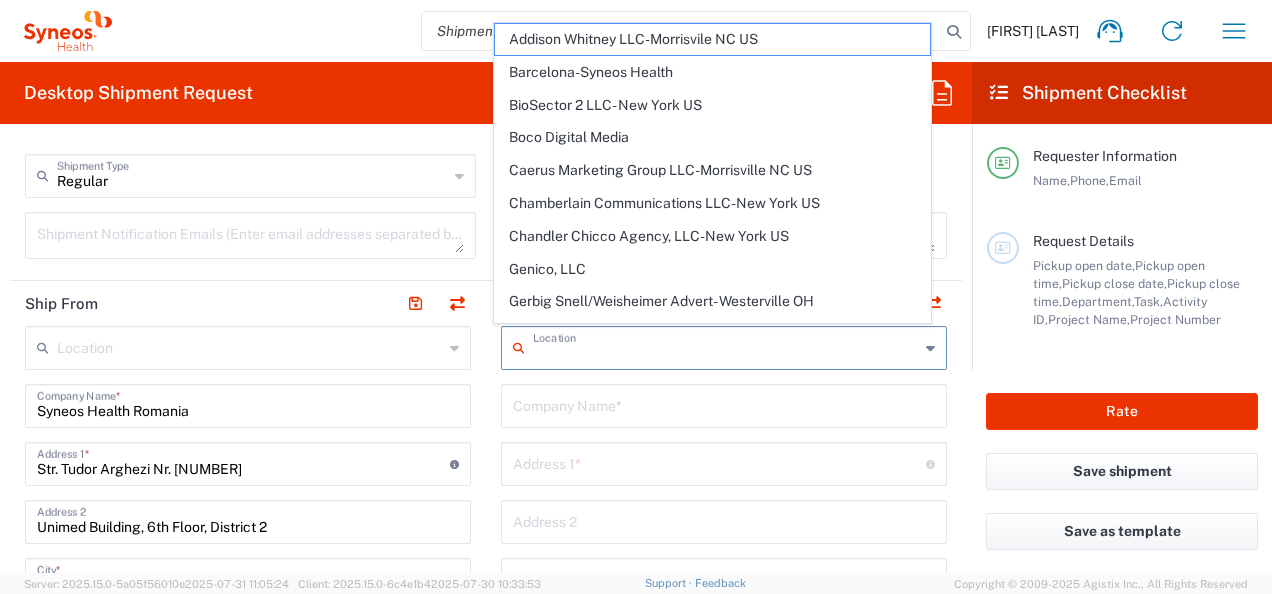 click at bounding box center (724, 404) 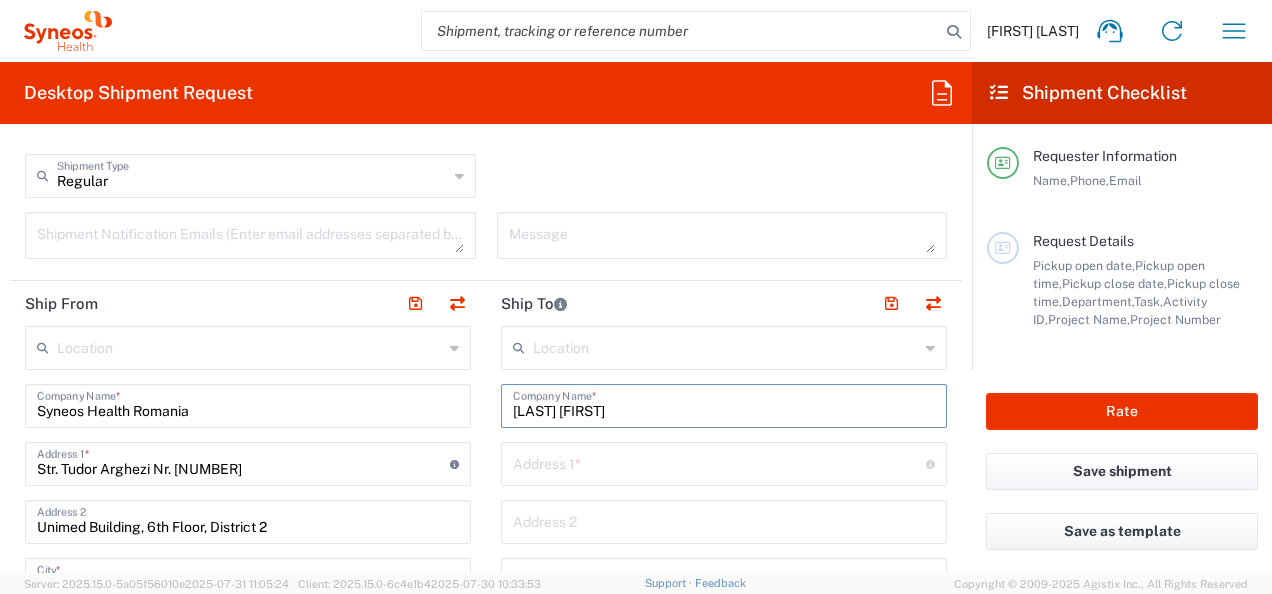 type on "[FIRST] [LAST]" 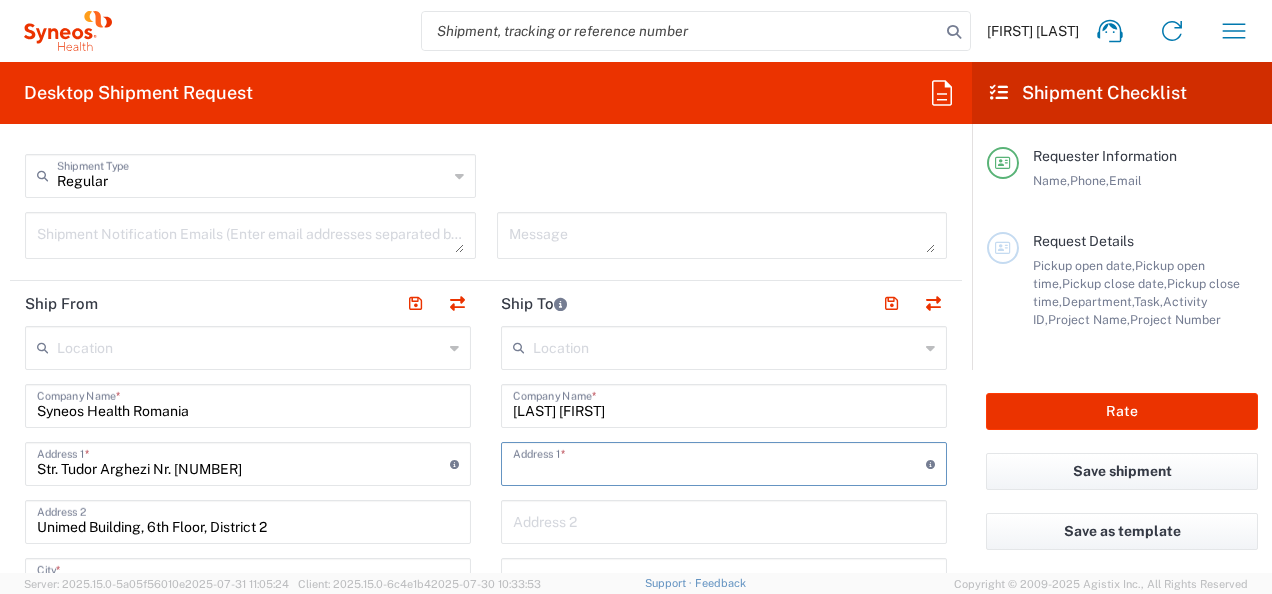 type on "Str. [STREET], nr. [NUMBER], ap. [APARTMENT_NUMBER]," 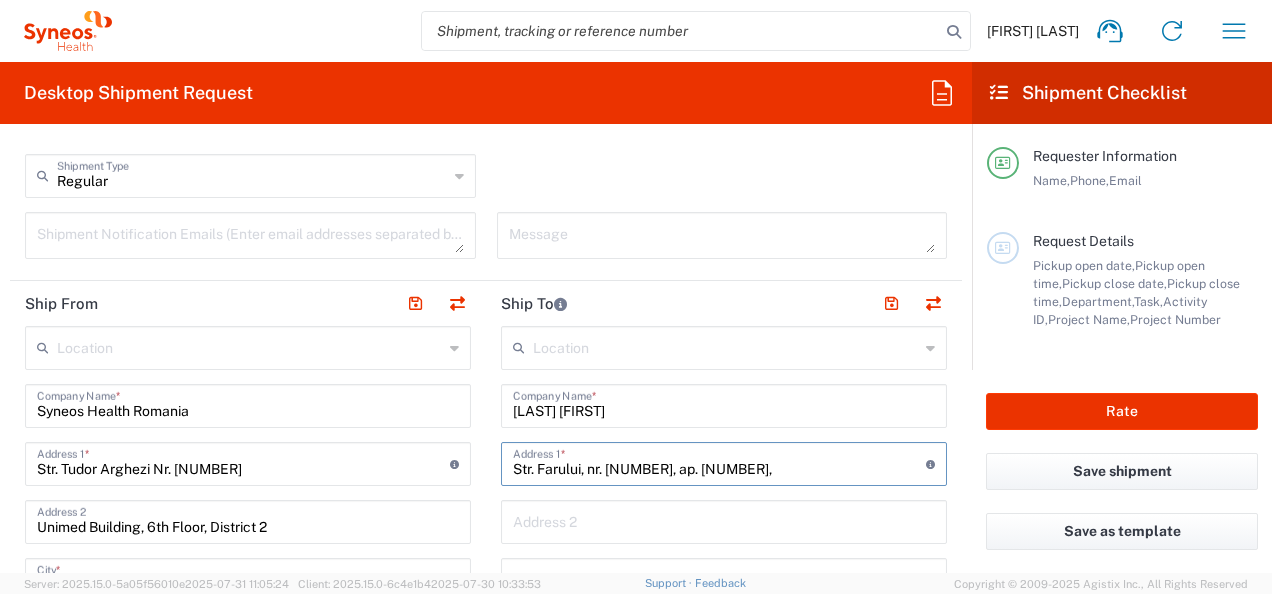 type on "[DISTRICT]" 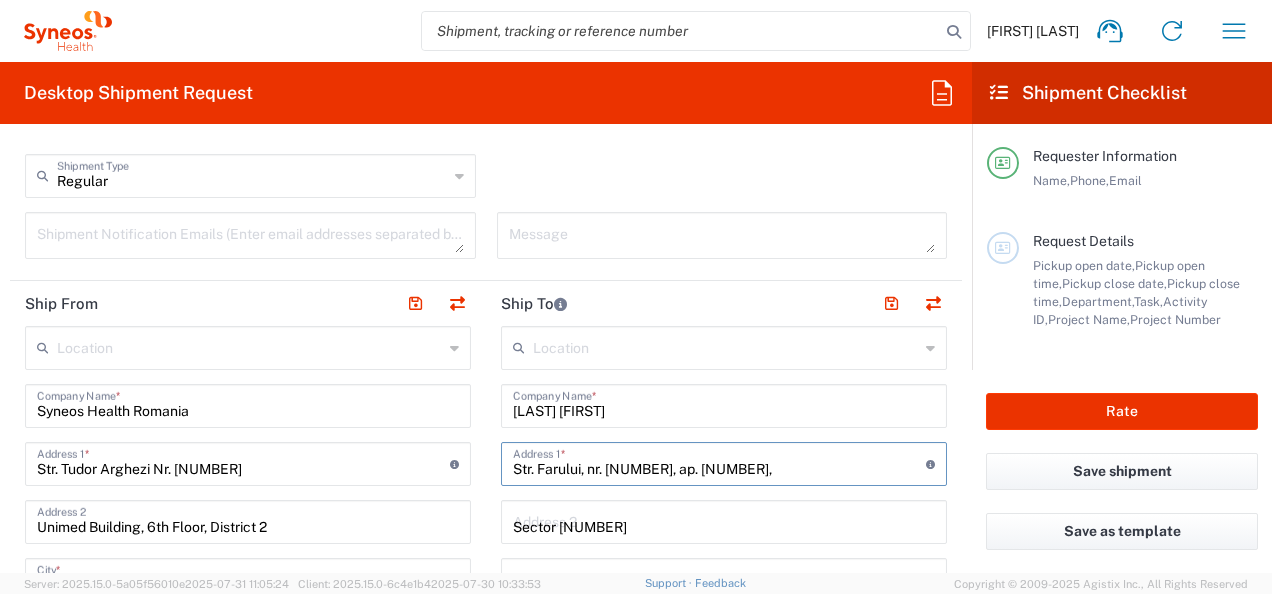 type on "Romania" 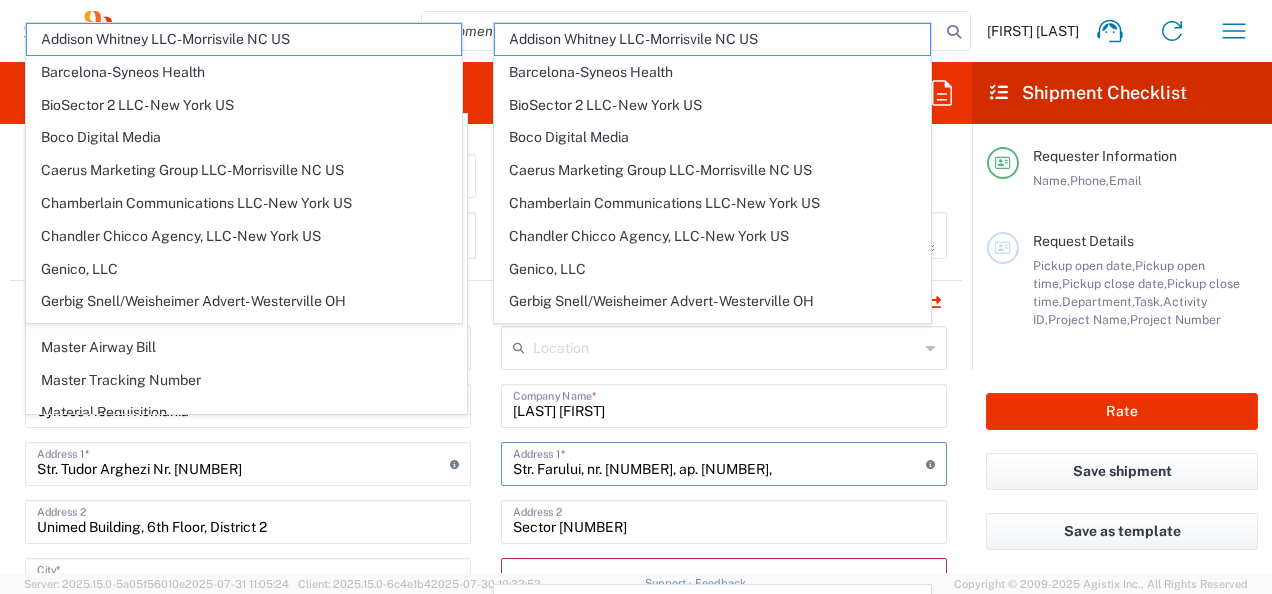 scroll, scrollTop: 0, scrollLeft: 0, axis: both 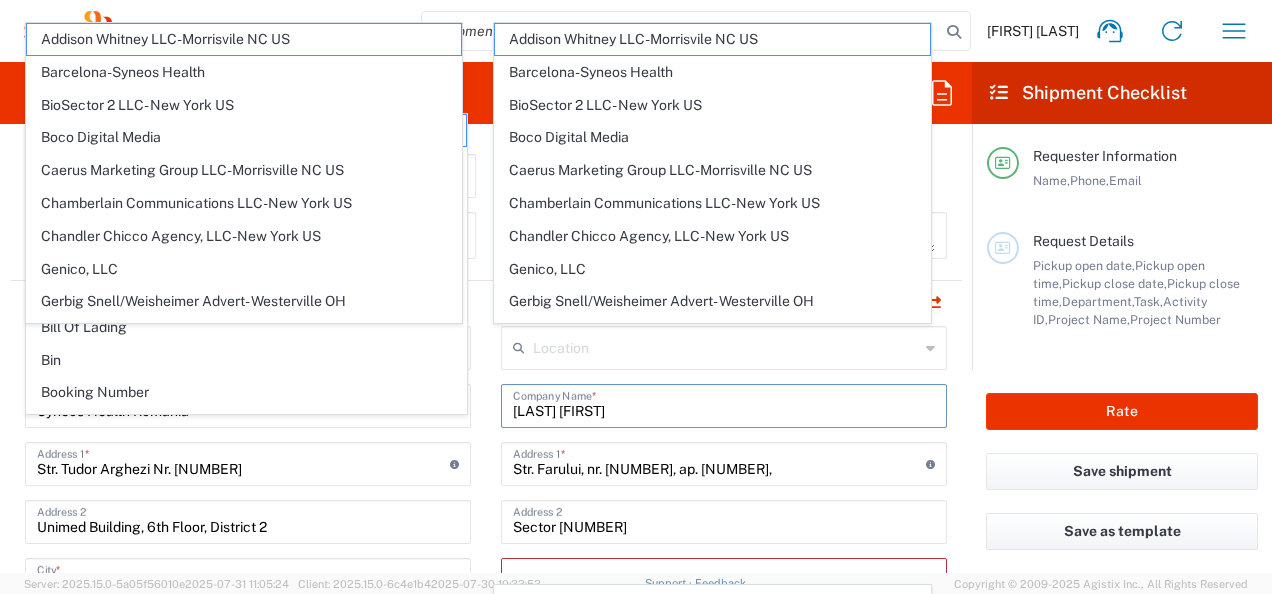 click on "[FIRST] [LAST]" at bounding box center [724, 404] 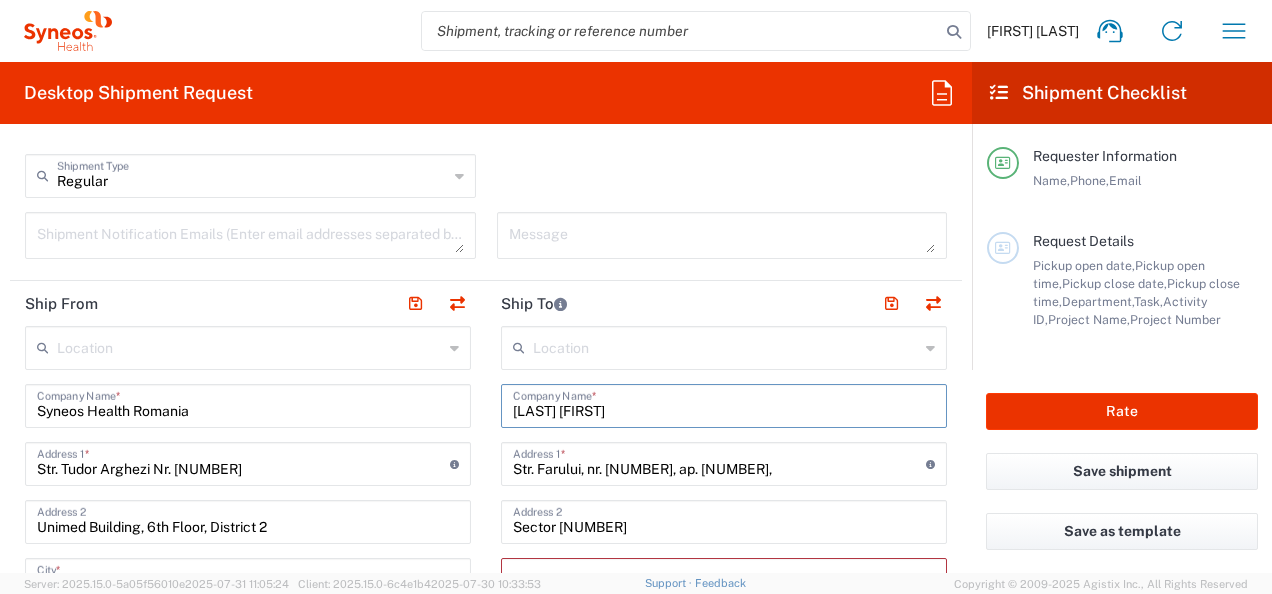 scroll, scrollTop: 800, scrollLeft: 0, axis: vertical 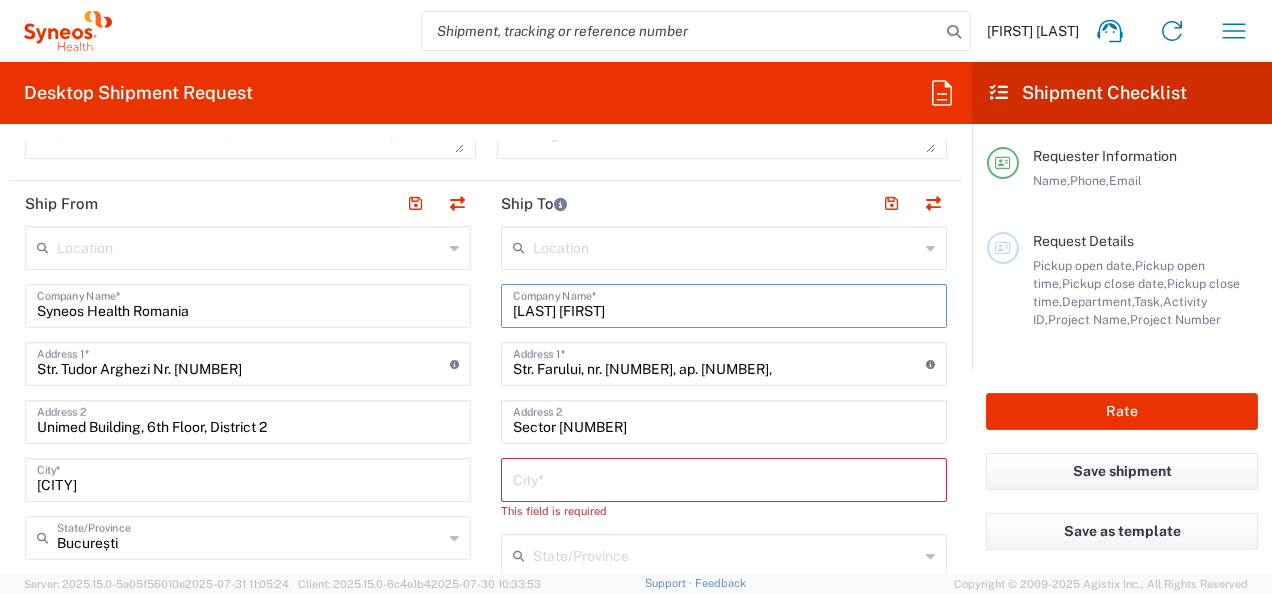 click at bounding box center (724, 478) 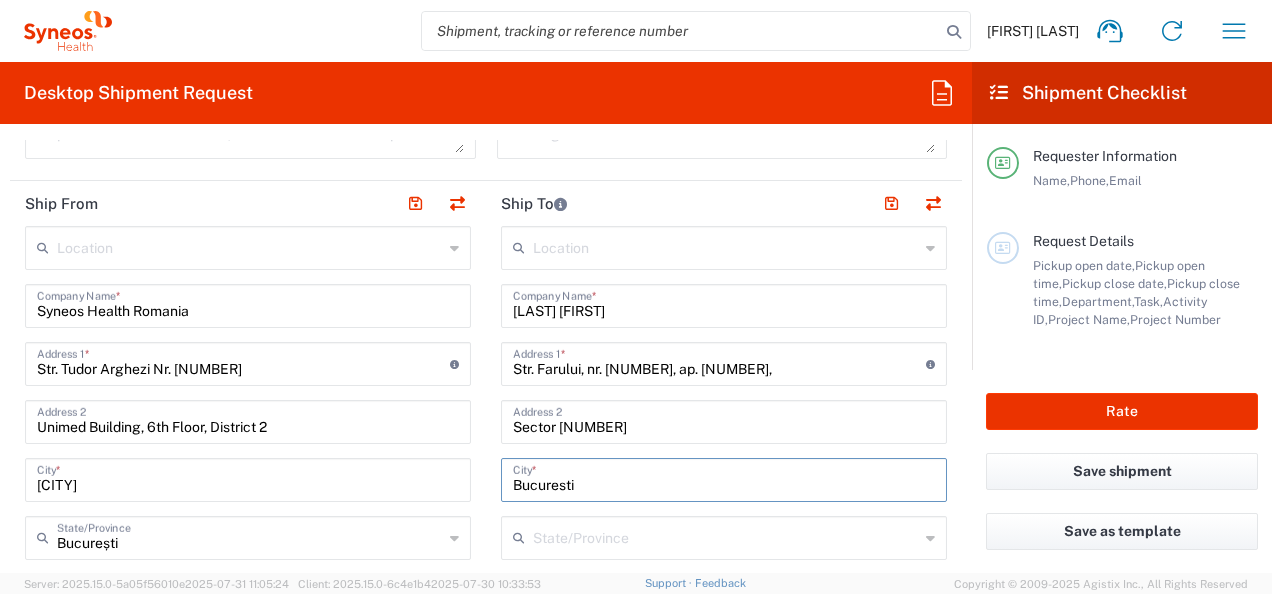 drag, startPoint x: 918, startPoint y: 479, endPoint x: 851, endPoint y: 498, distance: 69.641945 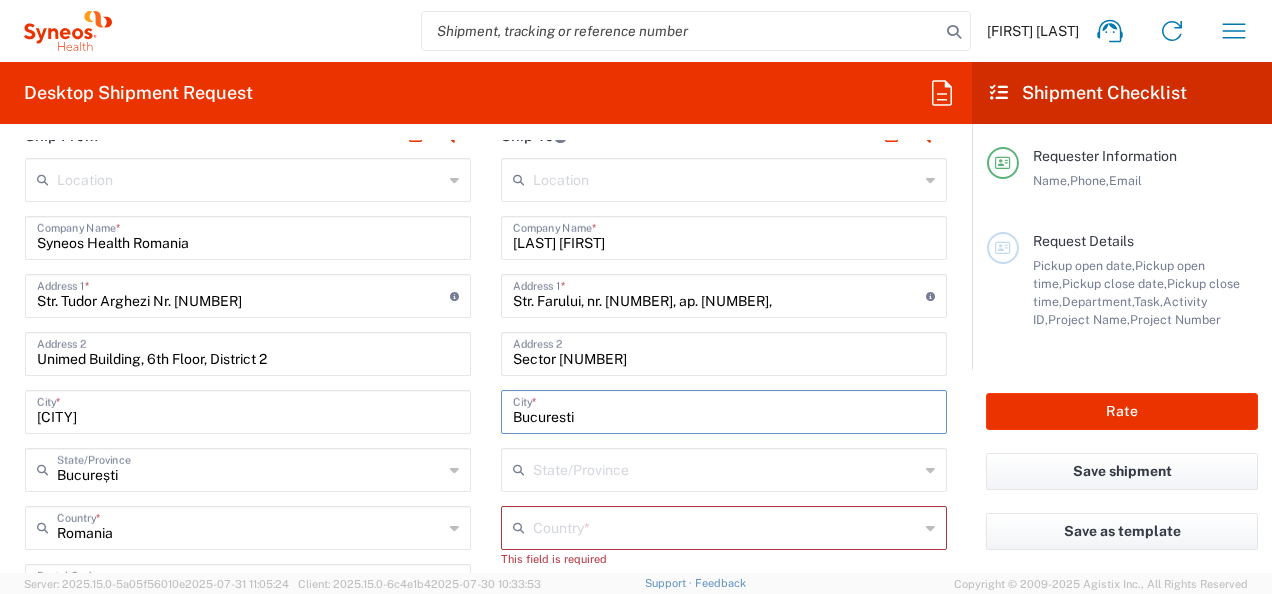 scroll, scrollTop: 900, scrollLeft: 0, axis: vertical 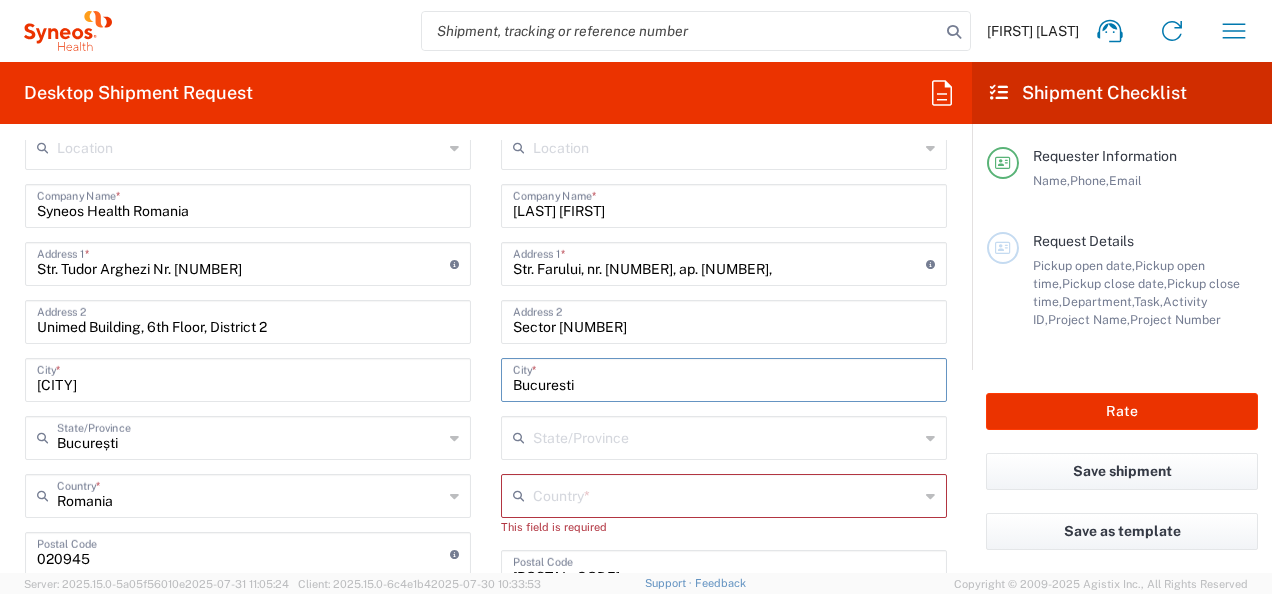 type on "Bucuresti" 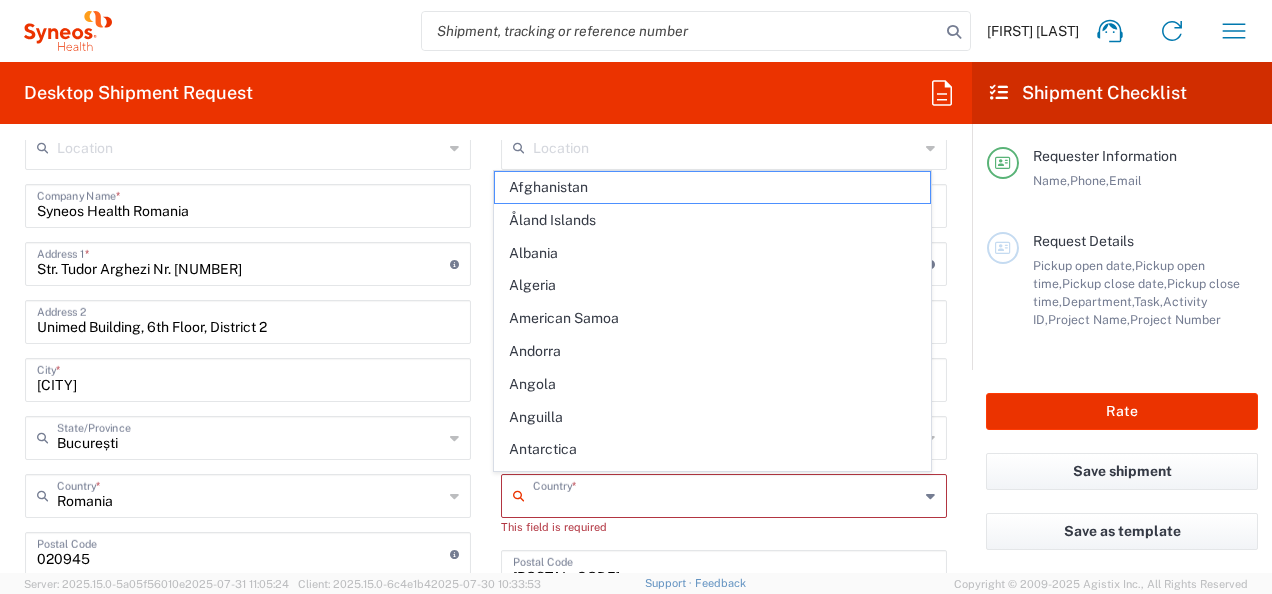 type on "Romania" 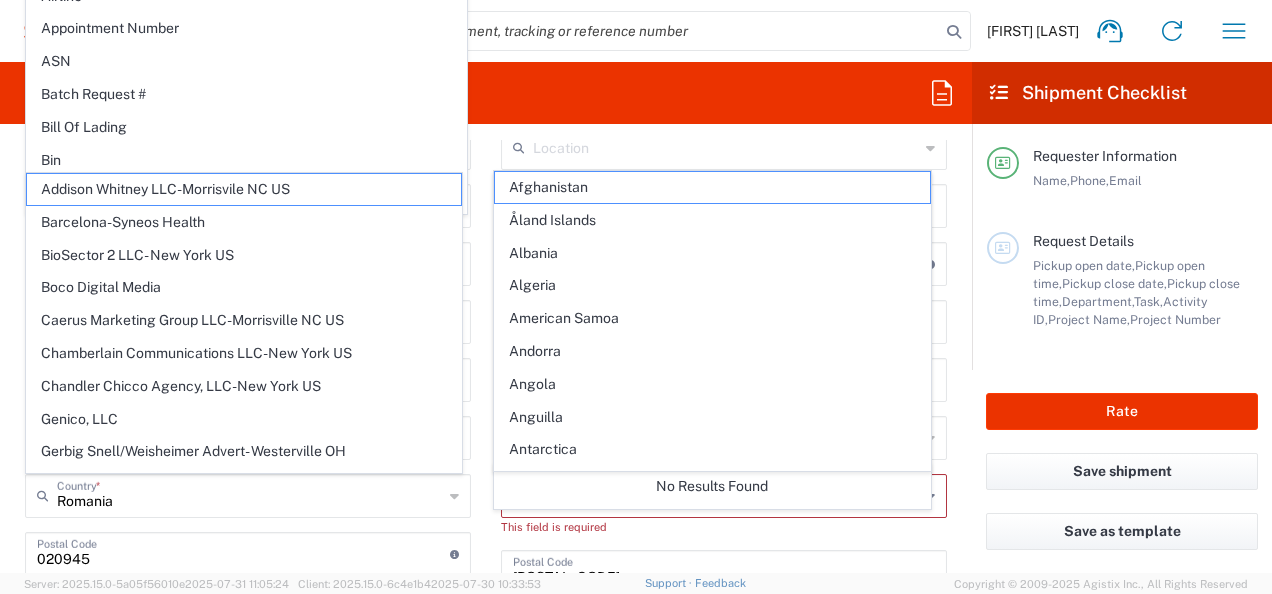 click on "Requester Information  Ioana Bratu  Name  * 0766479269  Phone  * ioana.bratu@syneoshealth.com  Email  *  Name (on behalf of)   Phone (on behalf of)   Email (on behalf of)   Request Details  08/01/2025 ×  Pickup open date  * Cancel Apply 12:00 AM  Pickup open time  * 08/01/2025 ×  Pickup close date  * Cancel Apply 04:00 PM  Pickup close time  *  Schedule pickup  When scheduling a pickup please be sure to meet the following criteria:
1. Pickup window should start at least 2 hours after current time.
2.Pickup window needs to be at least 2 hours.
3.Pickup close time should not exceed business hours.
Front  Package Location  Front None Rear Side Building  Building Part  Apartment Building Department Floor Room Suite reception  Building Part Description  08/04/2025 ×  Delivery open date  Cancel Apply 08:00 AM  Delivery open time  08/04/2025 ×  Delivery close date  Cancel Apply 04:00 PM  Delivery close time  8480  Department  * 8480 3000 3100 3109 3110 3111 3112 3125 3130 3135 3136 3150 3155 3165 3171 3172" 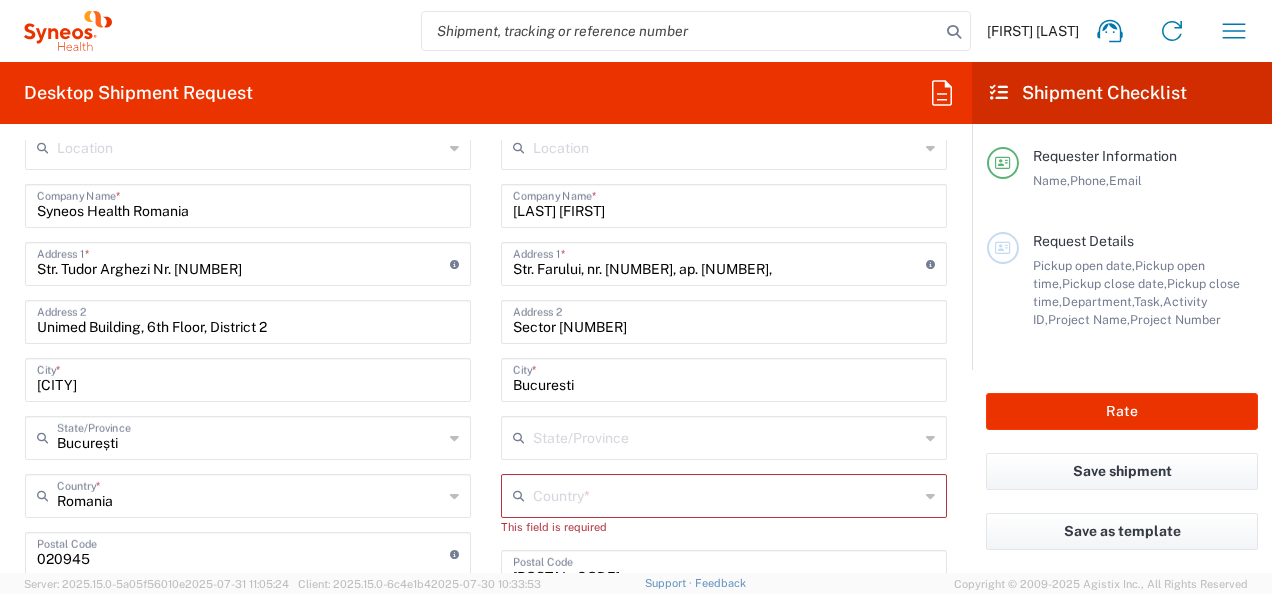 click at bounding box center (726, 494) 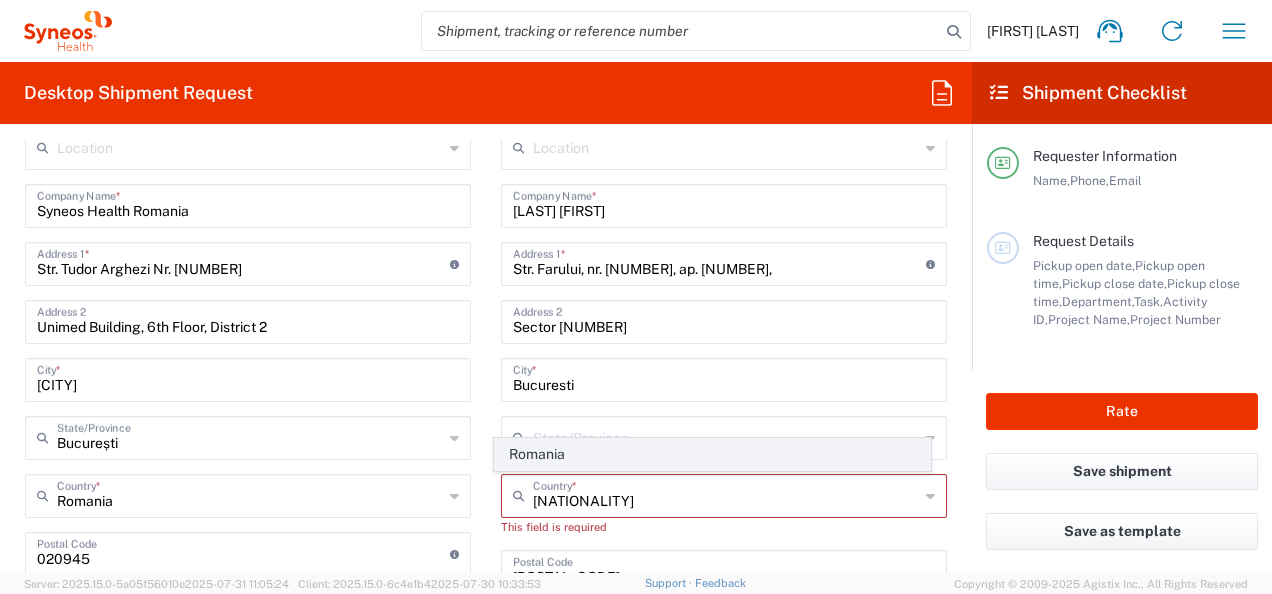 click on "Romania" 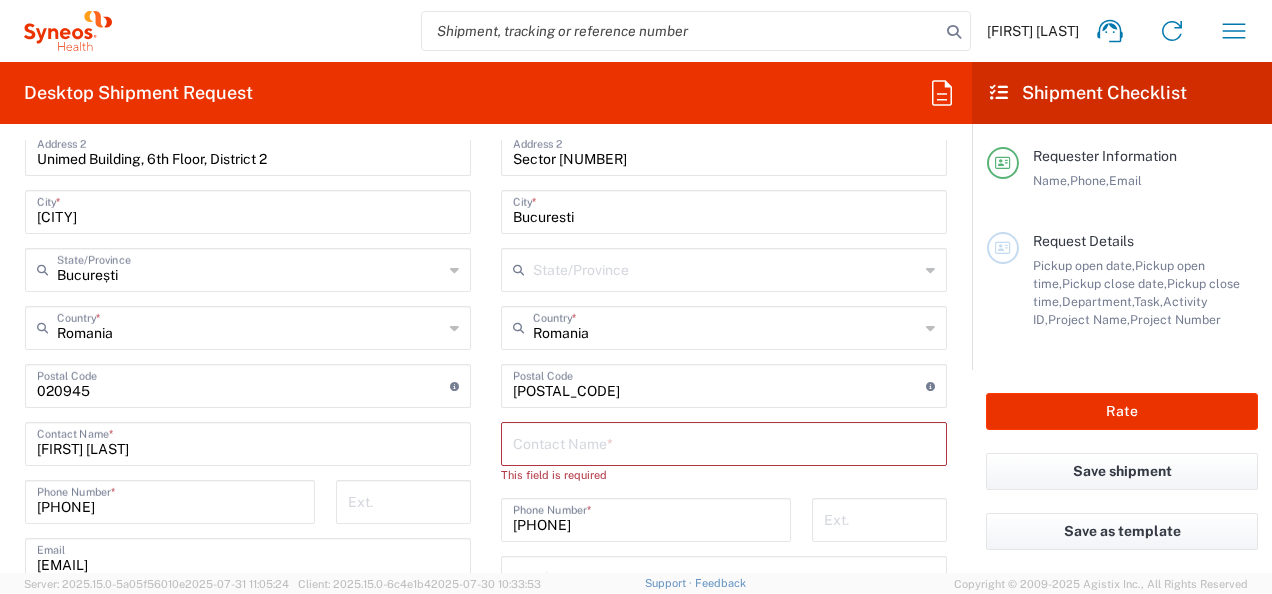 scroll, scrollTop: 1100, scrollLeft: 0, axis: vertical 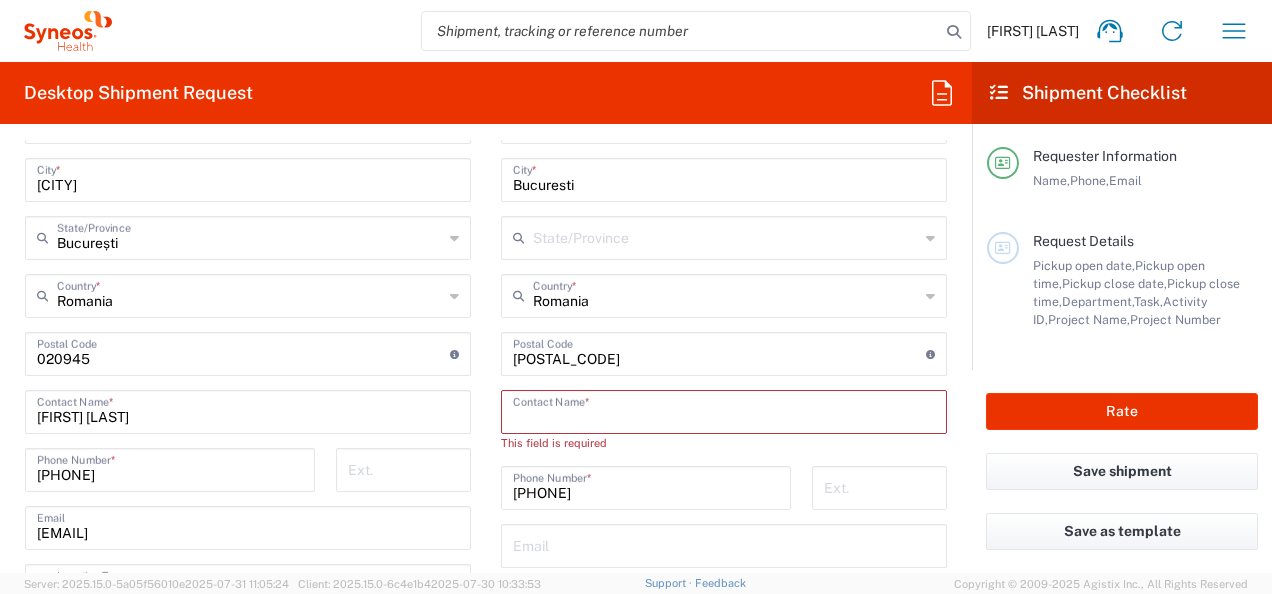 click at bounding box center (724, 410) 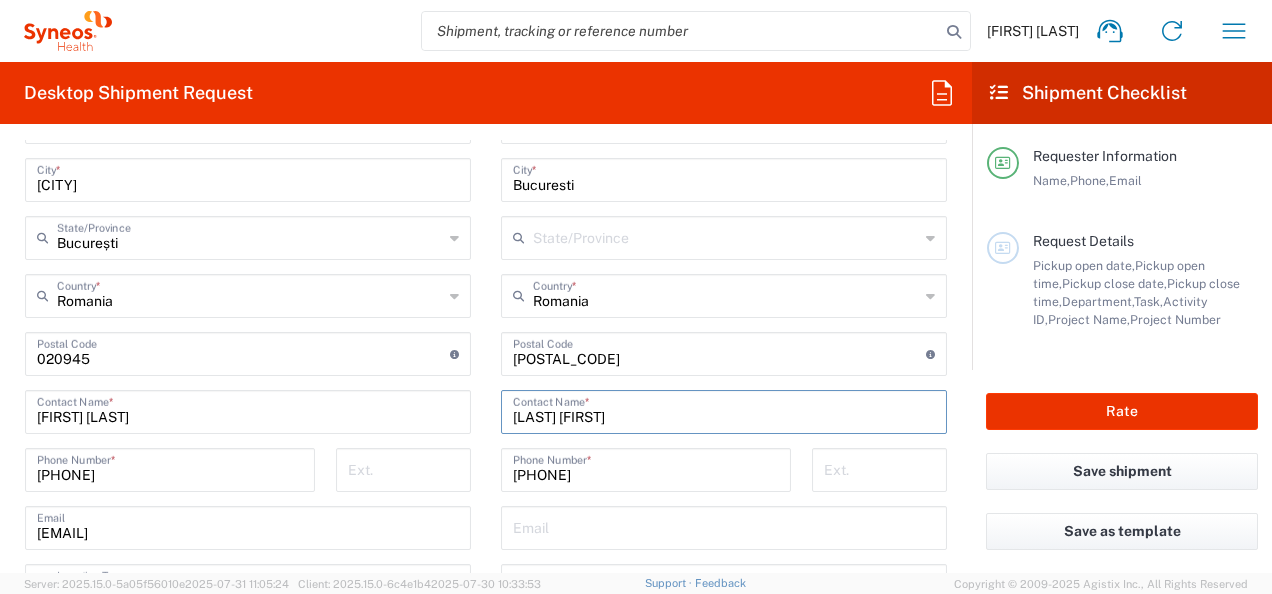 type on "[FIRST] [LAST]" 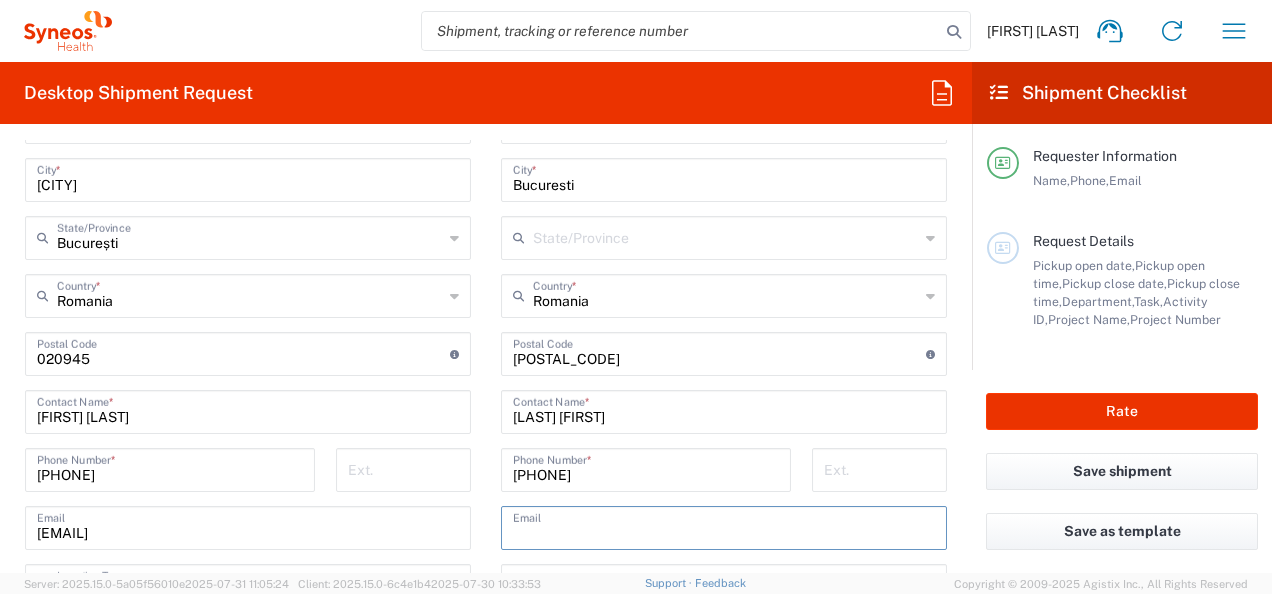 click on "Requester Information  Ioana Bratu  Name  * 0766479269  Phone  * ioana.bratu@syneoshealth.com  Email  *  Name (on behalf of)   Phone (on behalf of)   Email (on behalf of)   Request Details  08/01/2025 ×  Pickup open date  * Cancel Apply 12:00 AM  Pickup open time  * 08/01/2025 ×  Pickup close date  * Cancel Apply 04:00 PM  Pickup close time  *  Schedule pickup  When scheduling a pickup please be sure to meet the following criteria:
1. Pickup window should start at least 2 hours after current time.
2.Pickup window needs to be at least 2 hours.
3.Pickup close time should not exceed business hours.
Front  Package Location  Front None Rear Side Building  Building Part  Apartment Building Department Floor Room Suite reception  Building Part Description  08/04/2025 ×  Delivery open date  Cancel Apply 08:00 AM  Delivery open time  08/04/2025 ×  Delivery close date  Cancel Apply 04:00 PM  Delivery close time  8480  Department  * 8480 3000 3100 3109 3110 3111 3112 3125 3130 3135 3136 3150 3155 3165 3171 3172" 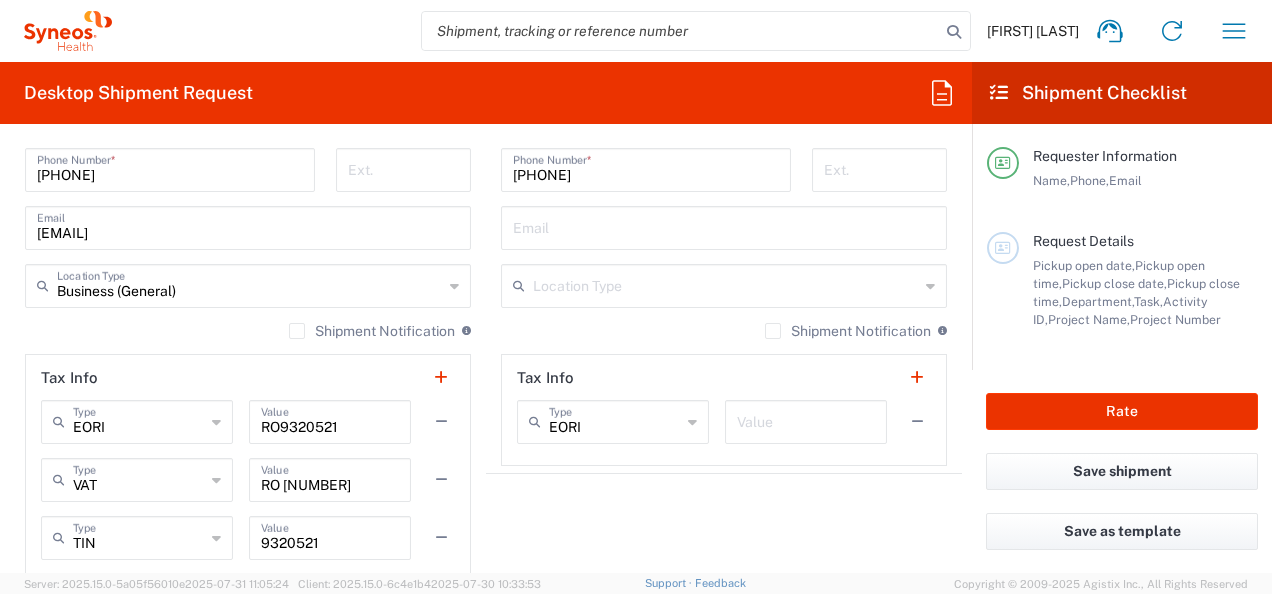 scroll, scrollTop: 1500, scrollLeft: 0, axis: vertical 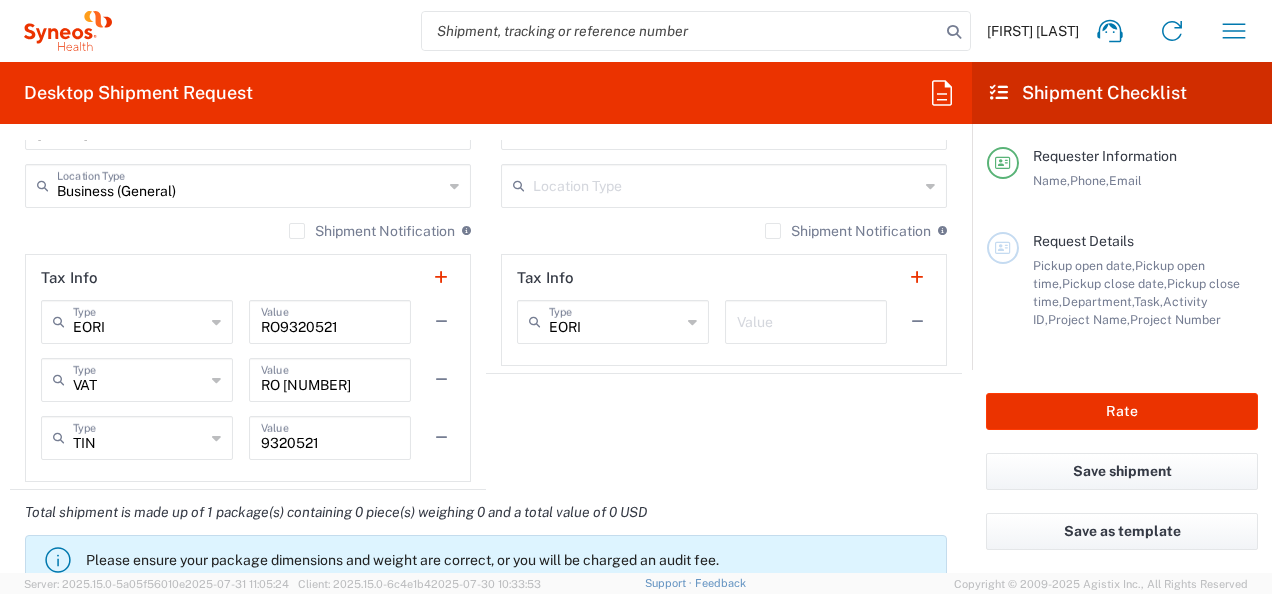 click 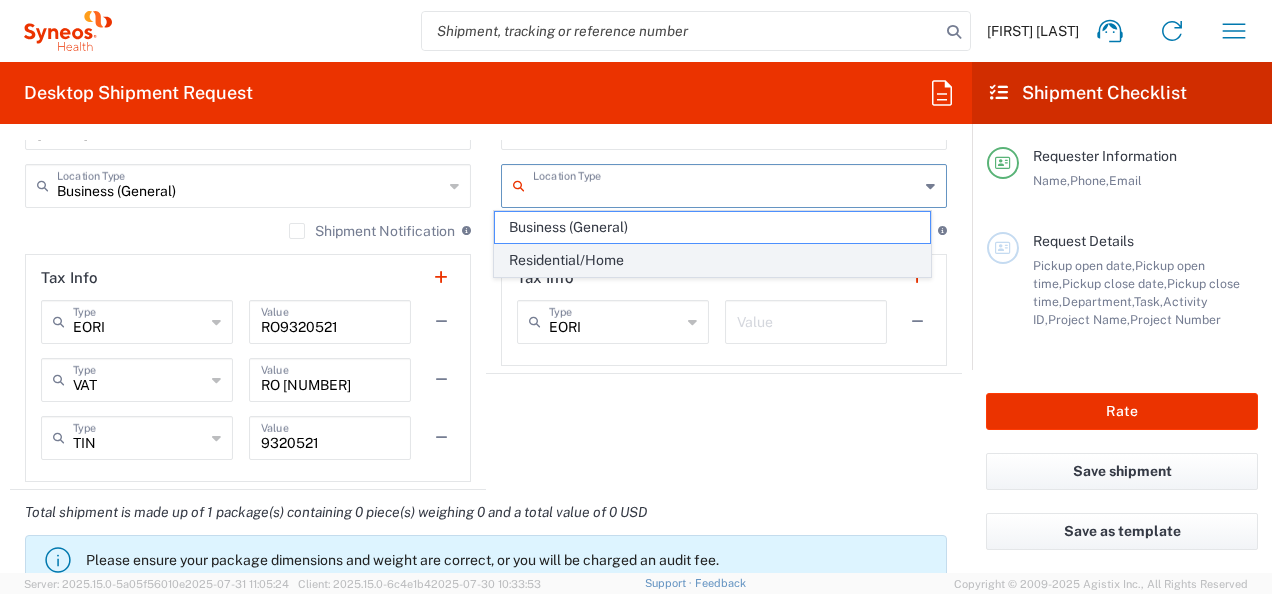 click on "Residential/Home" 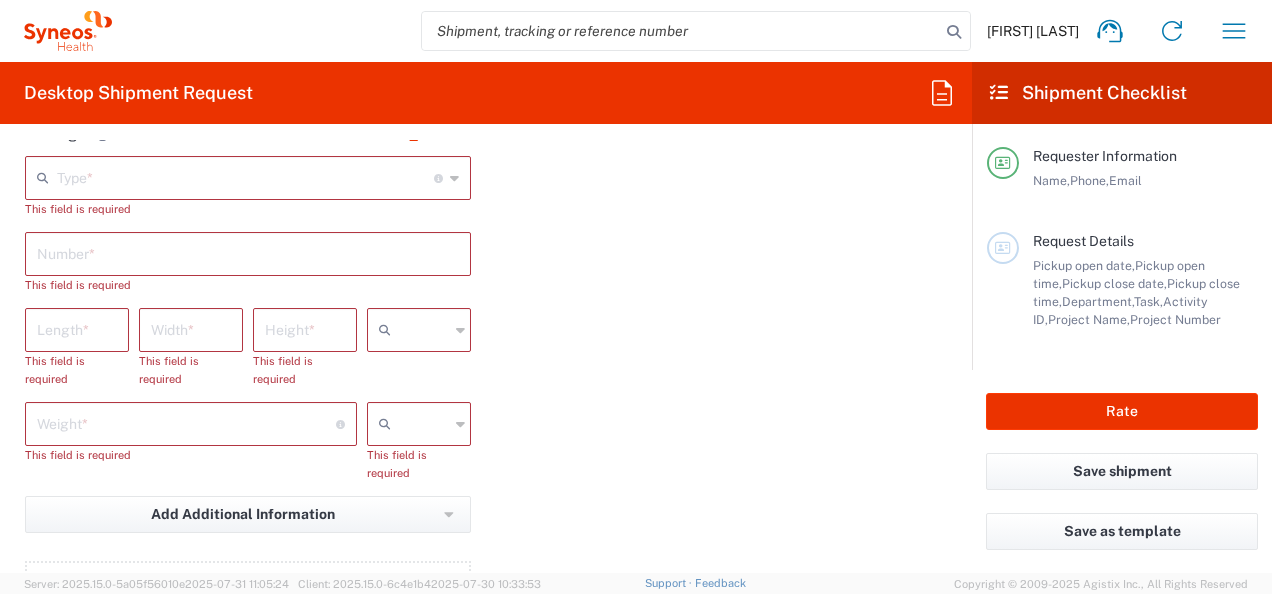 scroll, scrollTop: 1800, scrollLeft: 0, axis: vertical 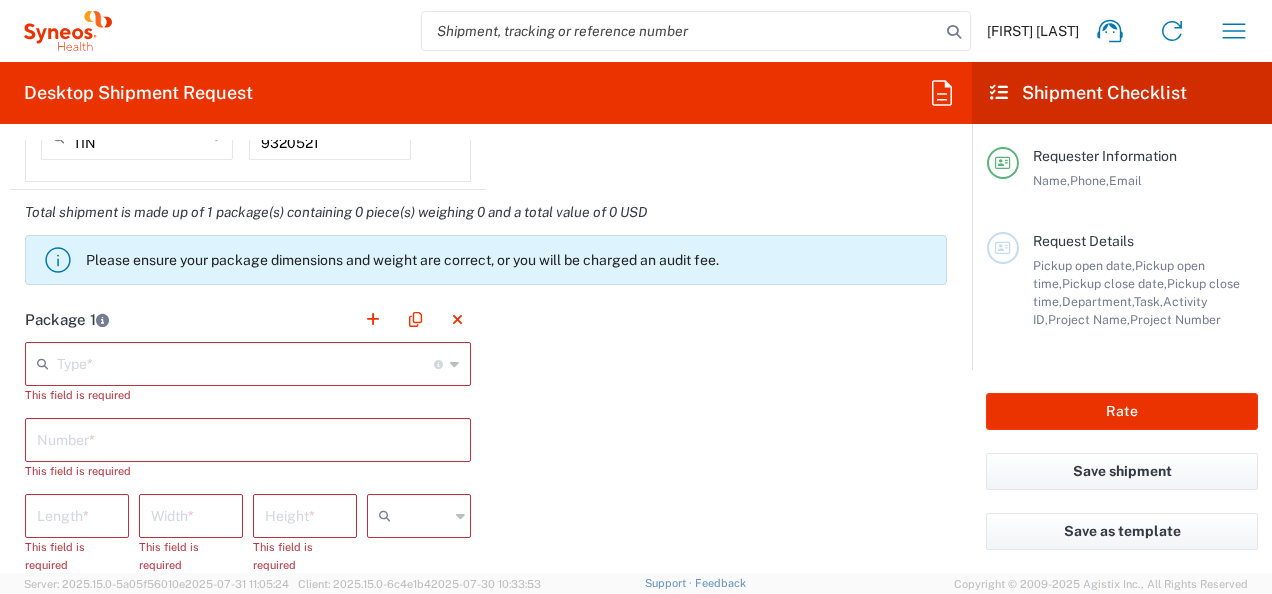 click 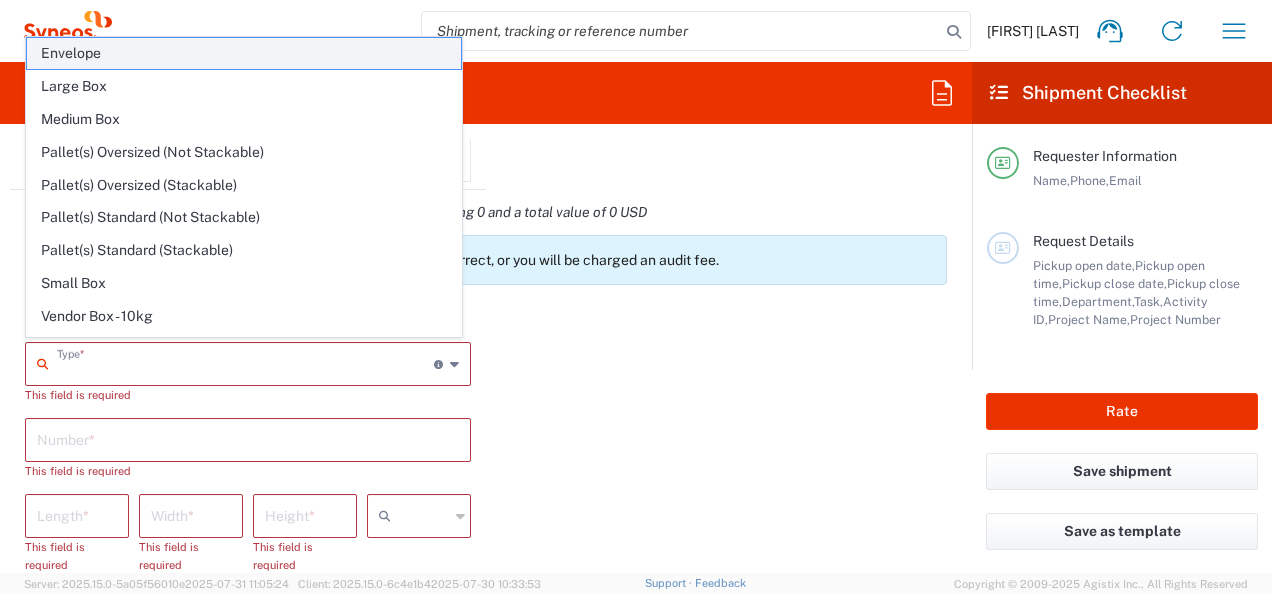 click on "Envelope" 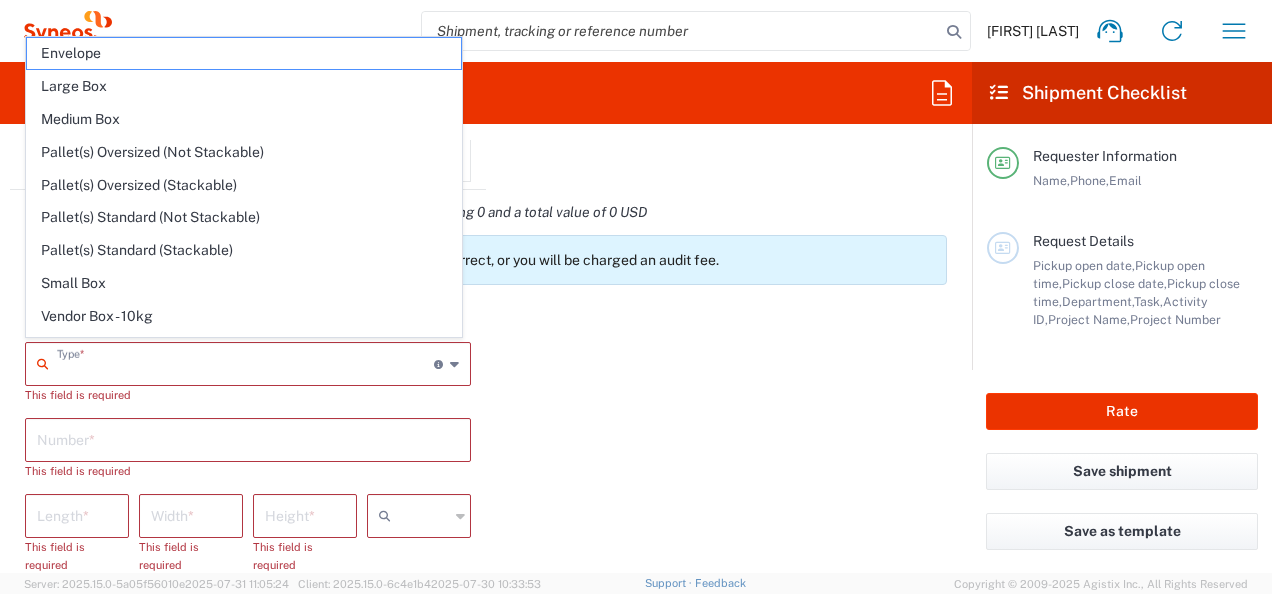 type on "Envelope" 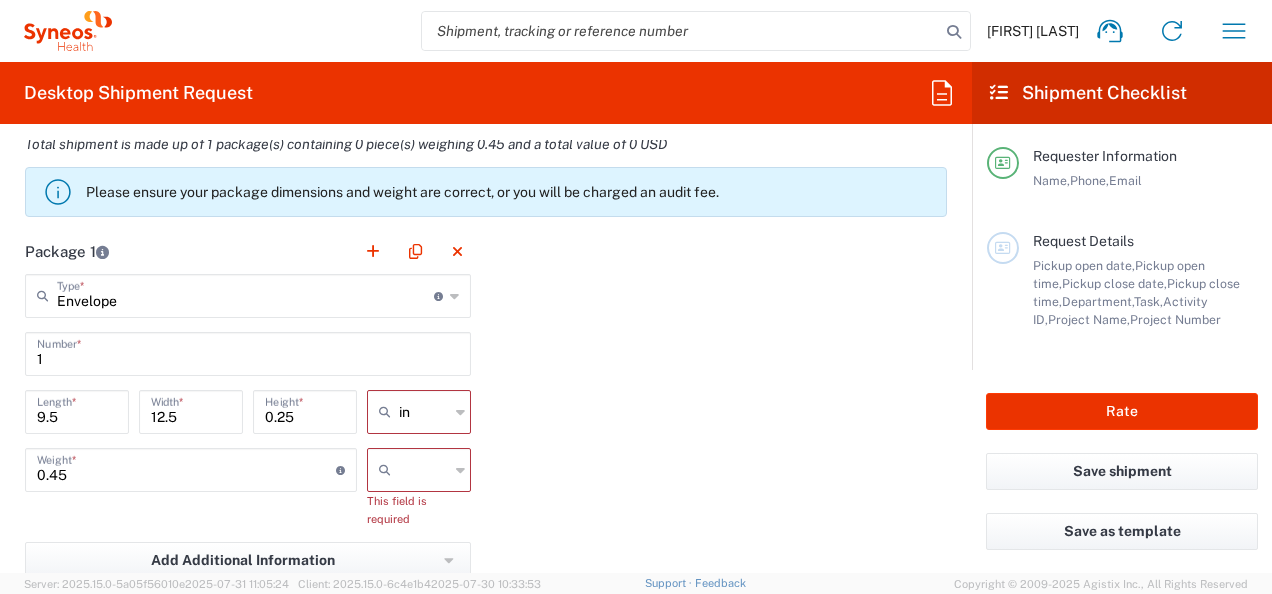 scroll, scrollTop: 1900, scrollLeft: 0, axis: vertical 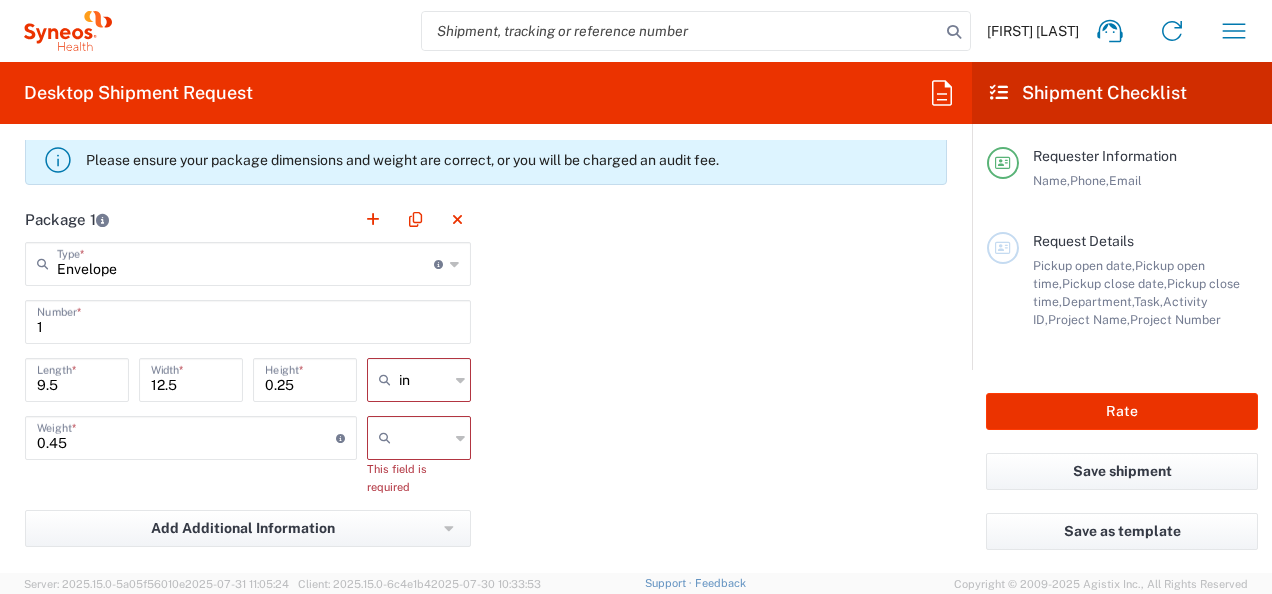click 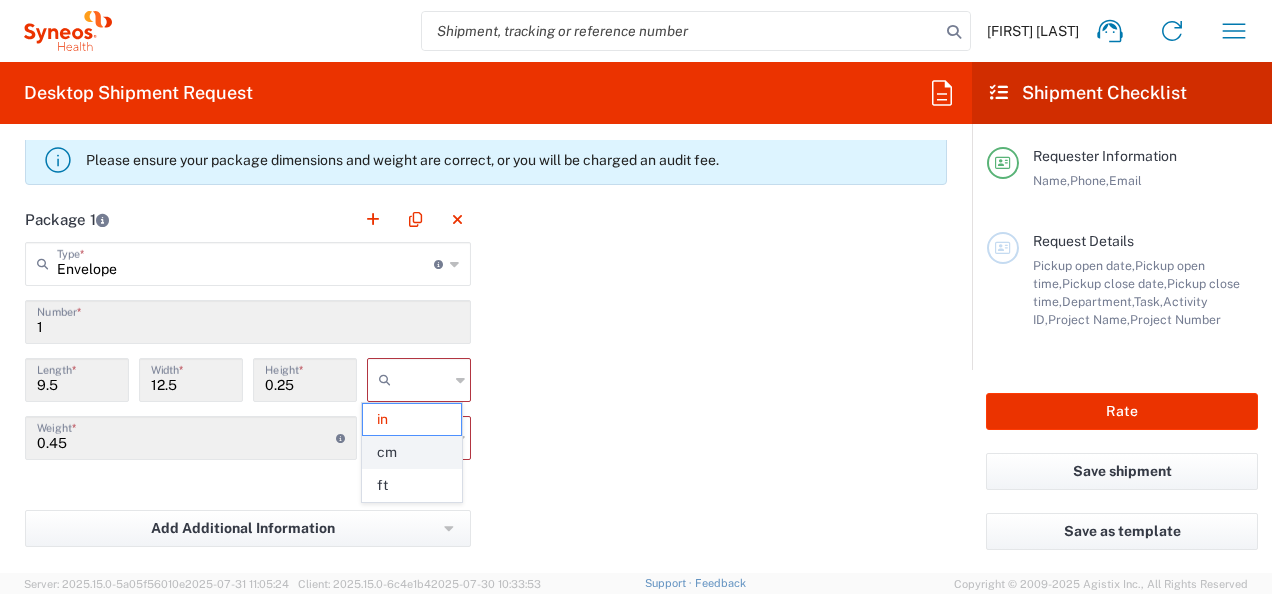 click on "cm" 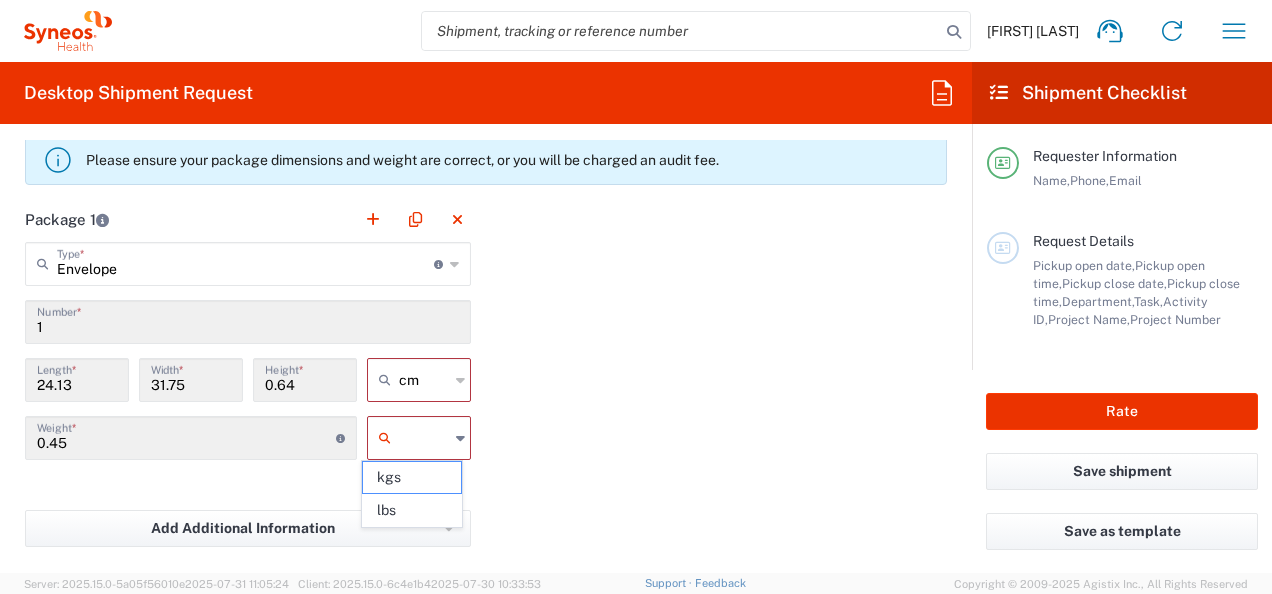 click at bounding box center (424, 438) 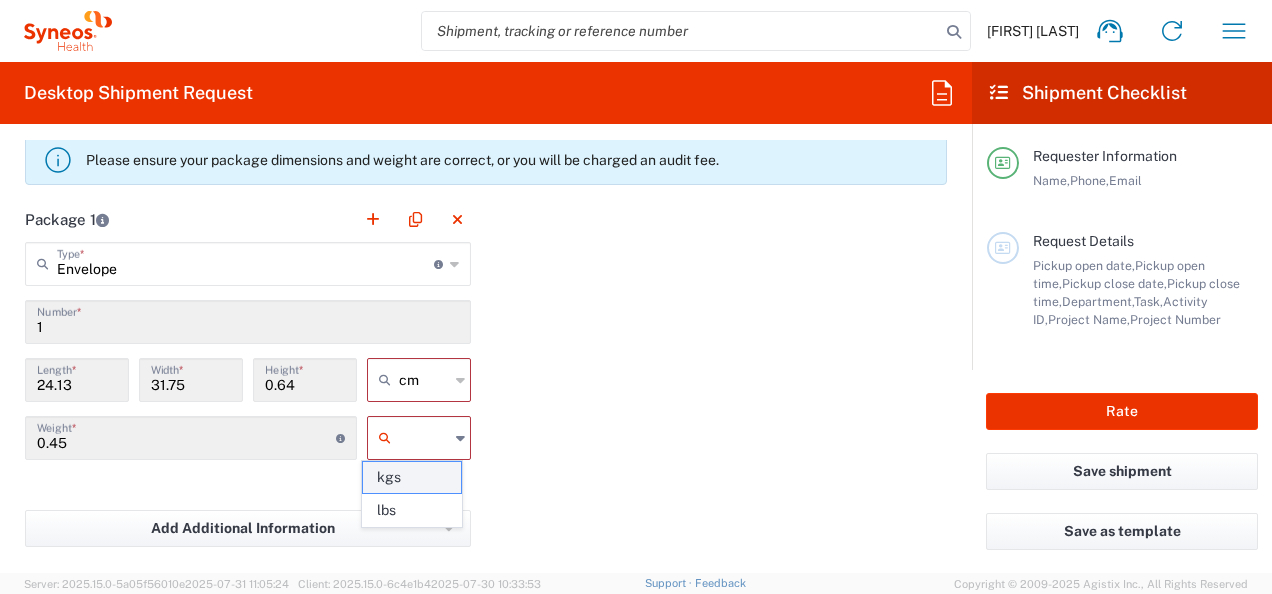 click on "kgs" 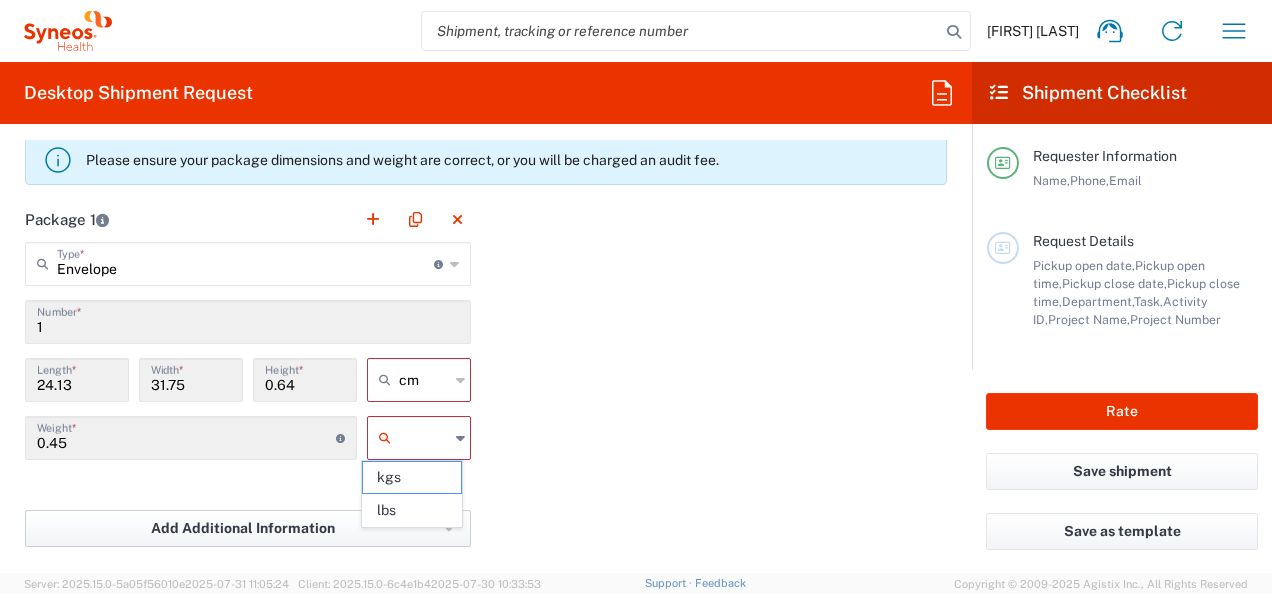 type on "kgs" 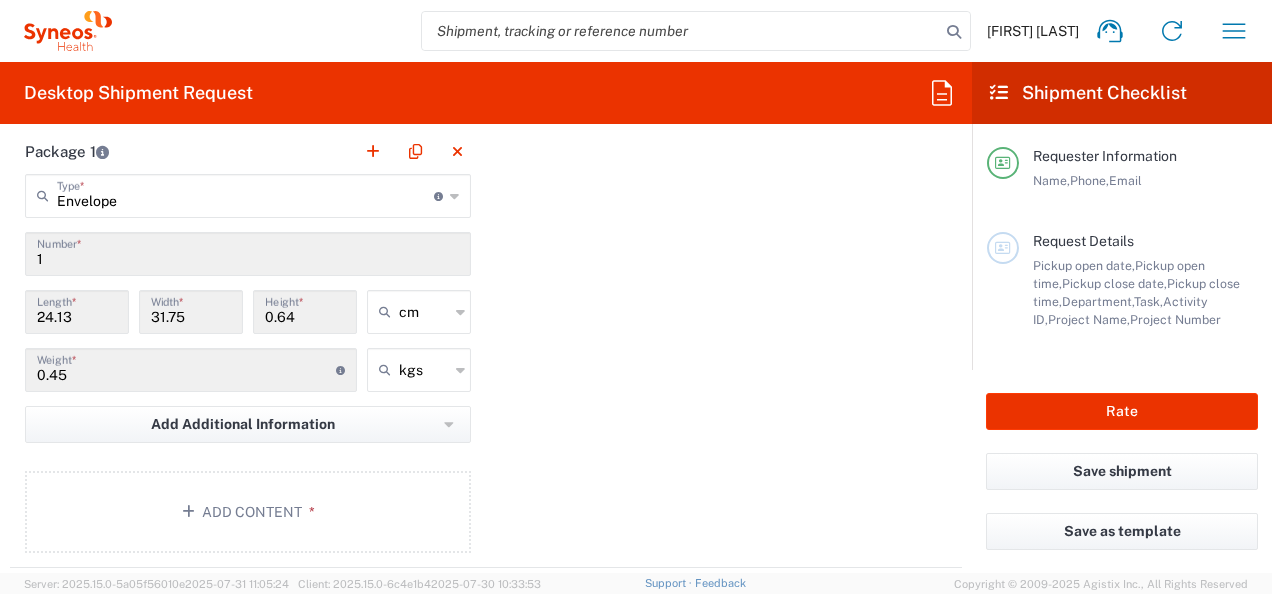 scroll, scrollTop: 2000, scrollLeft: 0, axis: vertical 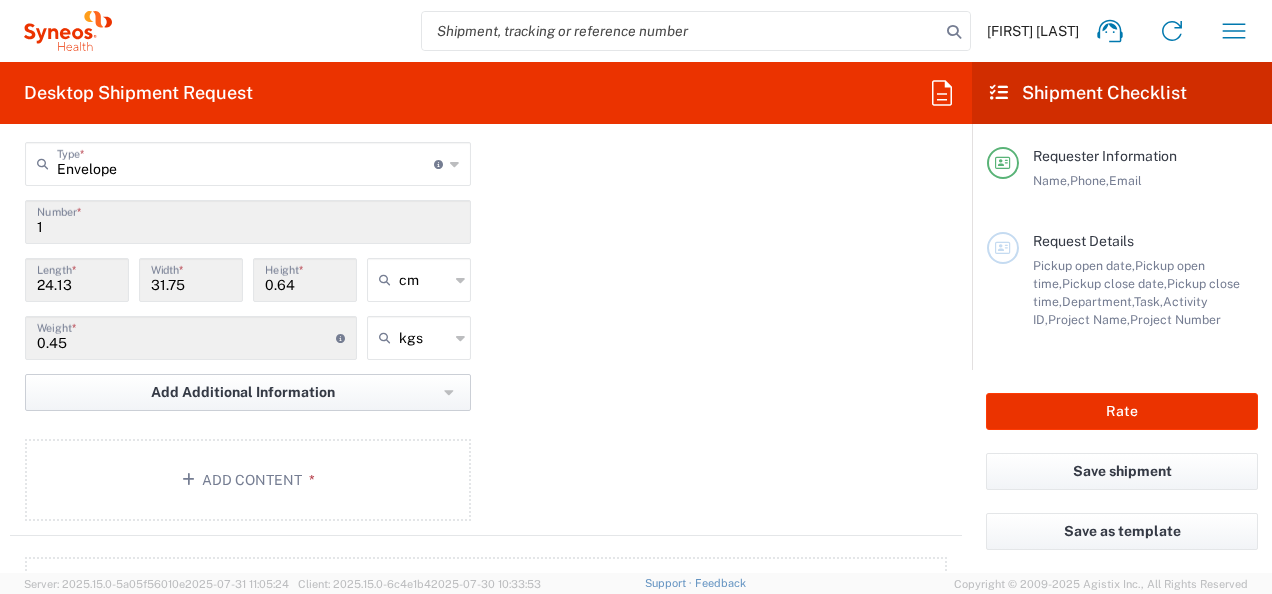 click on "Add Additional Information" 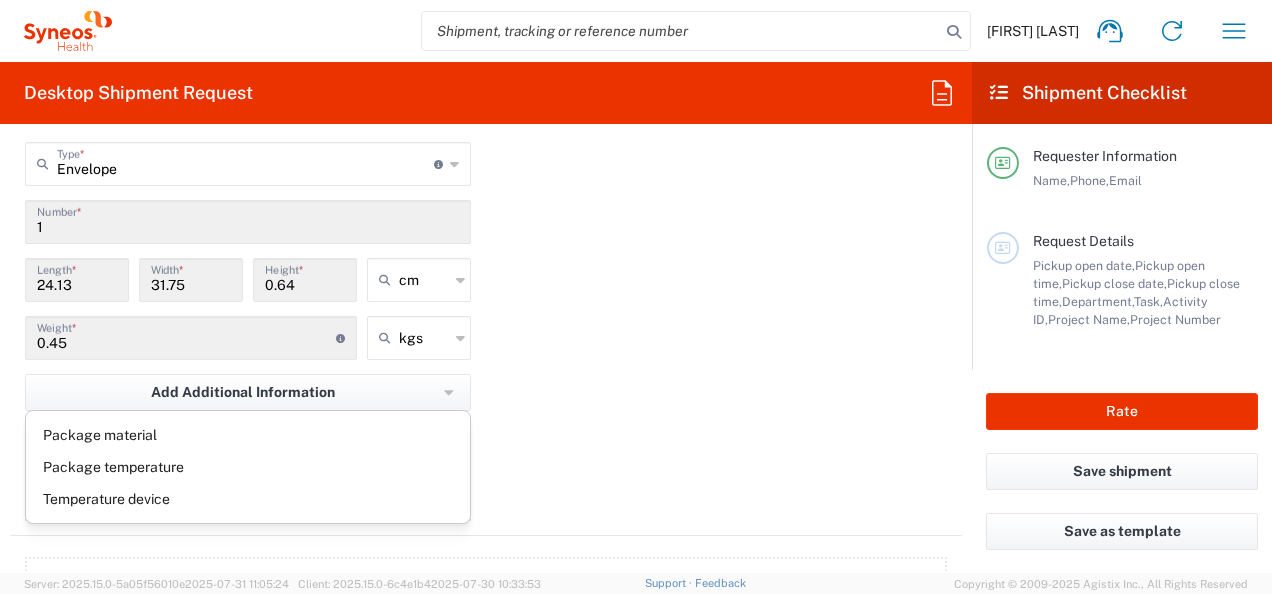 click on "Package 1  Envelope  Type  * Material used to package goods Envelope Large Box Medium Box Pallet(s) Oversized (Not Stackable) Pallet(s) Oversized (Stackable) Pallet(s) Standard (Not Stackable) Pallet(s) Standard (Stackable) Small Box Vendor Box - 10kg Vendor Box - 25kg Your Packaging 1  Number  * 24.13  Length  * 31.75  Width  * 0.64  Height  * cm in cm ft 0.45  Weight  * Total weight of package(s) in pounds or kilograms kgs kgs lbs Add Additional Information  Package material   Package temperature   Temperature device  Add Content *" 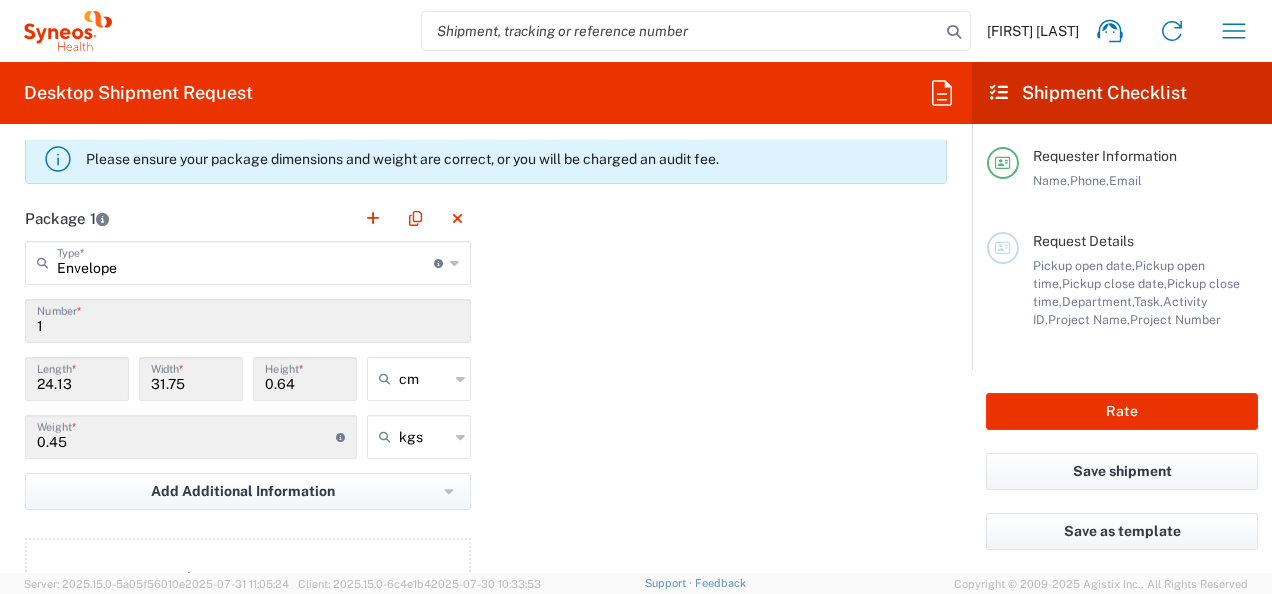 scroll, scrollTop: 2100, scrollLeft: 0, axis: vertical 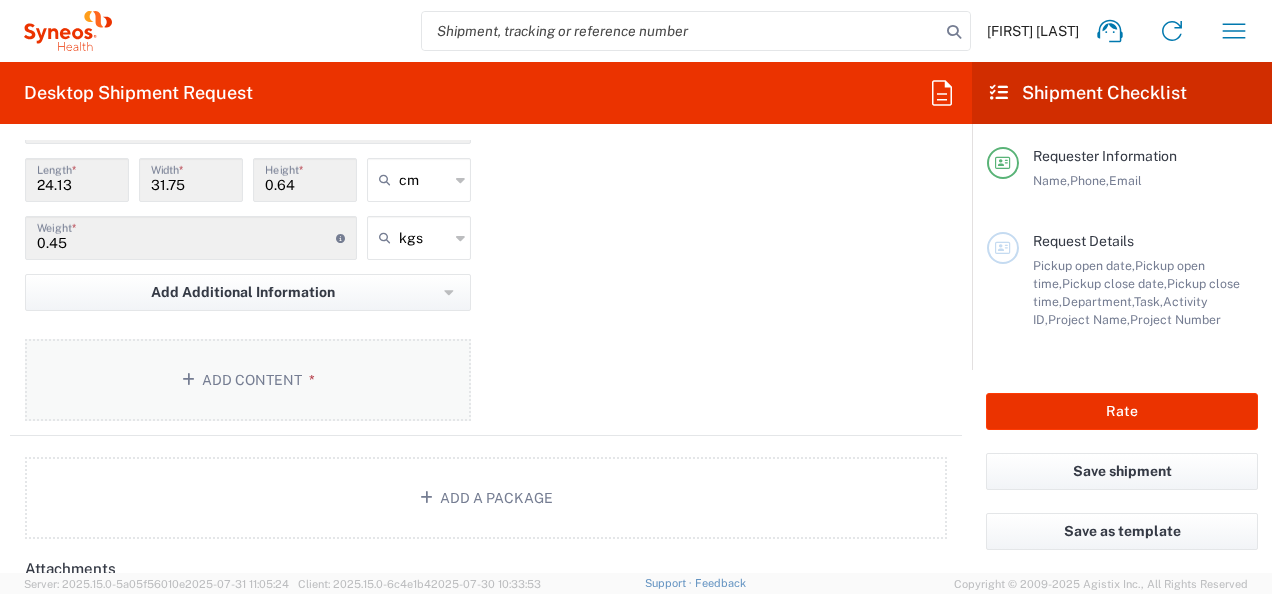 click on "Add Content *" 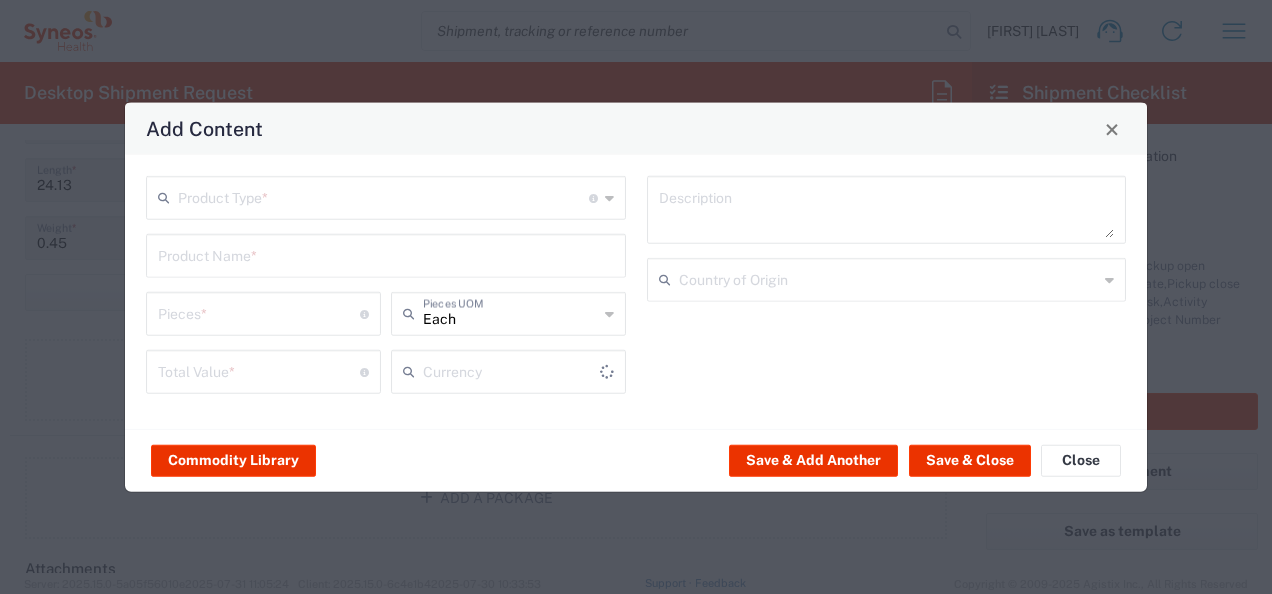 type on "US Dollar" 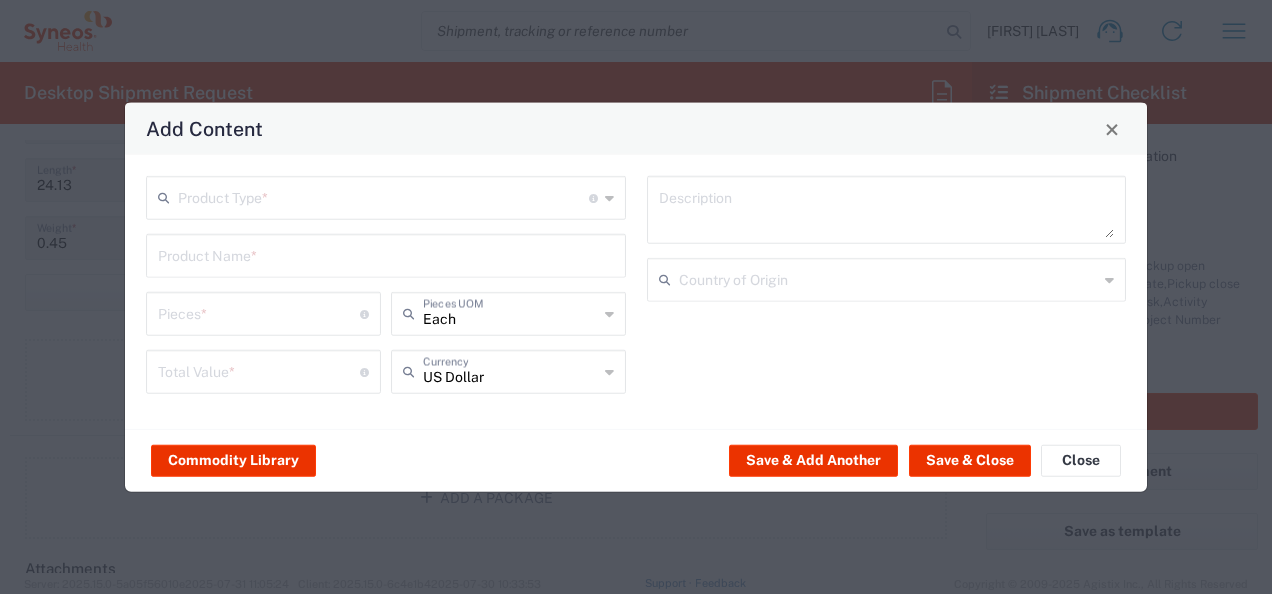 click 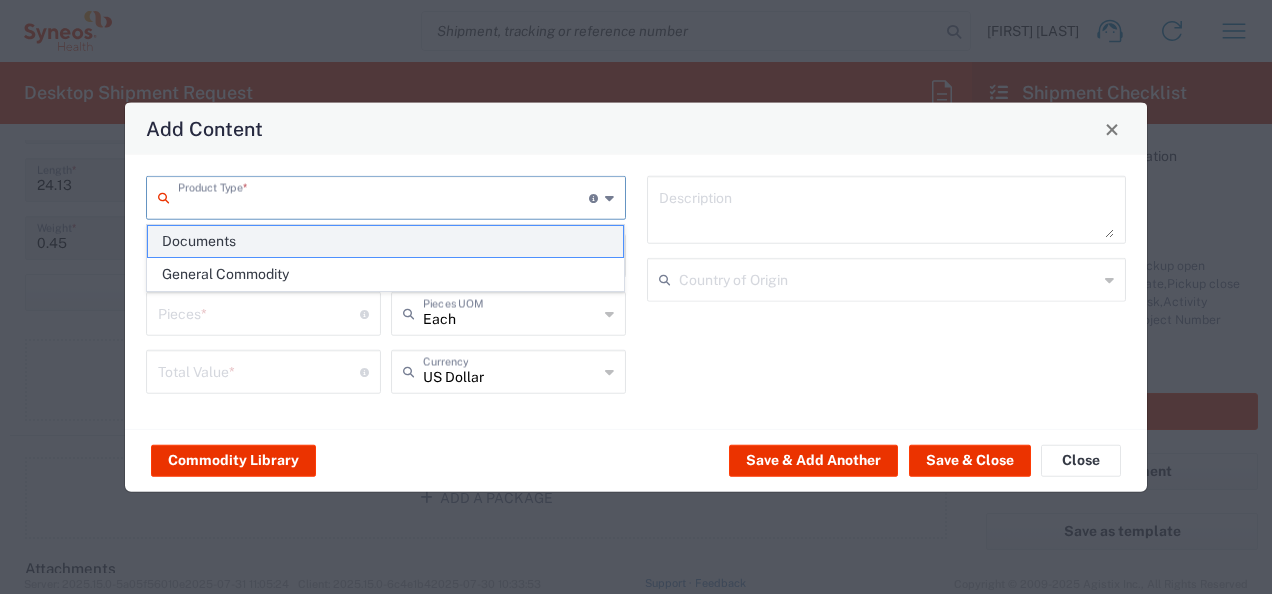 click on "Documents" 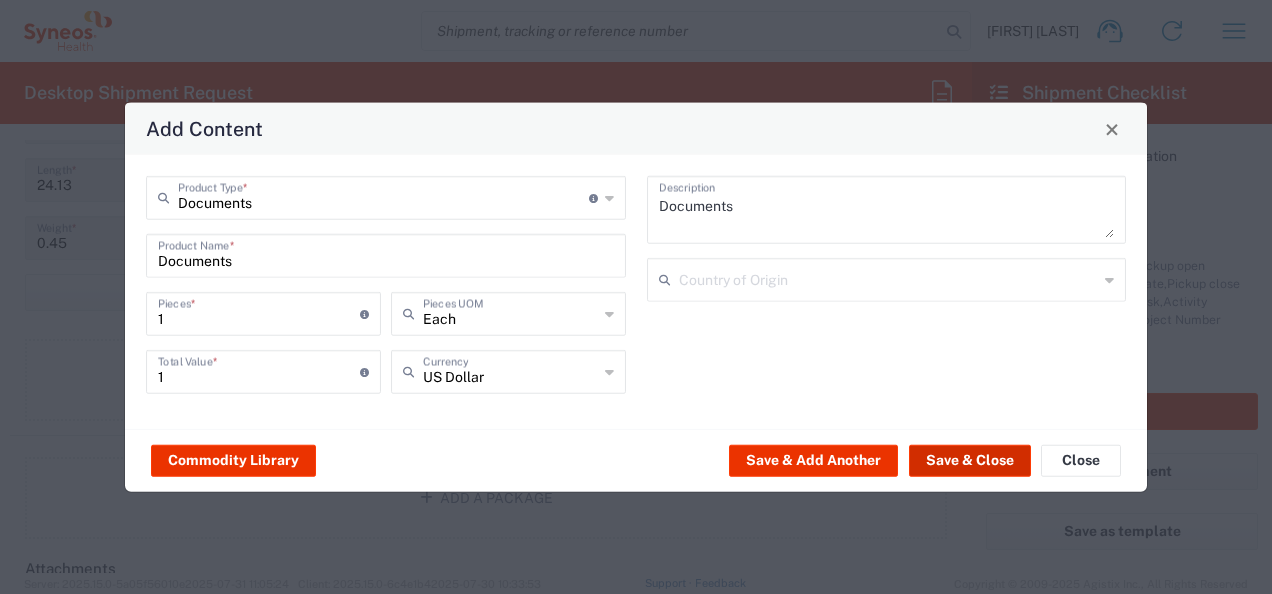 click on "Save & Close" 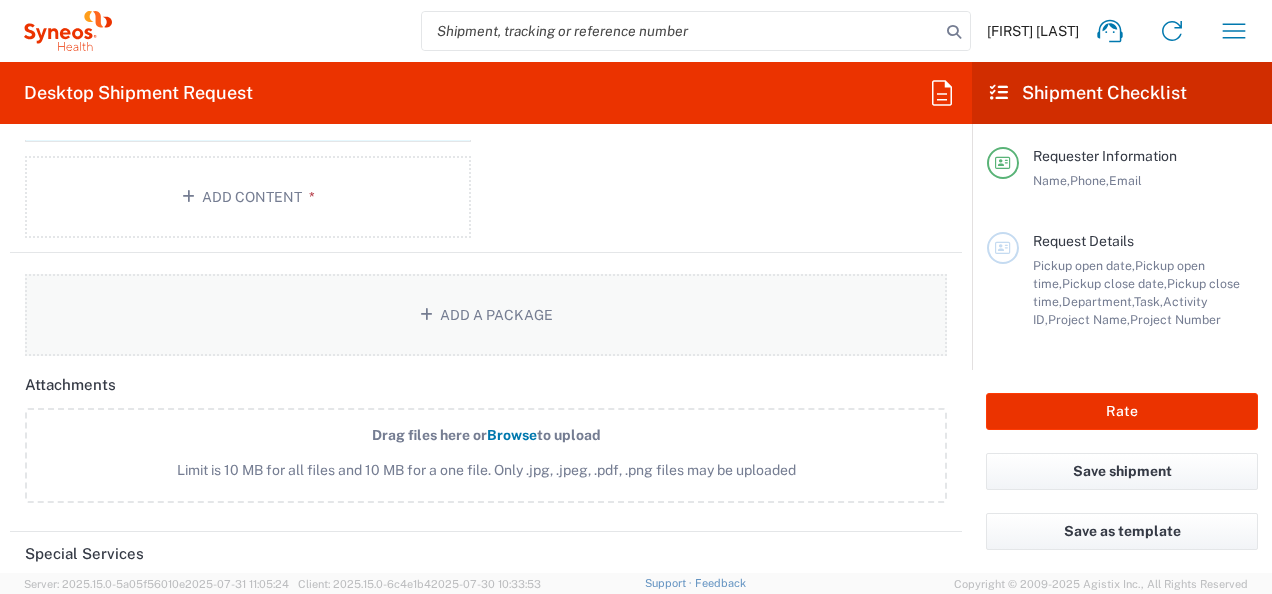 scroll, scrollTop: 2500, scrollLeft: 0, axis: vertical 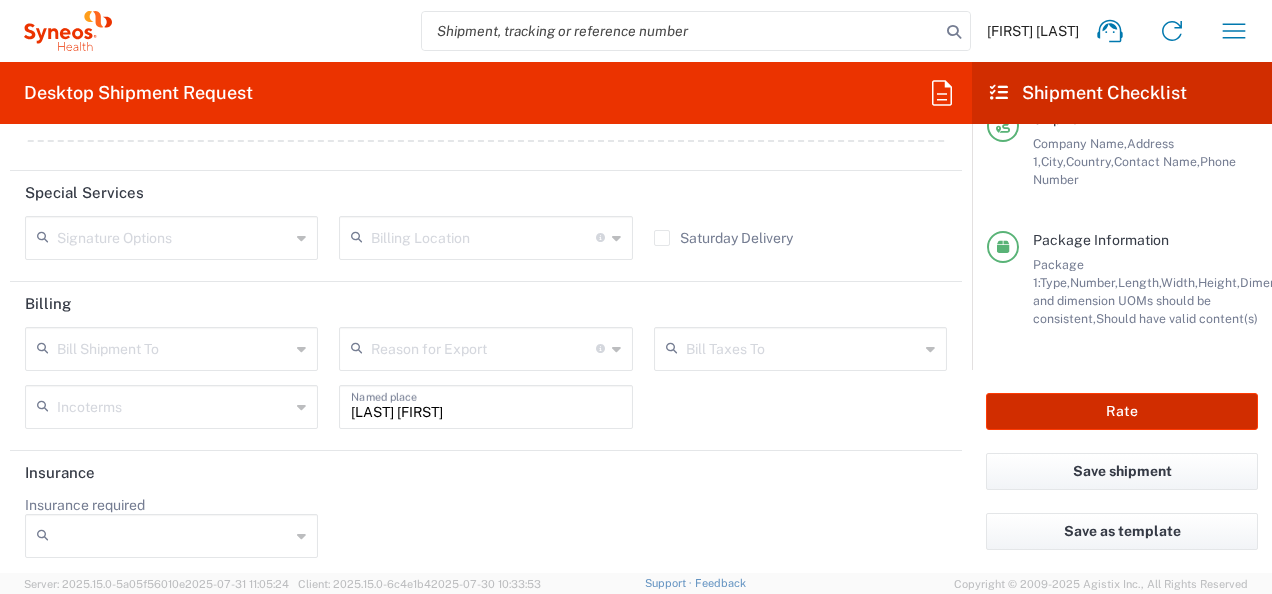 click on "Rate" 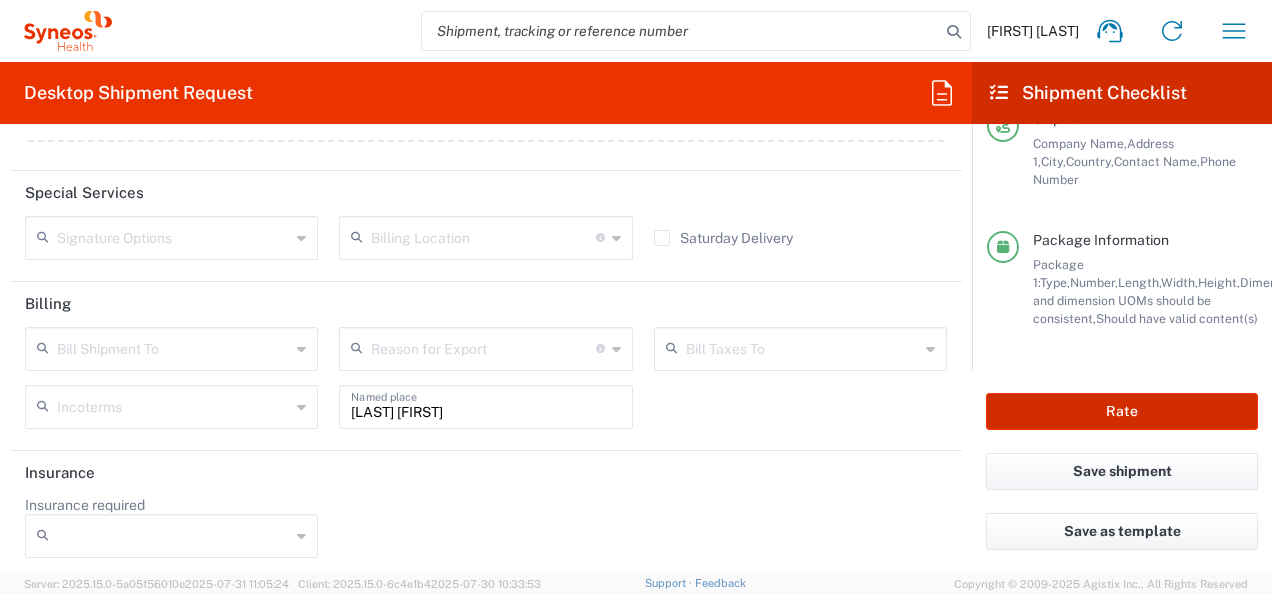 type on "8480 DEPARTMENTAL EXPENSE" 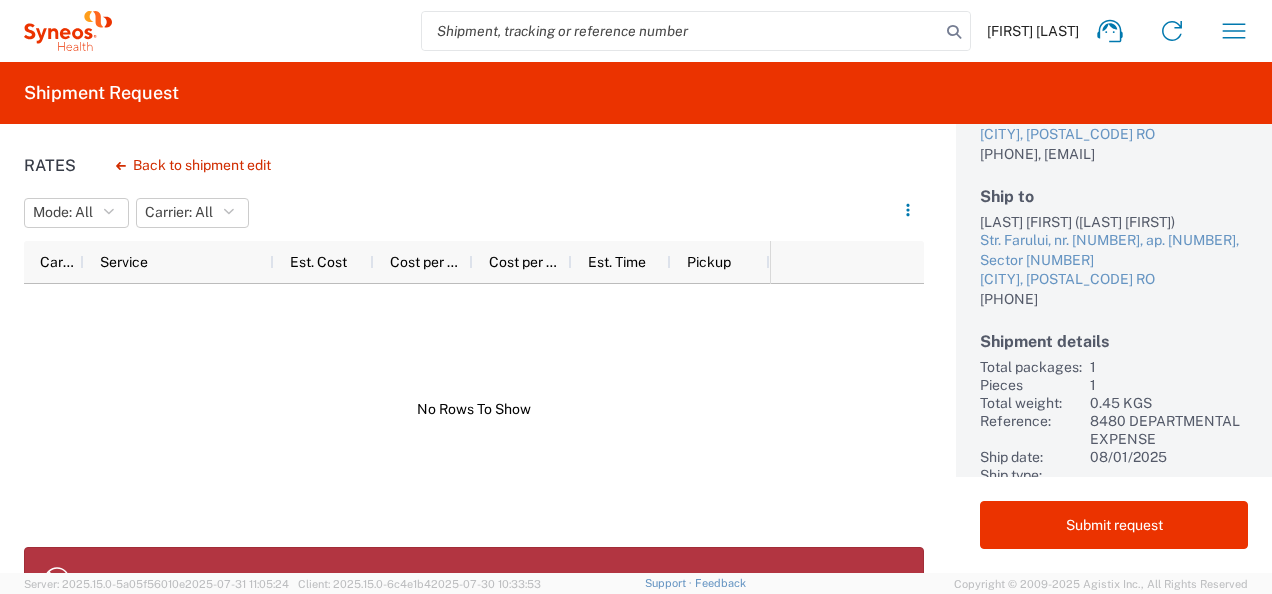 scroll, scrollTop: 214, scrollLeft: 0, axis: vertical 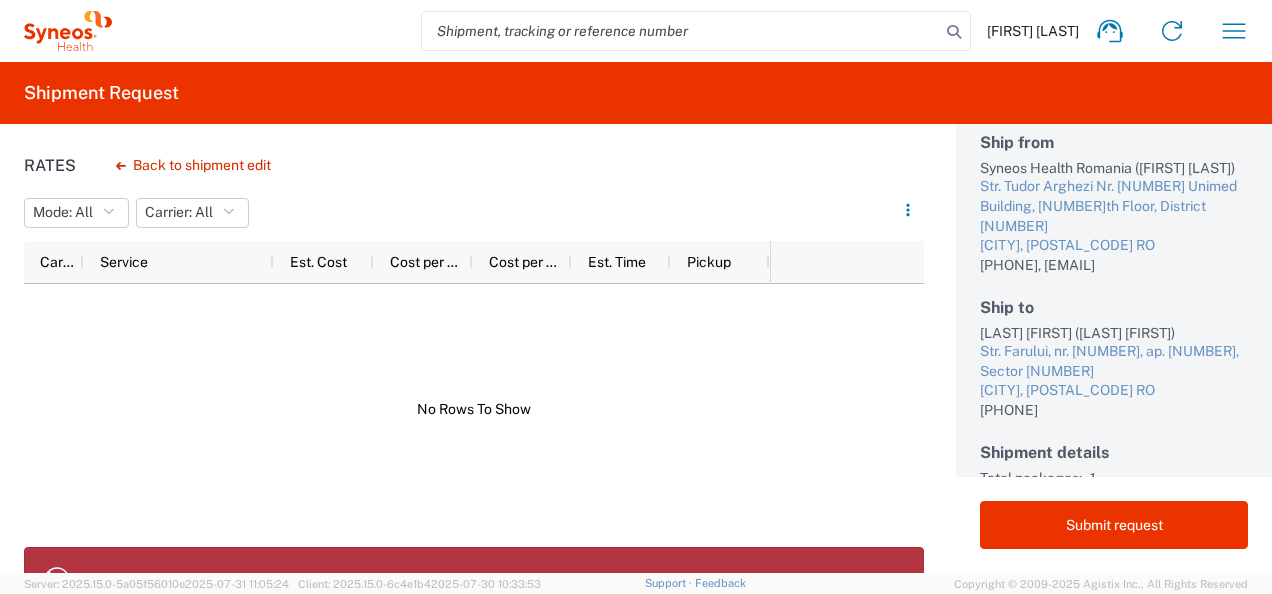 click on "Submit request" 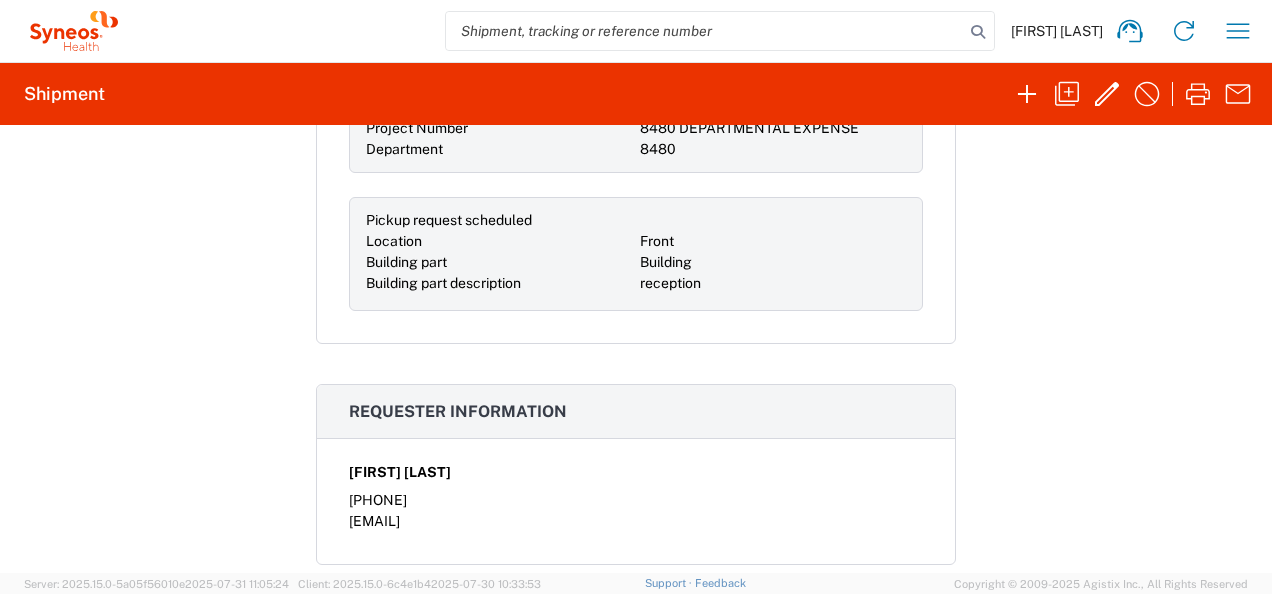 scroll, scrollTop: 22, scrollLeft: 0, axis: vertical 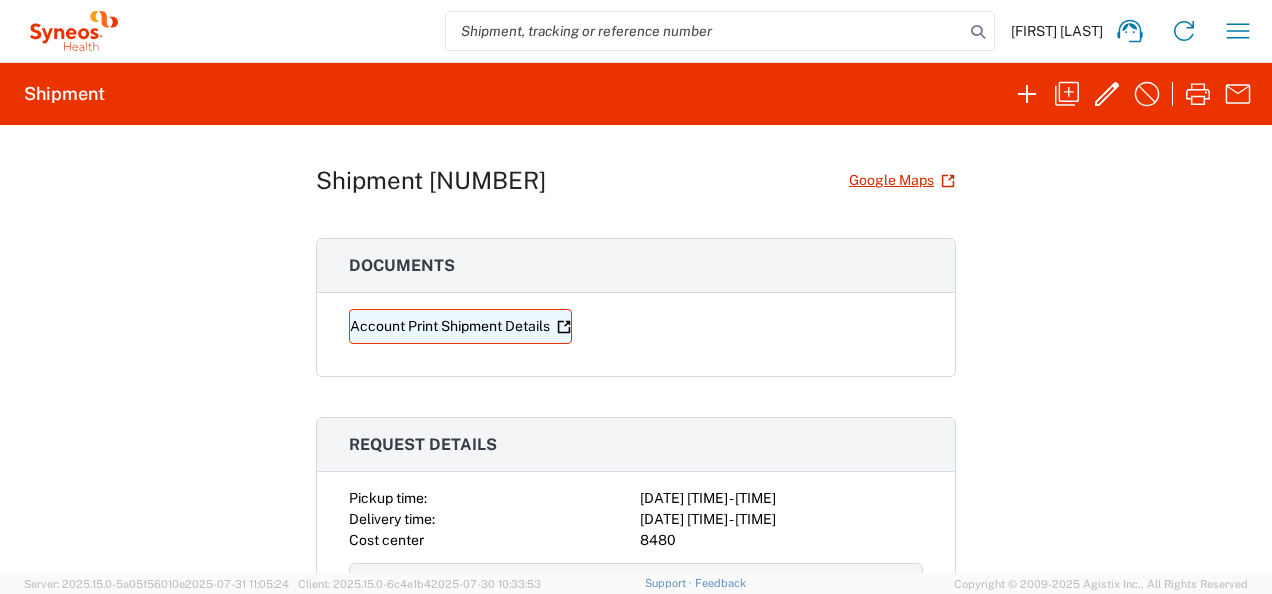 click on "Account Print Shipment Details" 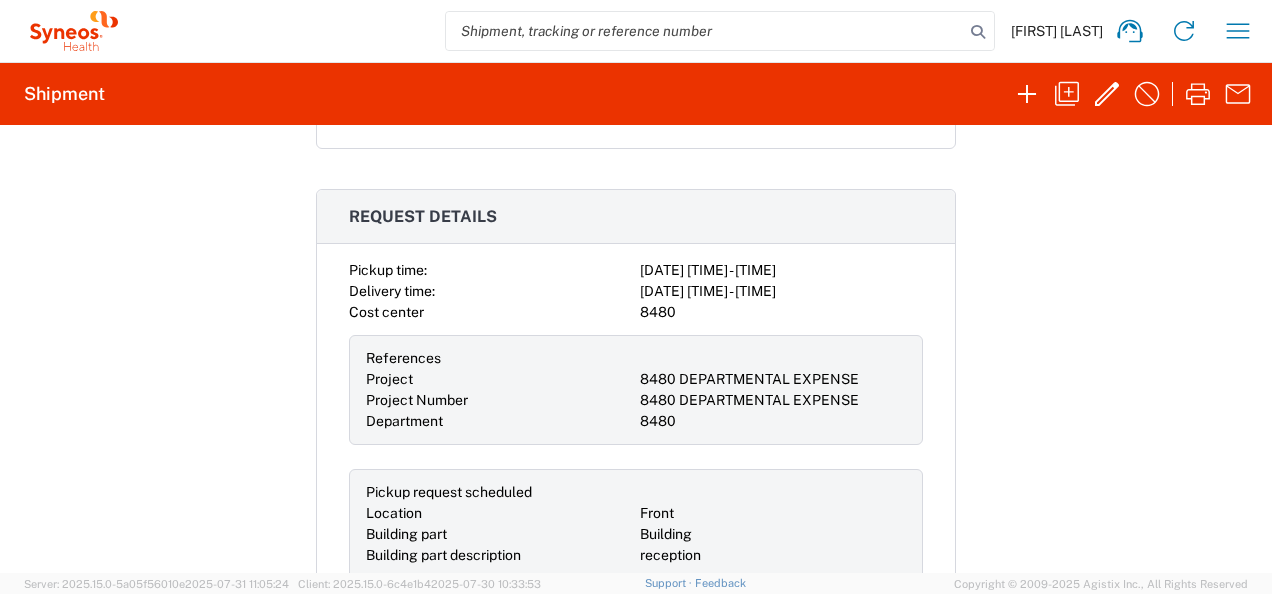 scroll, scrollTop: 0, scrollLeft: 0, axis: both 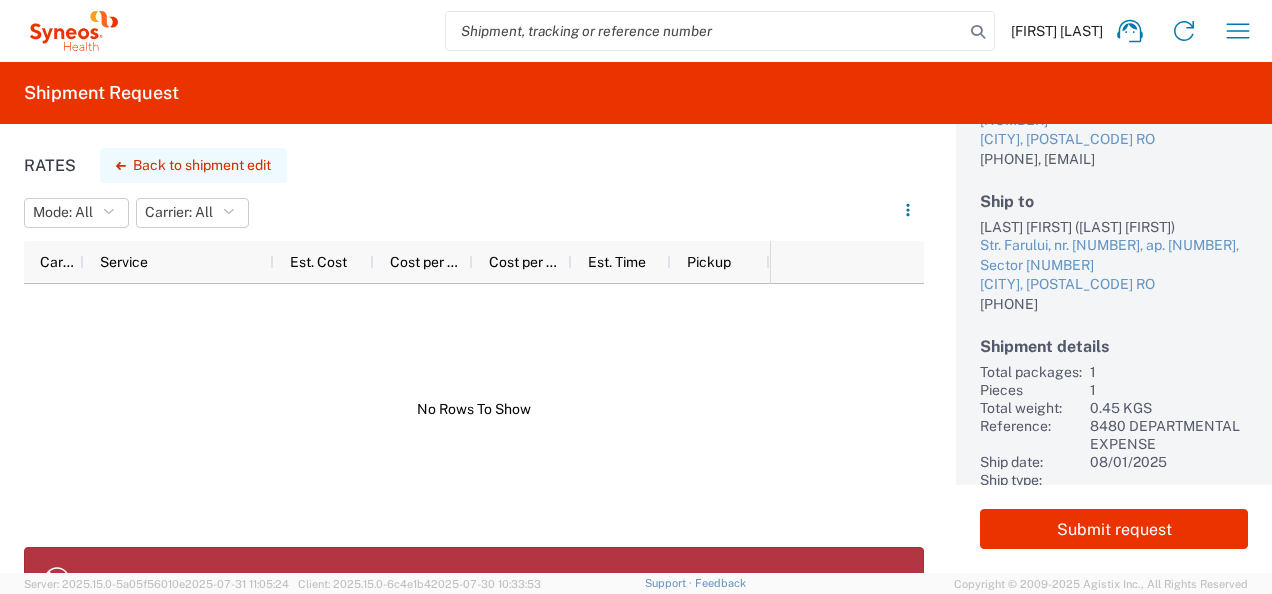 click on "Back to shipment edit" 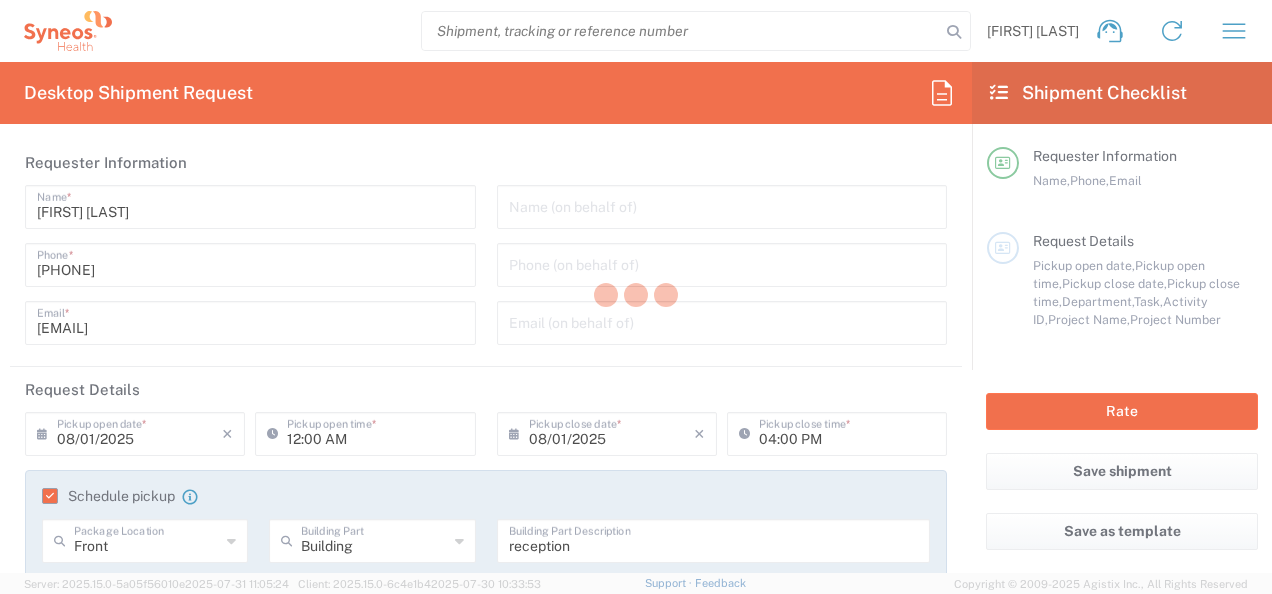 type on "8480 DEPARTMENTAL EXPENSE" 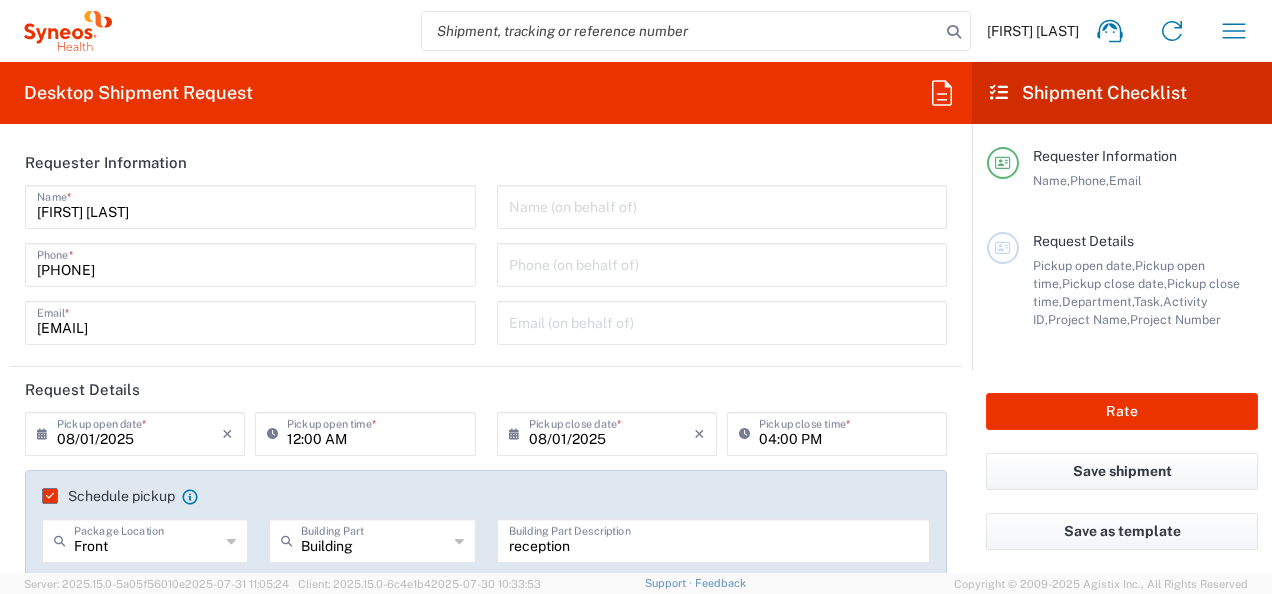 type on "8480" 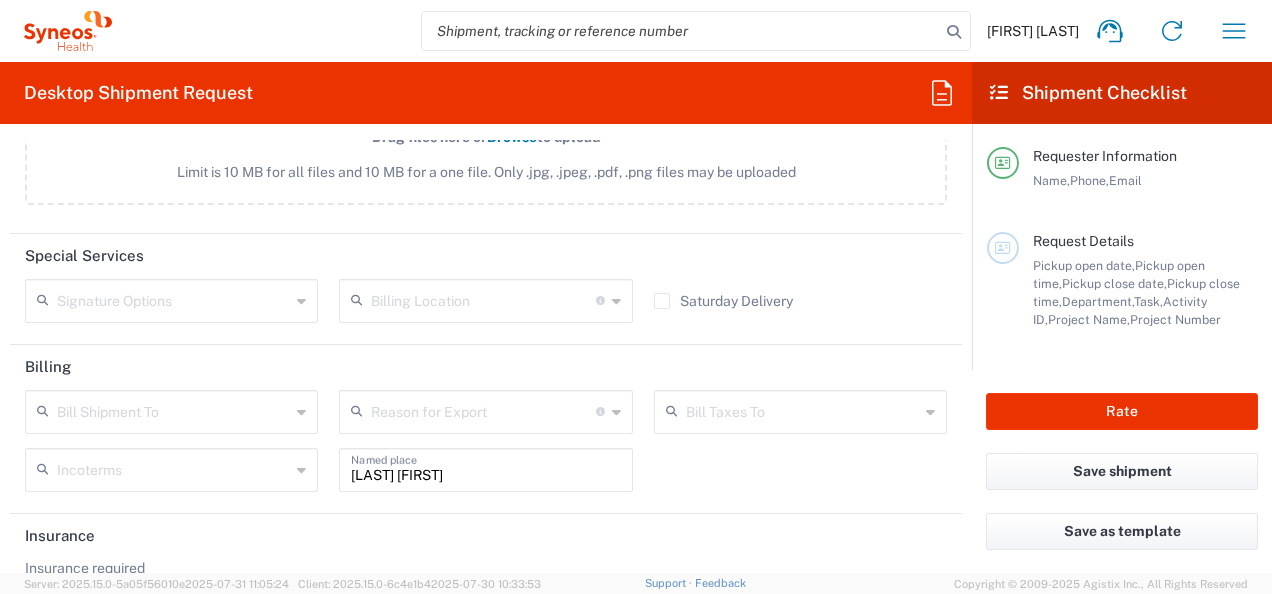 scroll, scrollTop: 2762, scrollLeft: 0, axis: vertical 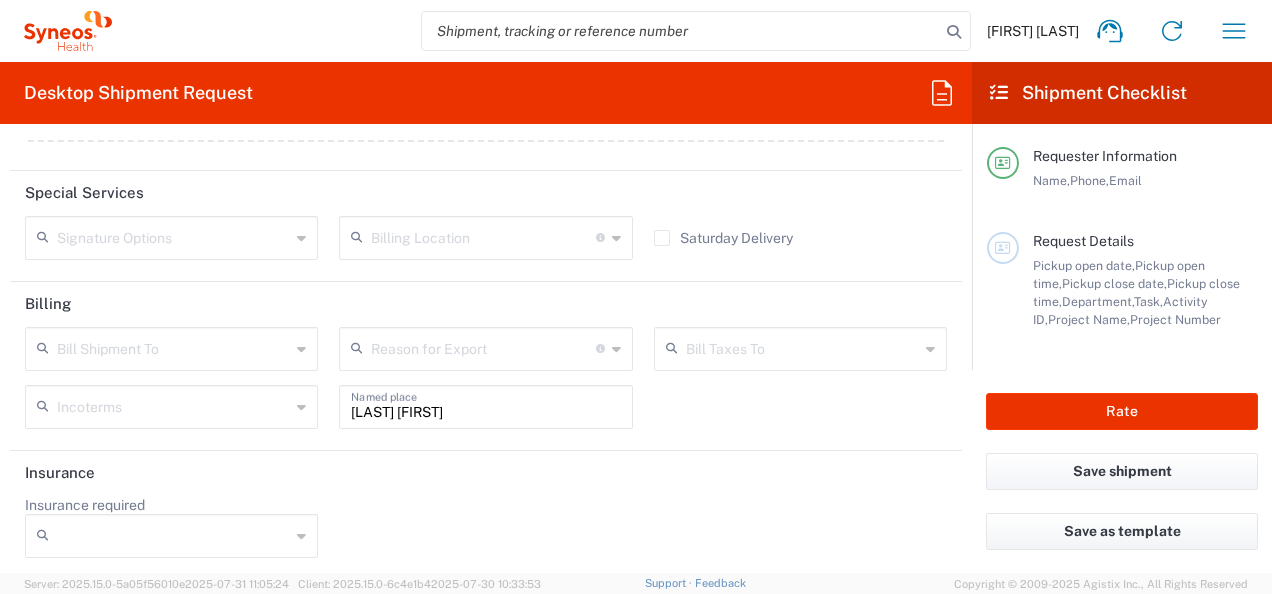click 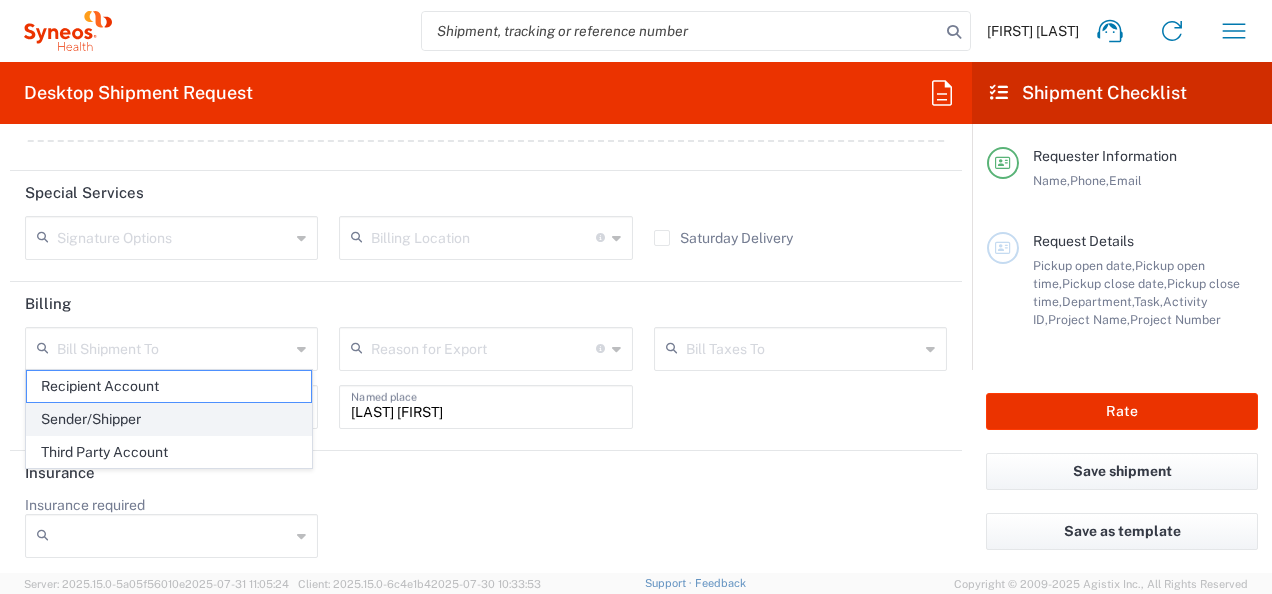 click on "Sender/Shipper" 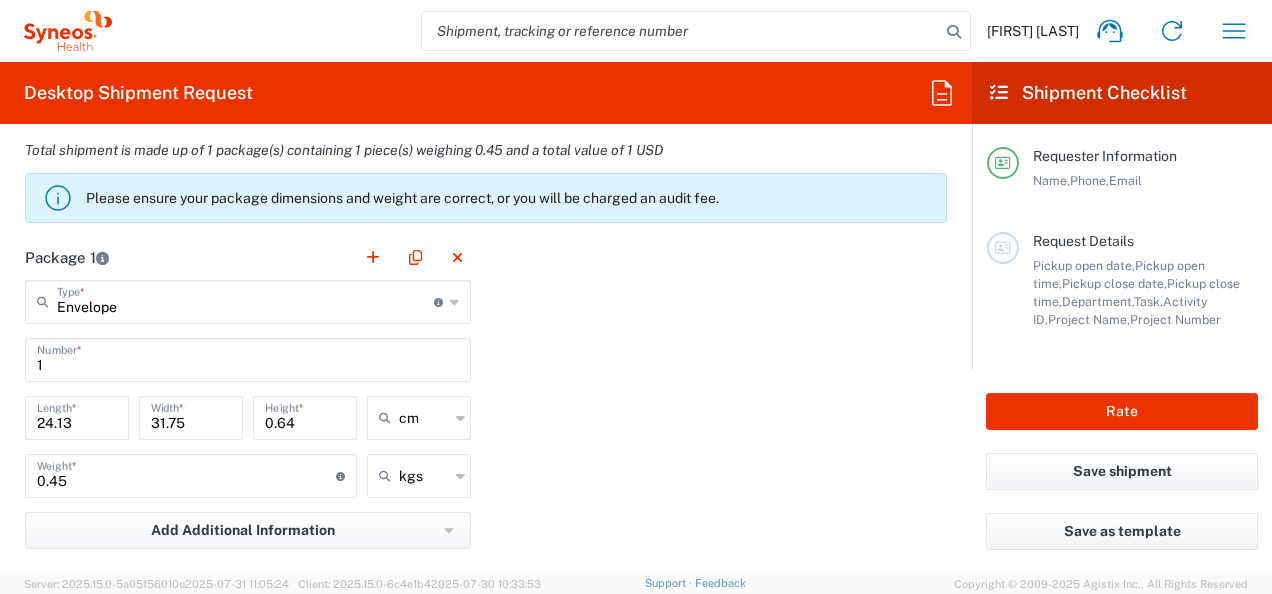 scroll, scrollTop: 1962, scrollLeft: 0, axis: vertical 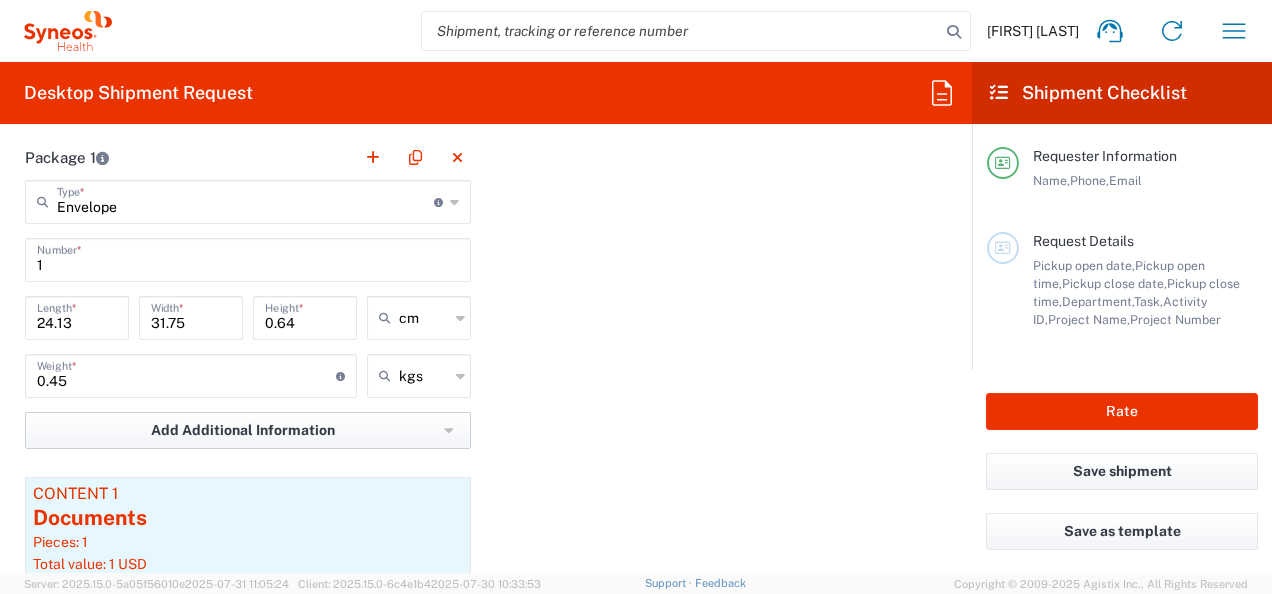 click on "Add Additional Information" 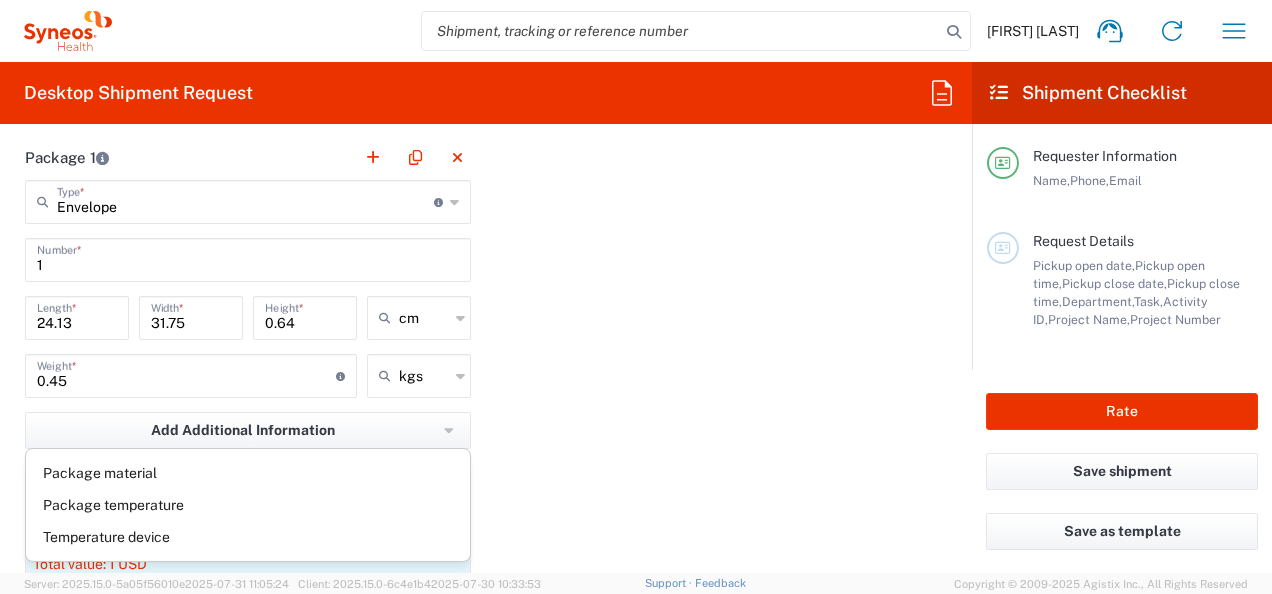 click on "Package 1  Envelope  Type  * Material used to package goods Envelope Large Box Medium Box Pallet(s) Oversized (Not Stackable) Pallet(s) Oversized (Stackable) Pallet(s) Standard (Not Stackable) Pallet(s) Standard (Stackable) Small Box Vendor Box - 10kg Vendor Box - 25kg Your Packaging 1  Number  * 24.13  Length  * 31.75  Width  * 0.64  Height  * cm cm ft in 0.45  Weight  * Total weight of package(s) in pounds or kilograms kgs kgs lbs Add Additional Information  Package material   Package temperature   Temperature device  Content 1 Documents Pieces: 1  Total value: 1 USD  Add Content *" 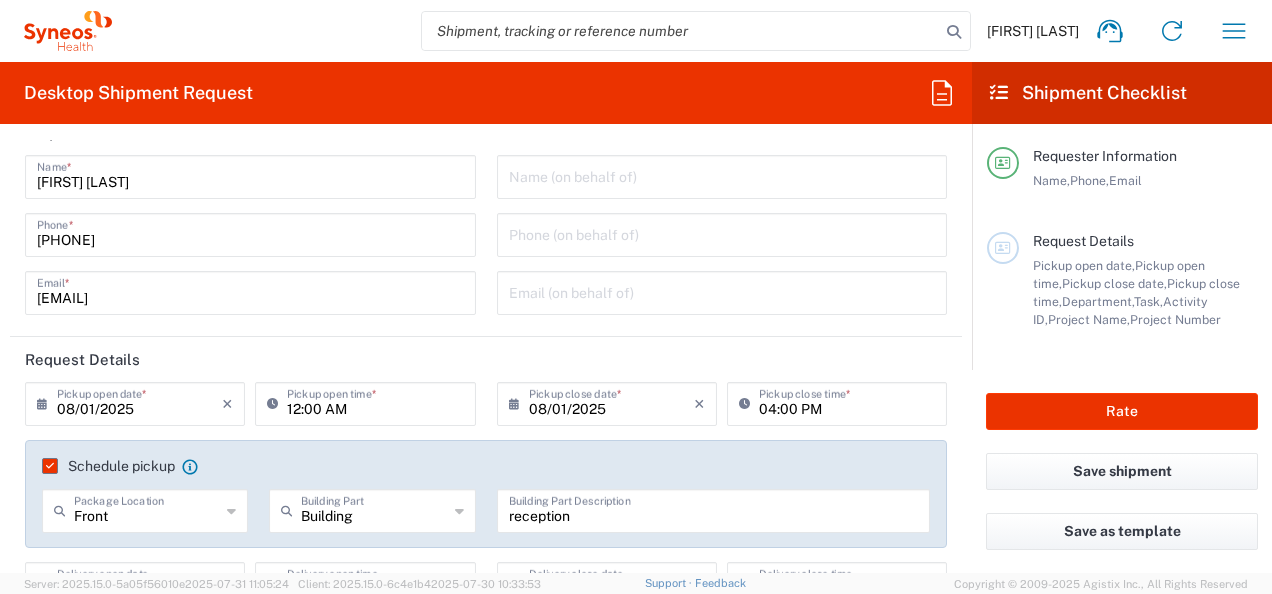 scroll, scrollTop: 0, scrollLeft: 0, axis: both 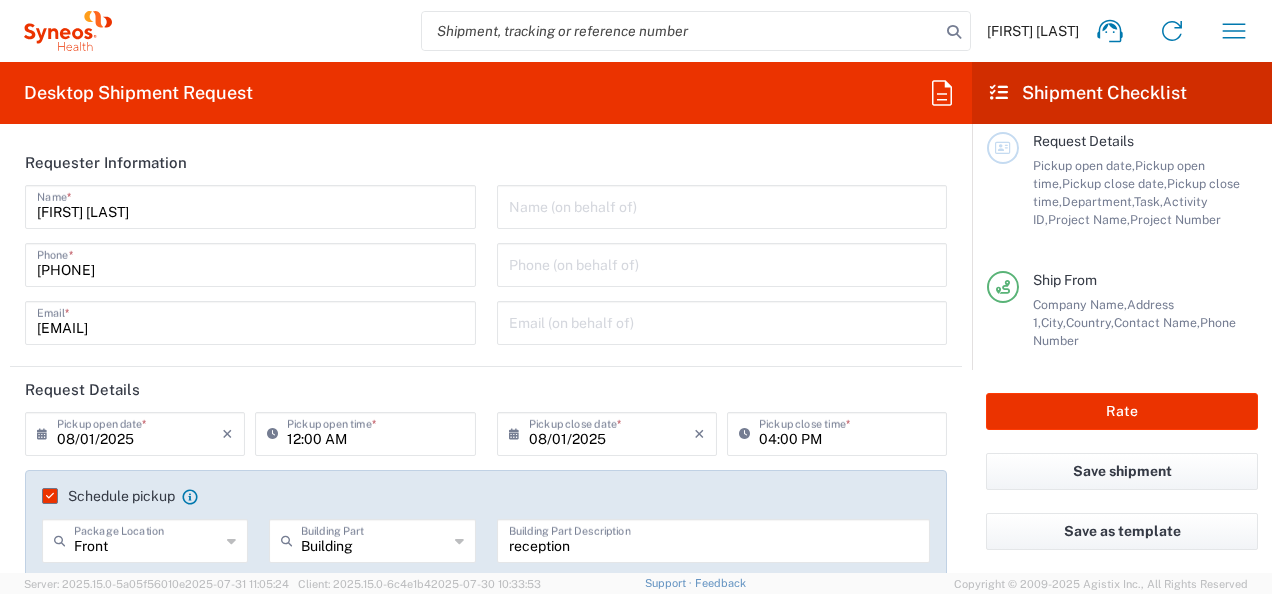 click 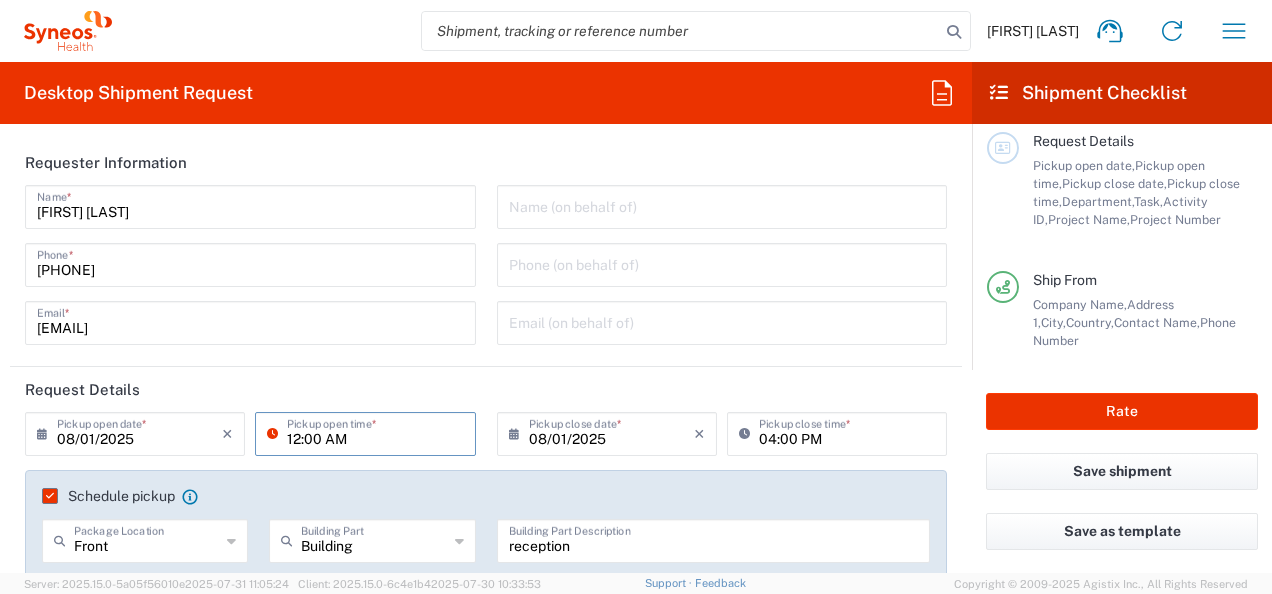 click on "12:00 AM" at bounding box center (375, 432) 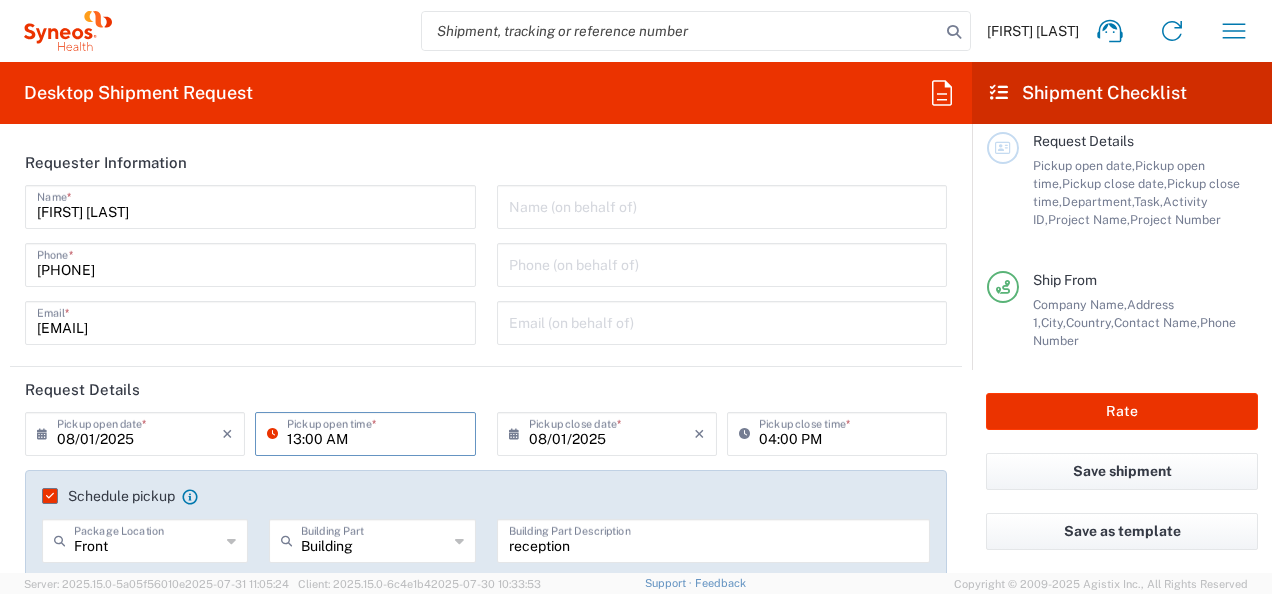 type on "13:00 AM" 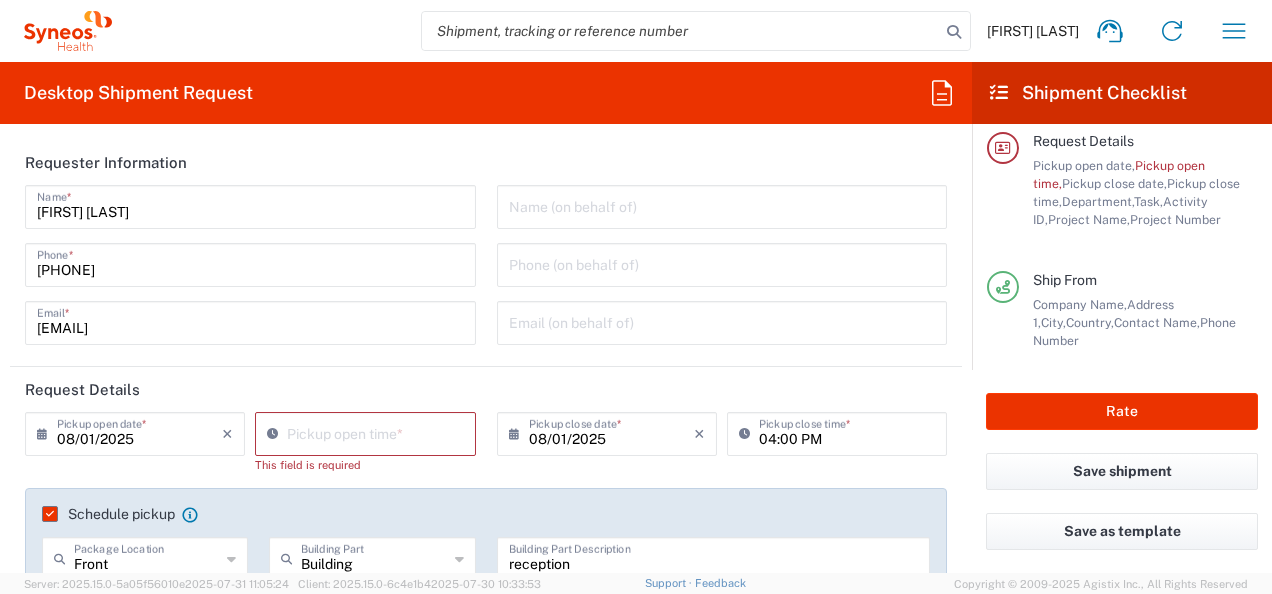 click on "08/01/2025 ×  Pickup open date  * Cancel Apply  Pickup open time  * This field is required 08/01/2025 ×  Pickup close date  * Cancel Apply 04:00 PM  Pickup close time  *  Schedule pickup  When scheduling a pickup please be sure to meet the following criteria:
1. Pickup window should start at least 2 hours after current time.
2.Pickup window needs to be at least 2 hours.
3.Pickup close time should not exceed business hours.
Front  Package Location  Front None Rear Side Building  Building Part  Building Apartment Department Floor Room Suite reception  Building Part Description  08/04/2025 ×  Delivery open date  Cancel Apply 08:00 AM  Delivery open time  08/04/2025 ×  Delivery close date  Cancel Apply 04:00 PM  Delivery close time" 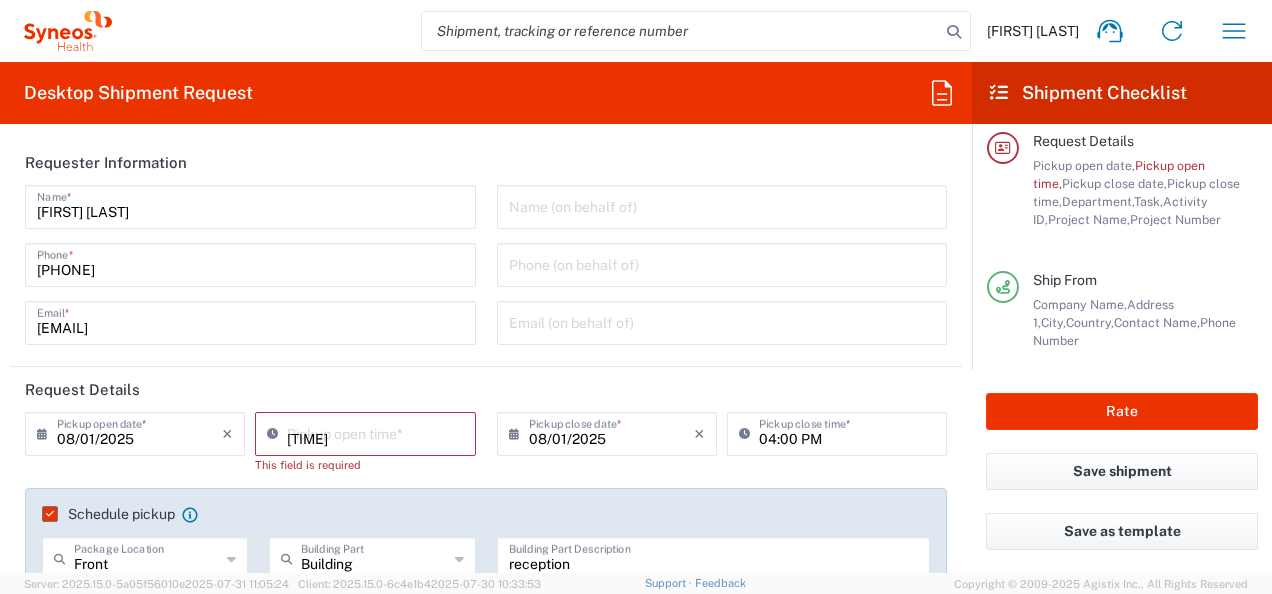 click on "10:41 AM" at bounding box center [375, 432] 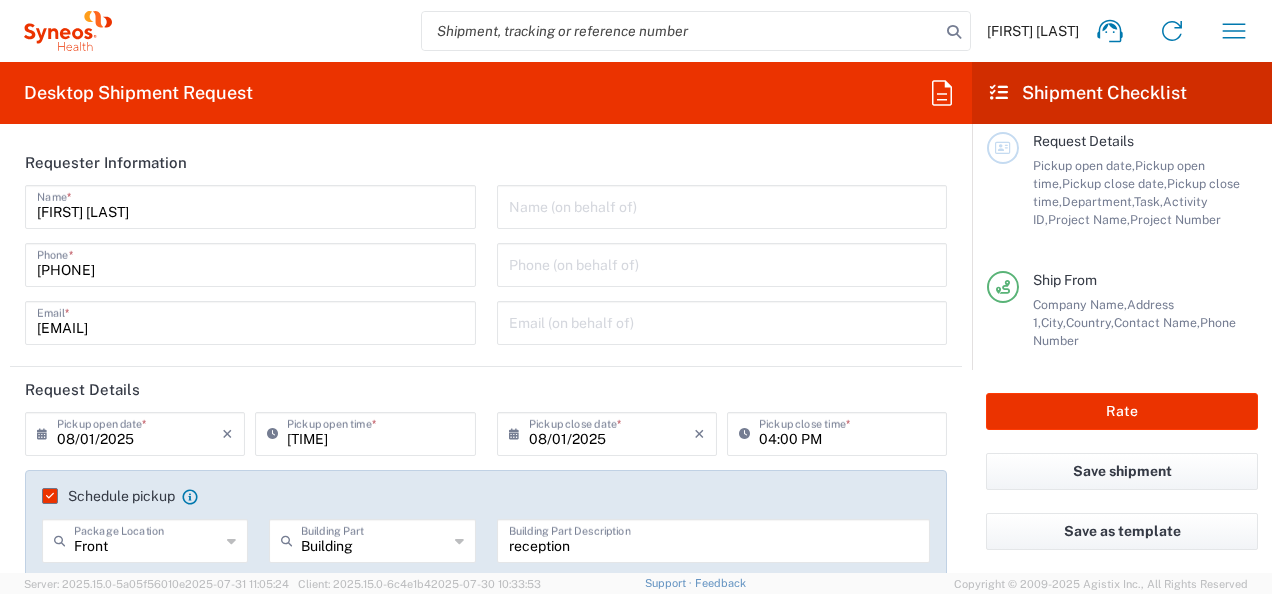 click on "Schedule pickup  When scheduling a pickup please be sure to meet the following criteria:
1. Pickup window should start at least 2 hours after current time.
2.Pickup window needs to be at least 2 hours.
3.Pickup close time should not exceed business hours.
Front  Package Location  Front None Rear Side Building  Building Part  Building Apartment Department Floor Room Suite reception  Building Part Description" 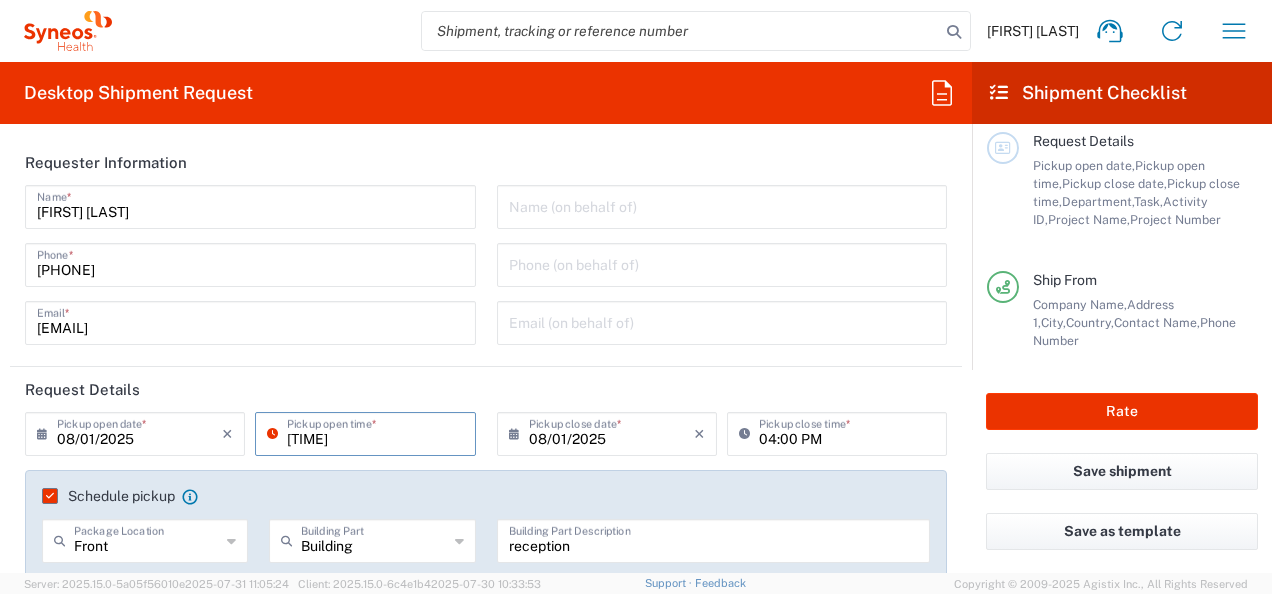 click on "10:41 AM" at bounding box center (375, 432) 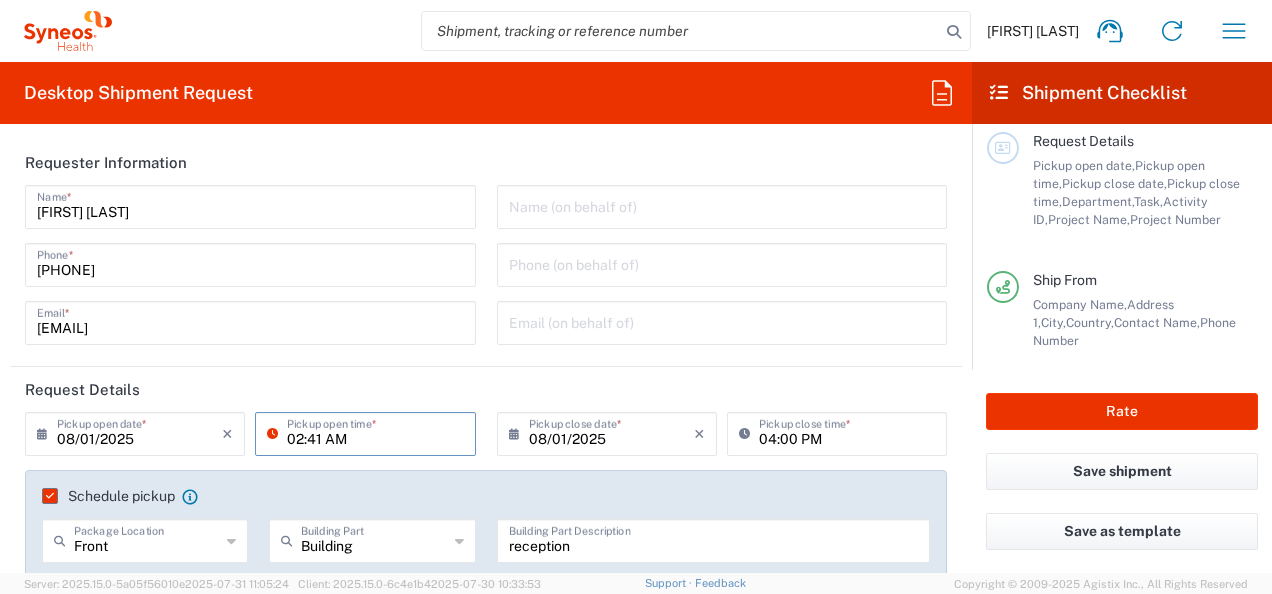 click 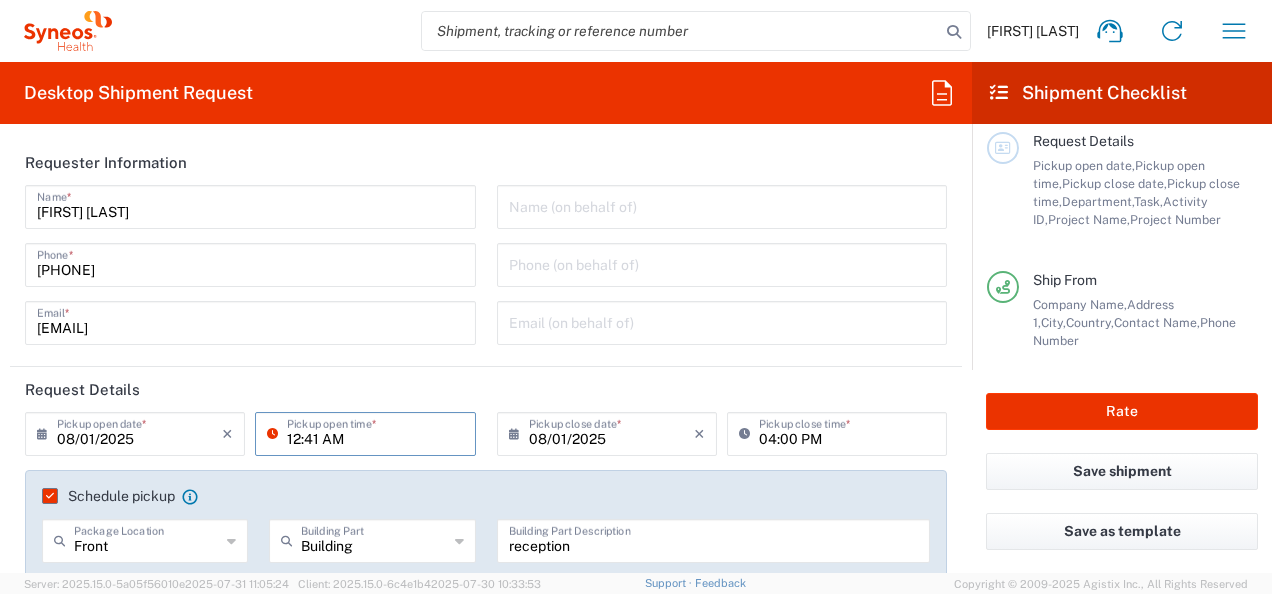 click on "12:41 AM" at bounding box center [375, 432] 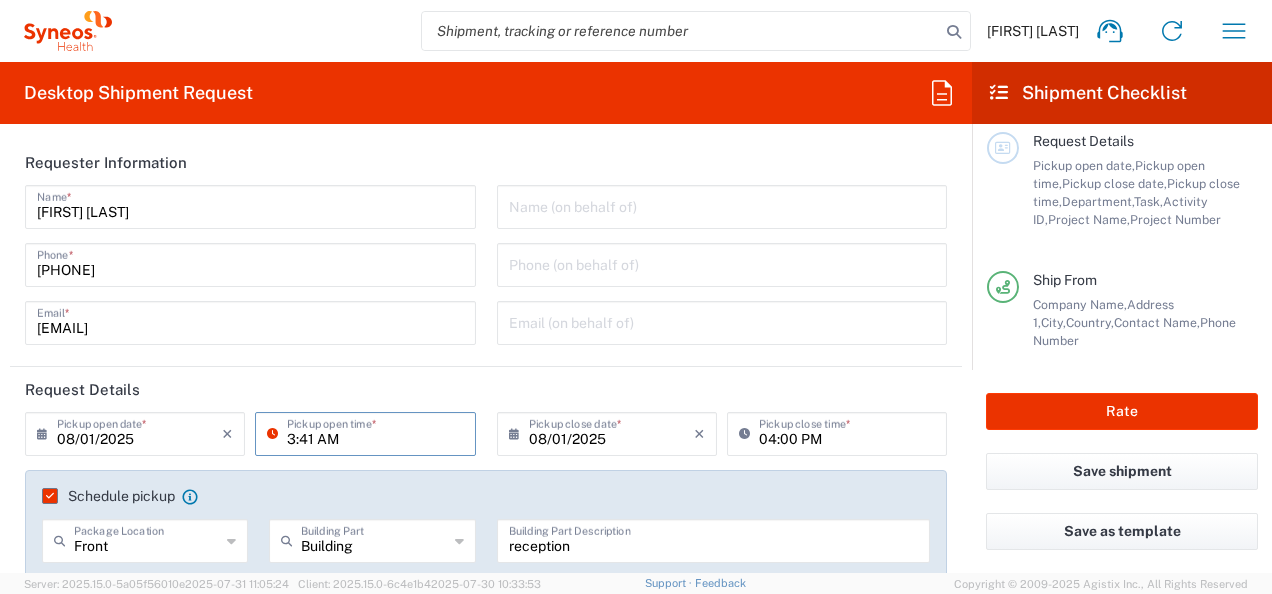 click on "3:41 AM" at bounding box center [375, 432] 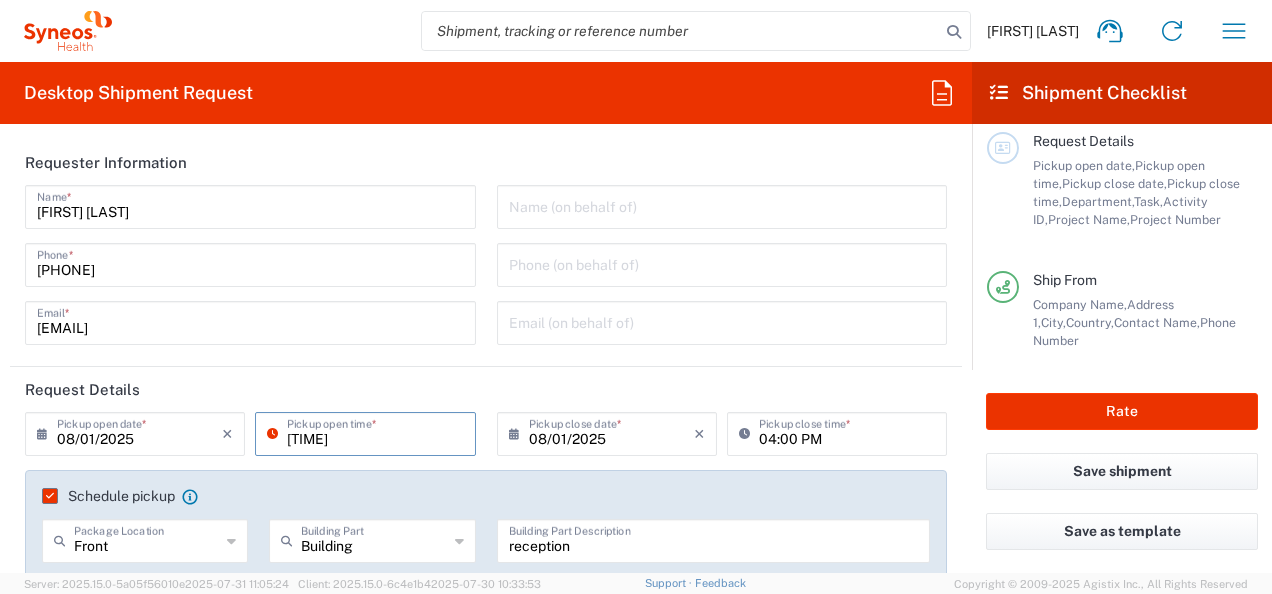 click on "13:41 AM" at bounding box center (375, 432) 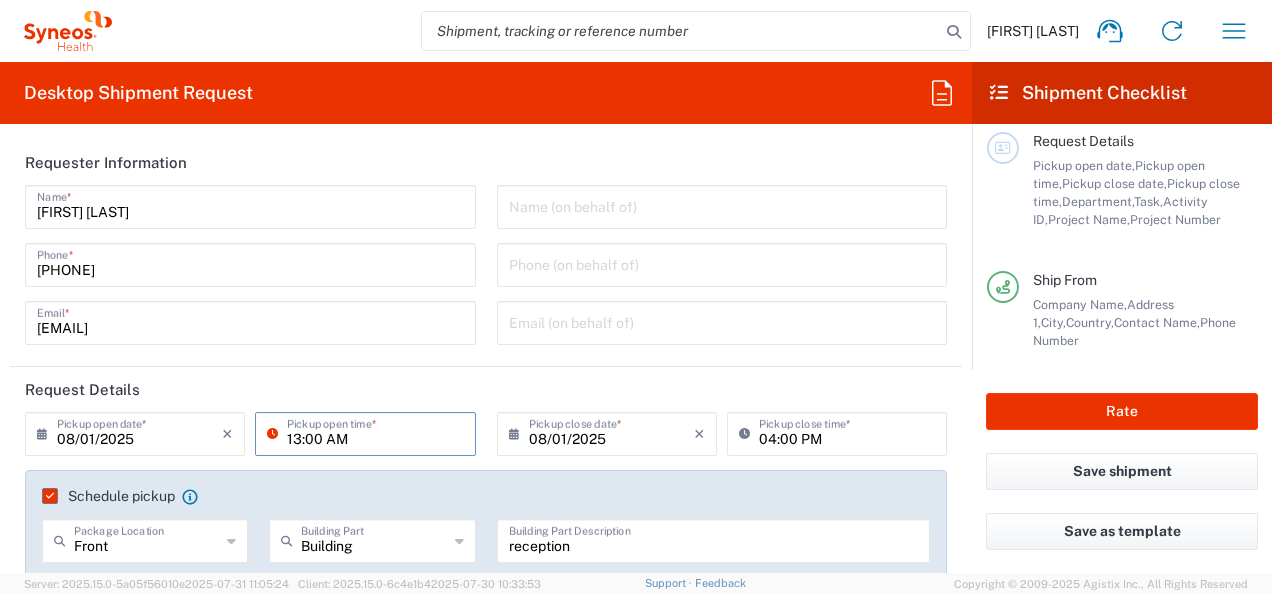 click on "13:00 AM" at bounding box center [375, 432] 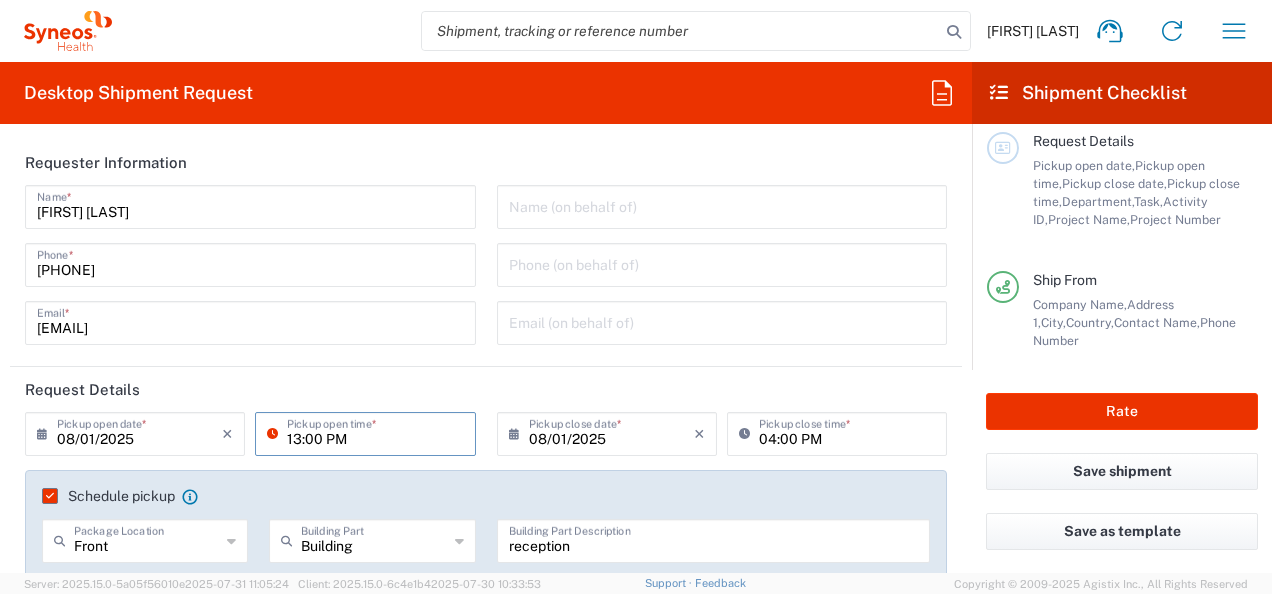 click on "13:00 PM" at bounding box center [375, 432] 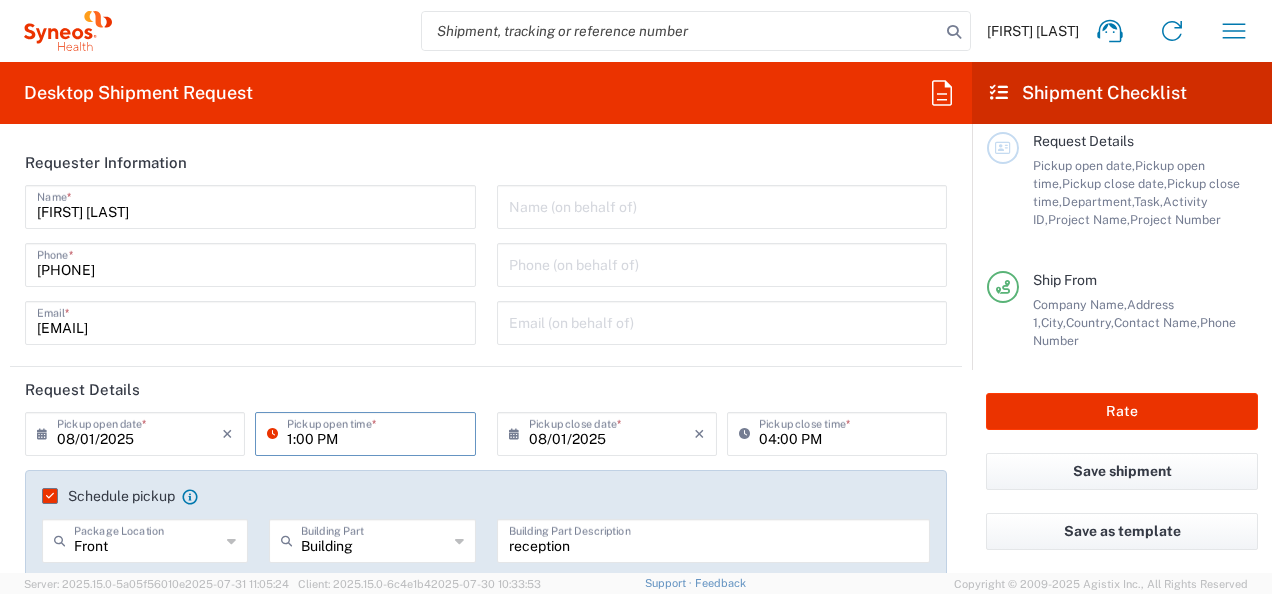 click on "1:00 PM" at bounding box center [375, 432] 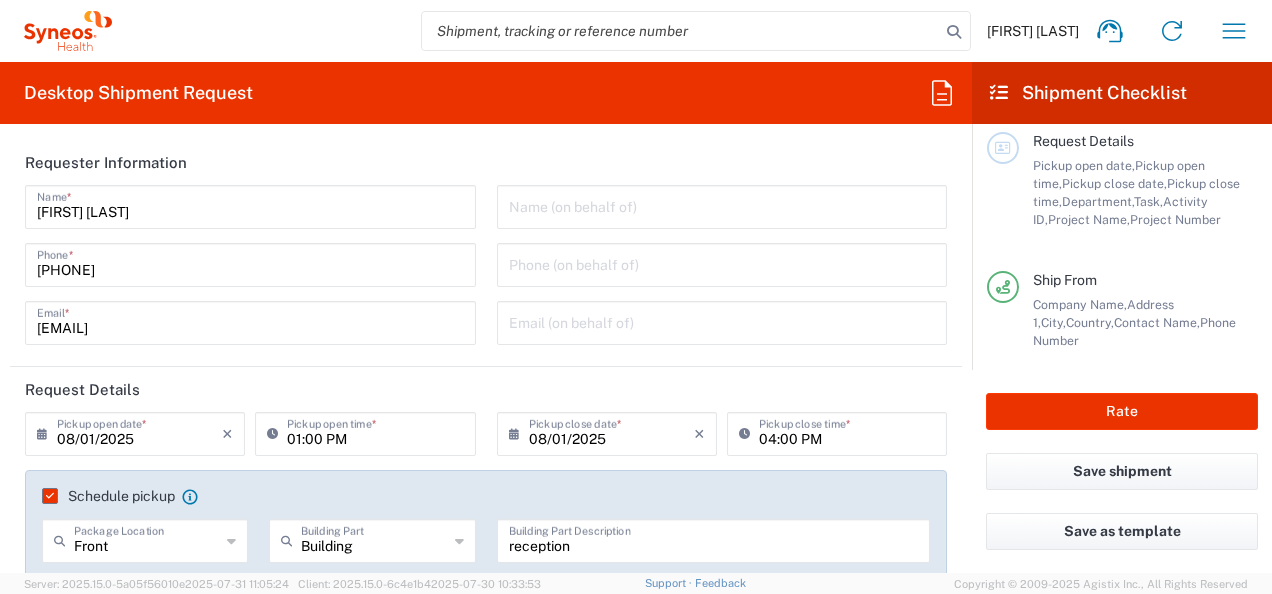 click on "Name (on behalf of)   Phone (on behalf of)   Email (on behalf of)" 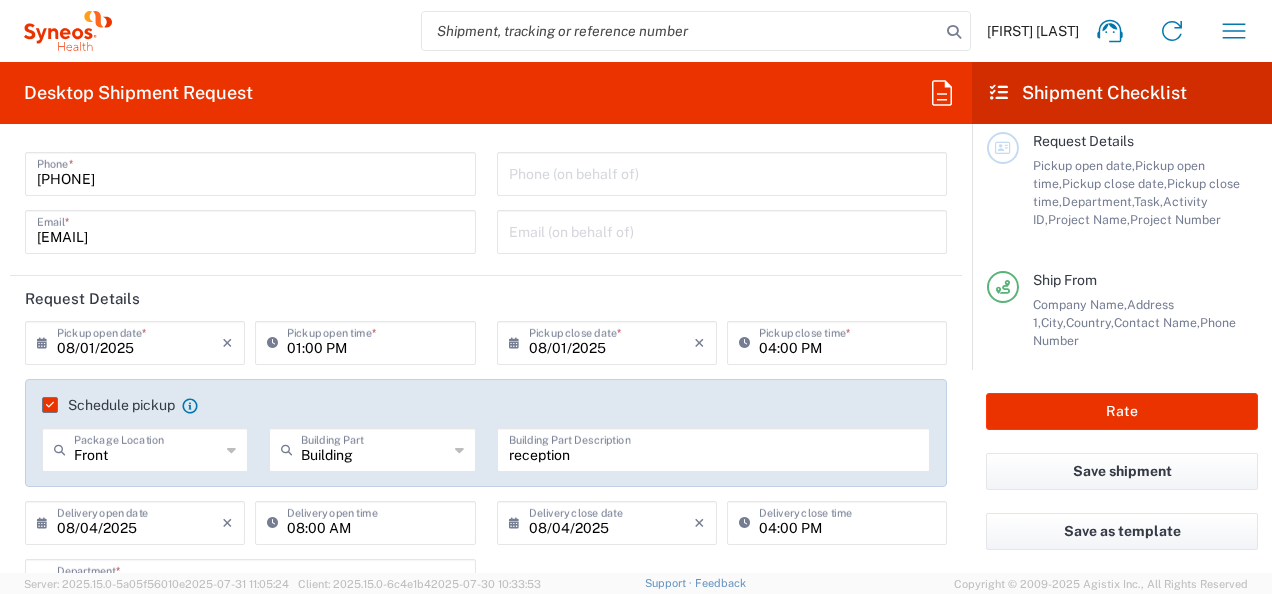 scroll, scrollTop: 0, scrollLeft: 0, axis: both 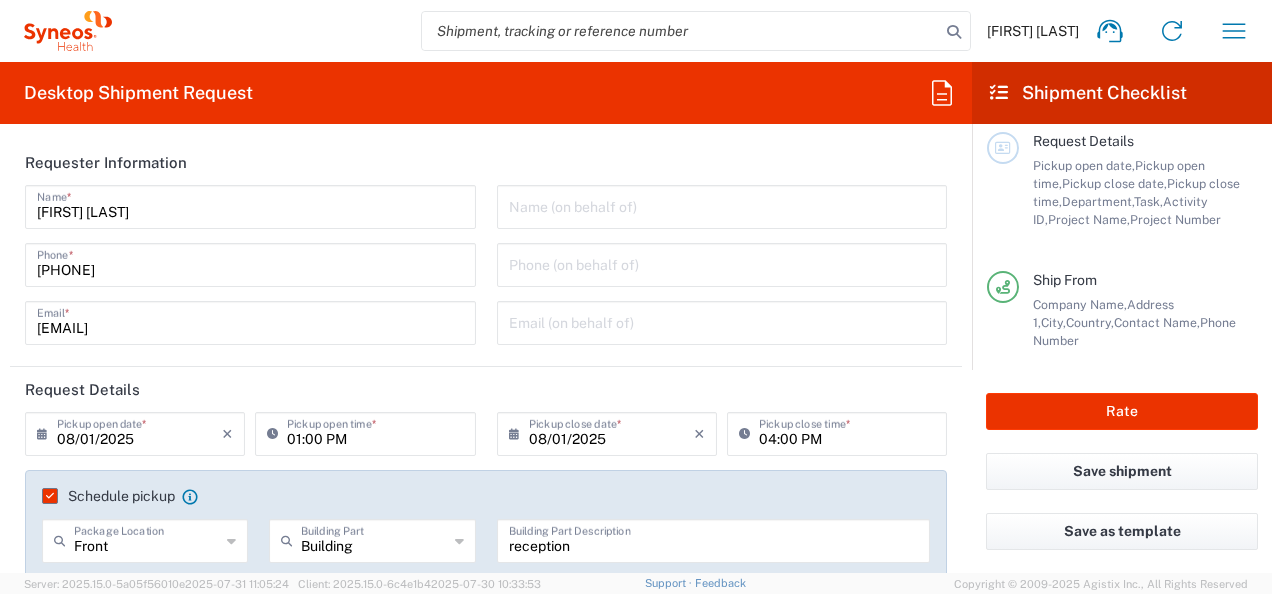 click on "01:00 PM  Pickup open time  *" 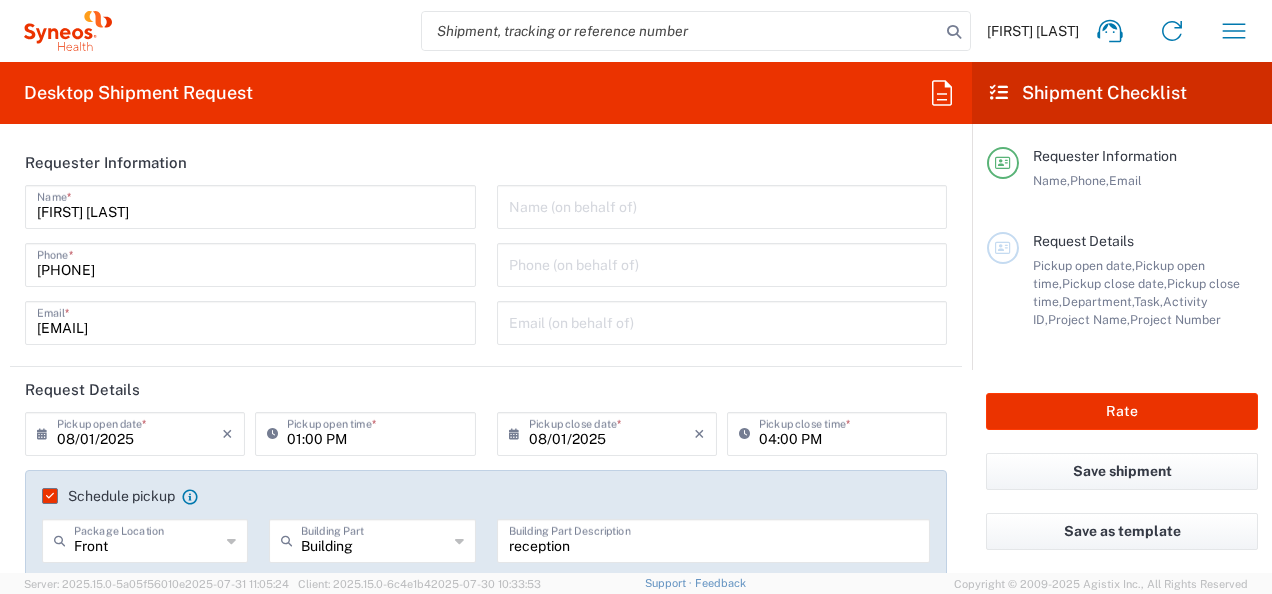 click 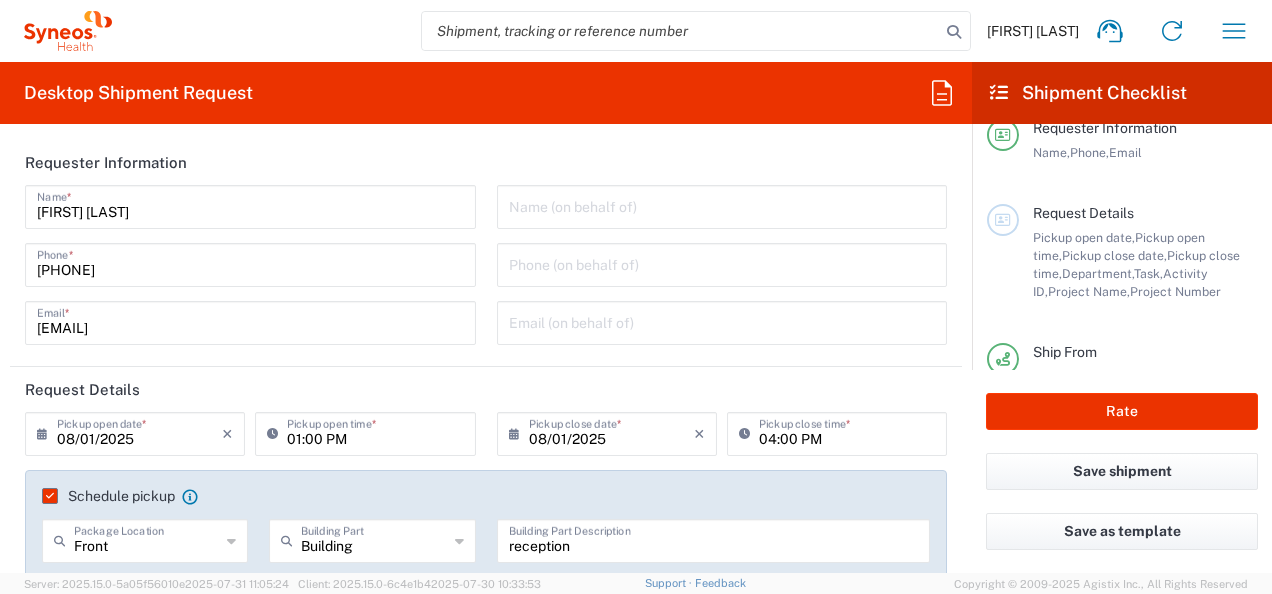 scroll, scrollTop: 0, scrollLeft: 0, axis: both 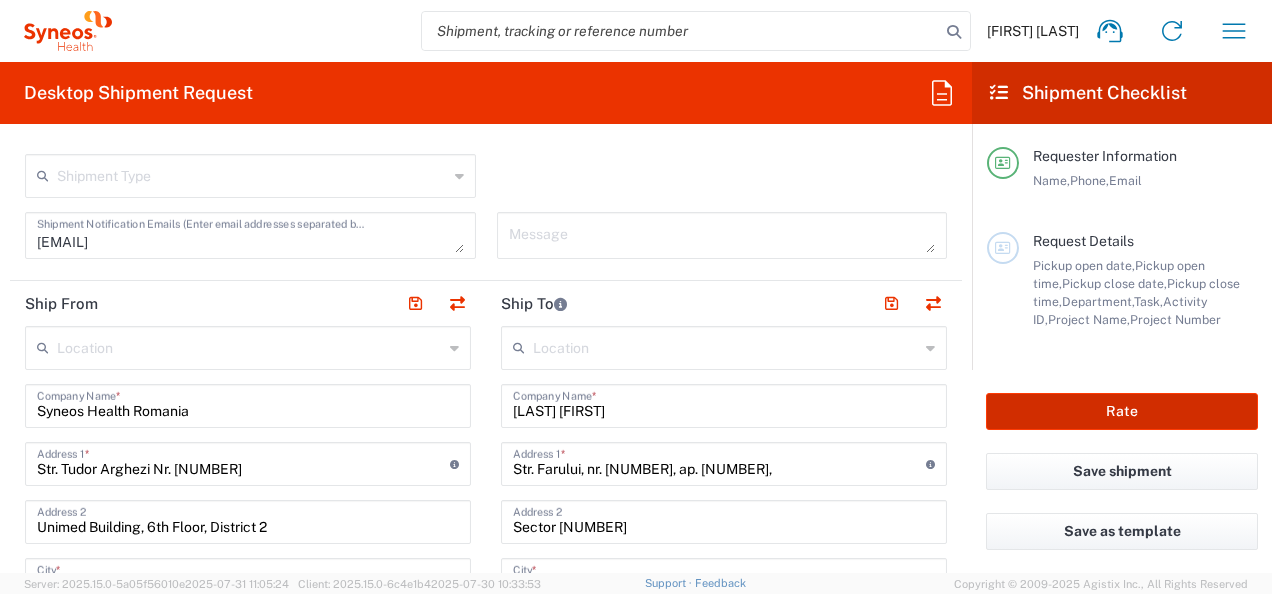click on "Rate" 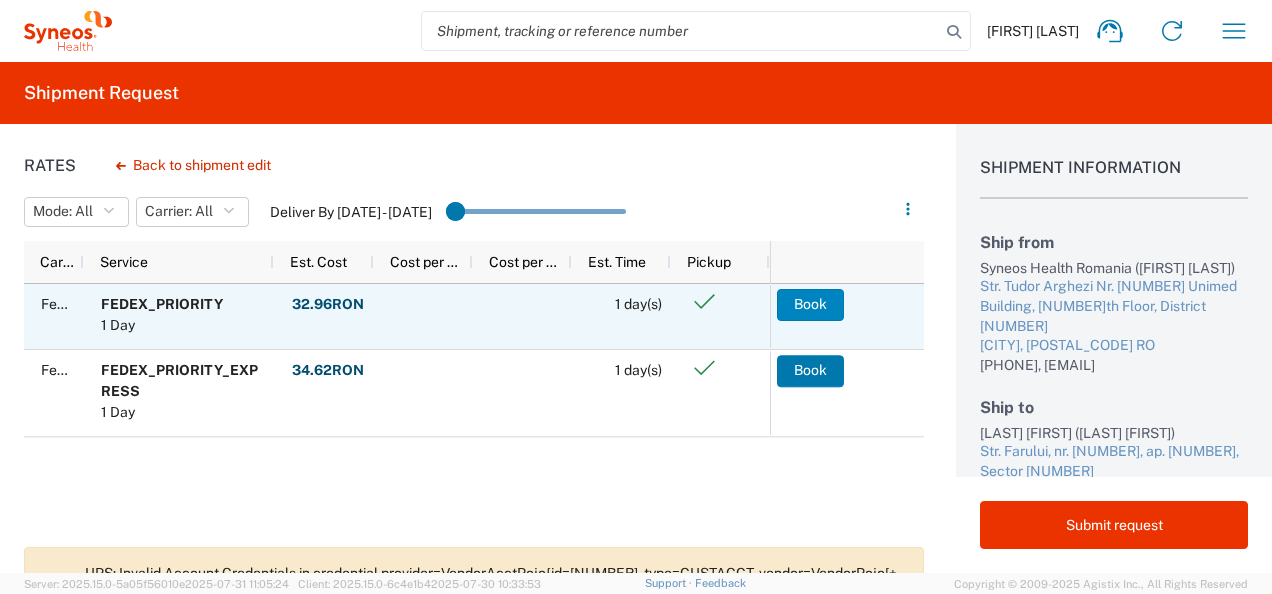 click on "Book" 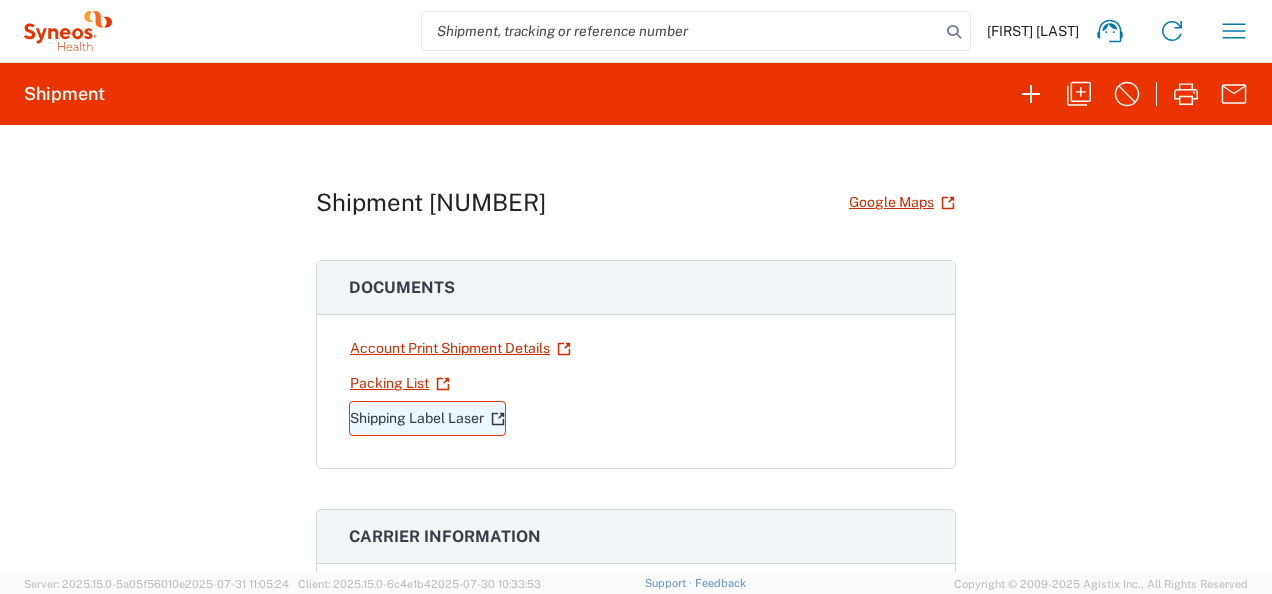 click 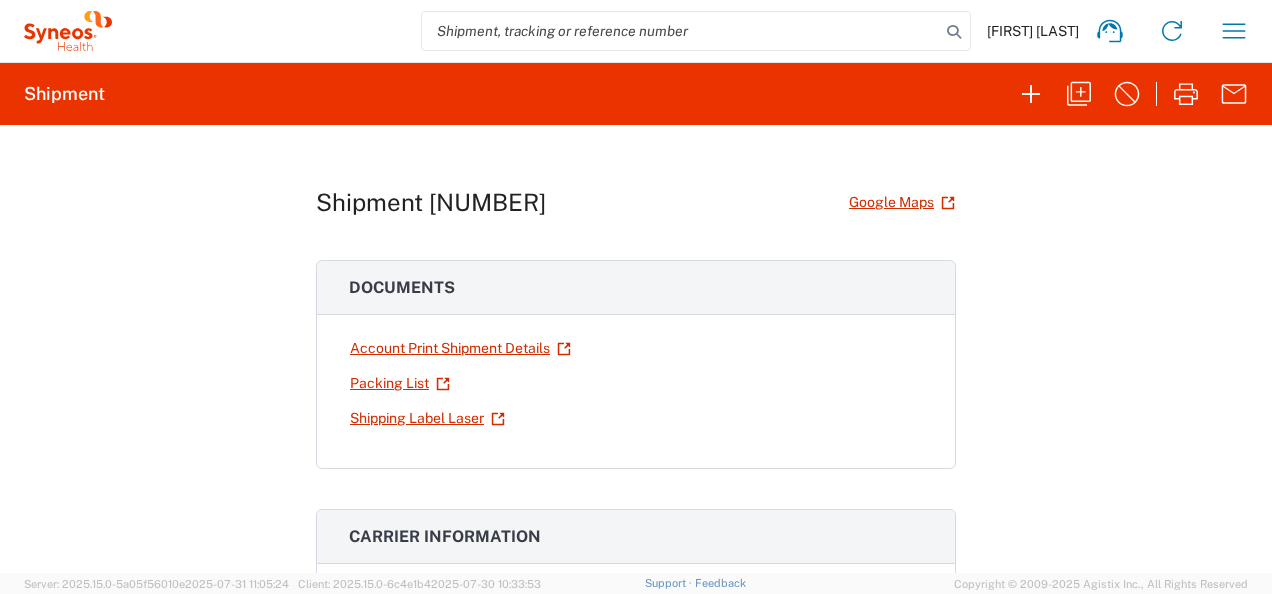 click on "Shipment" 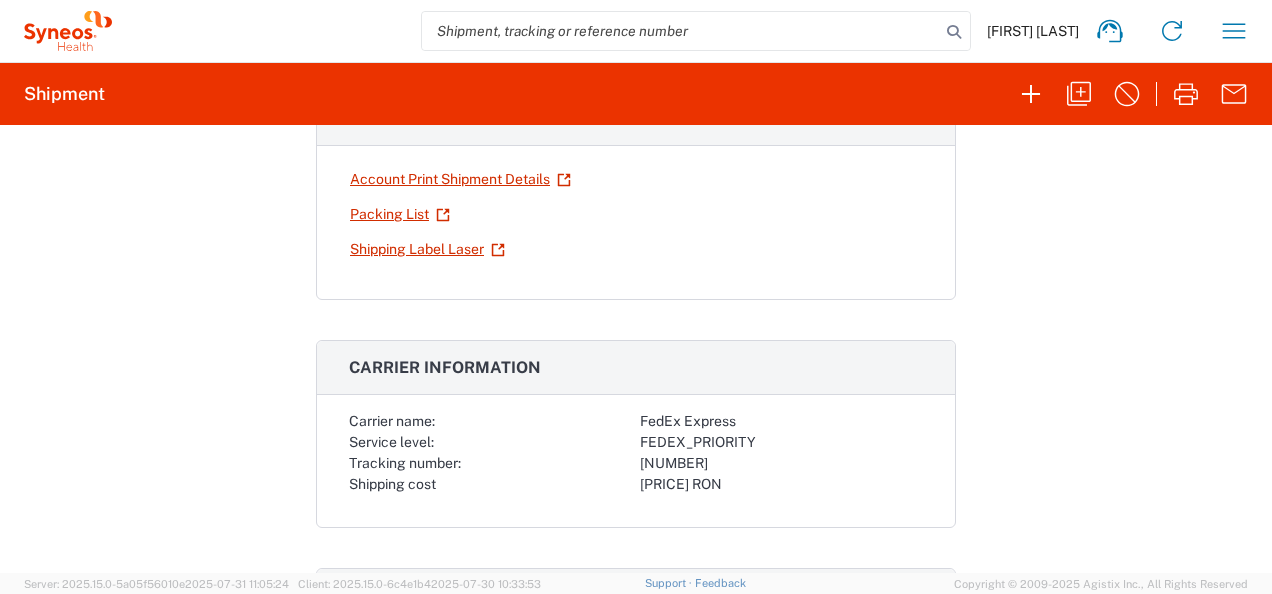 scroll, scrollTop: 0, scrollLeft: 0, axis: both 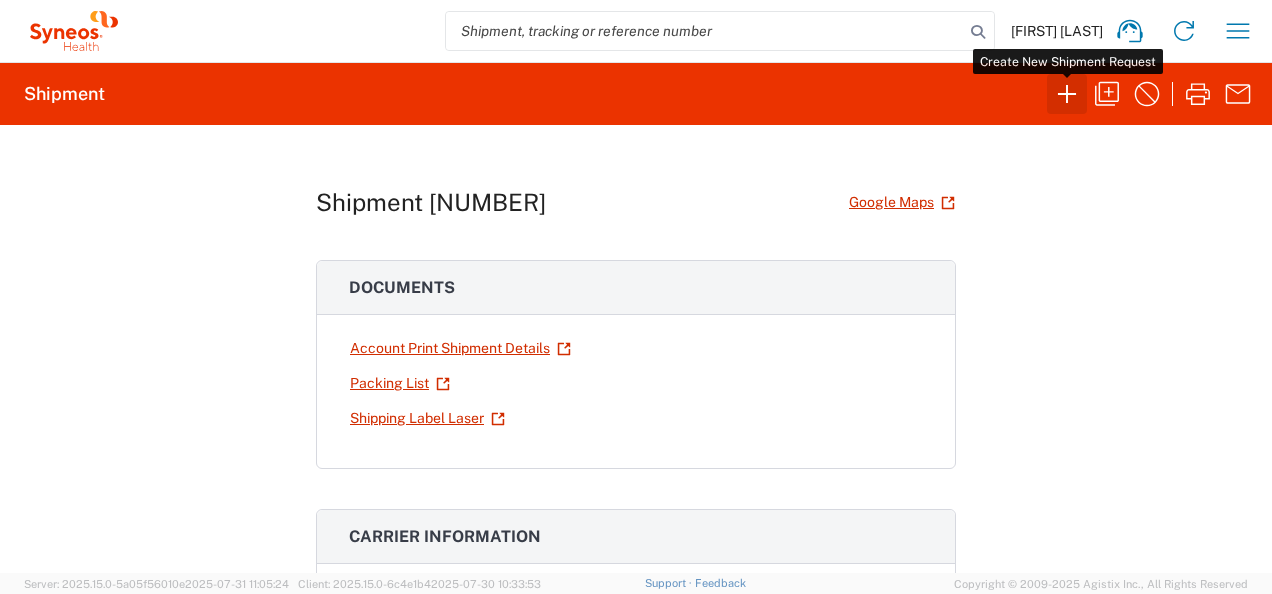 click 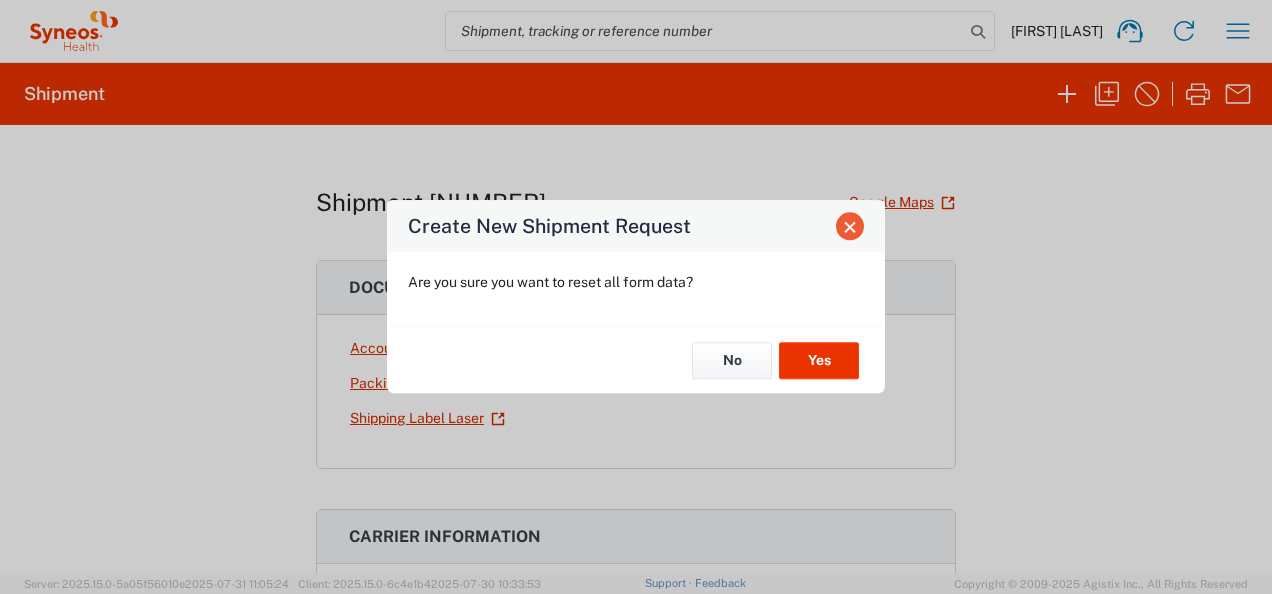 click 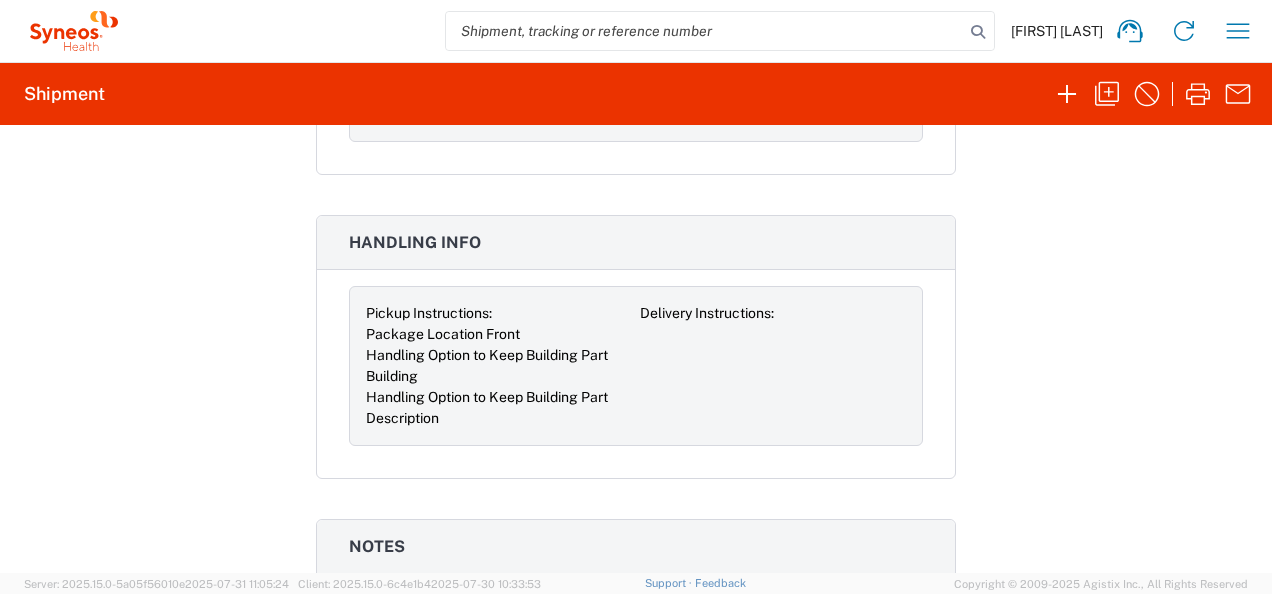 scroll, scrollTop: 1300, scrollLeft: 0, axis: vertical 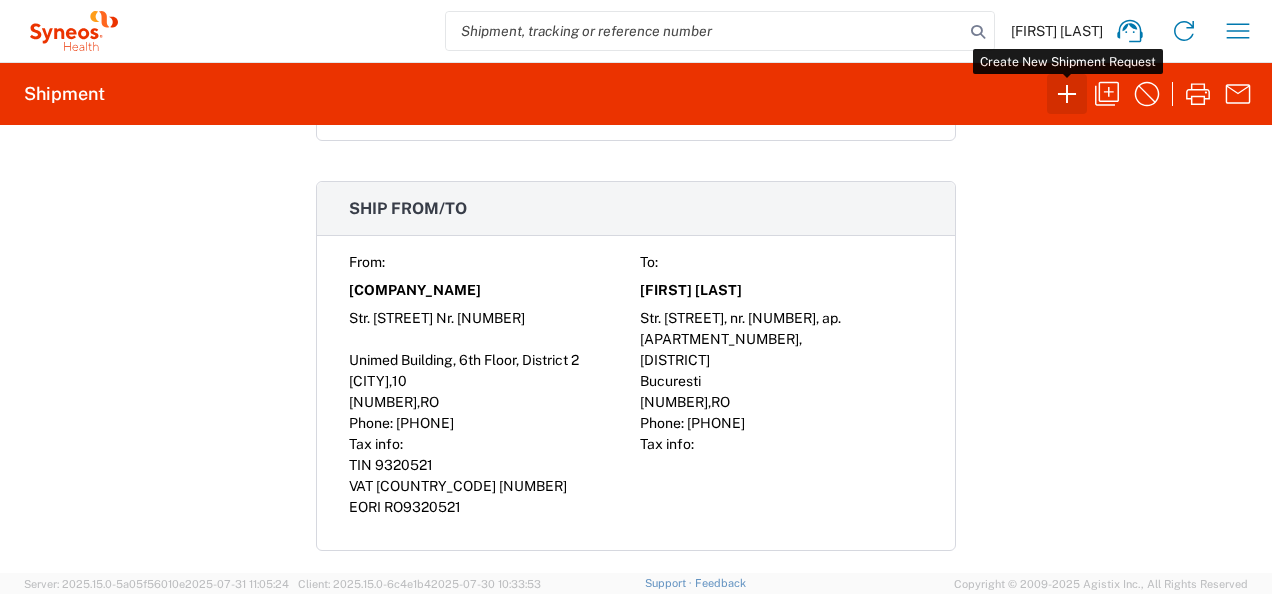 click 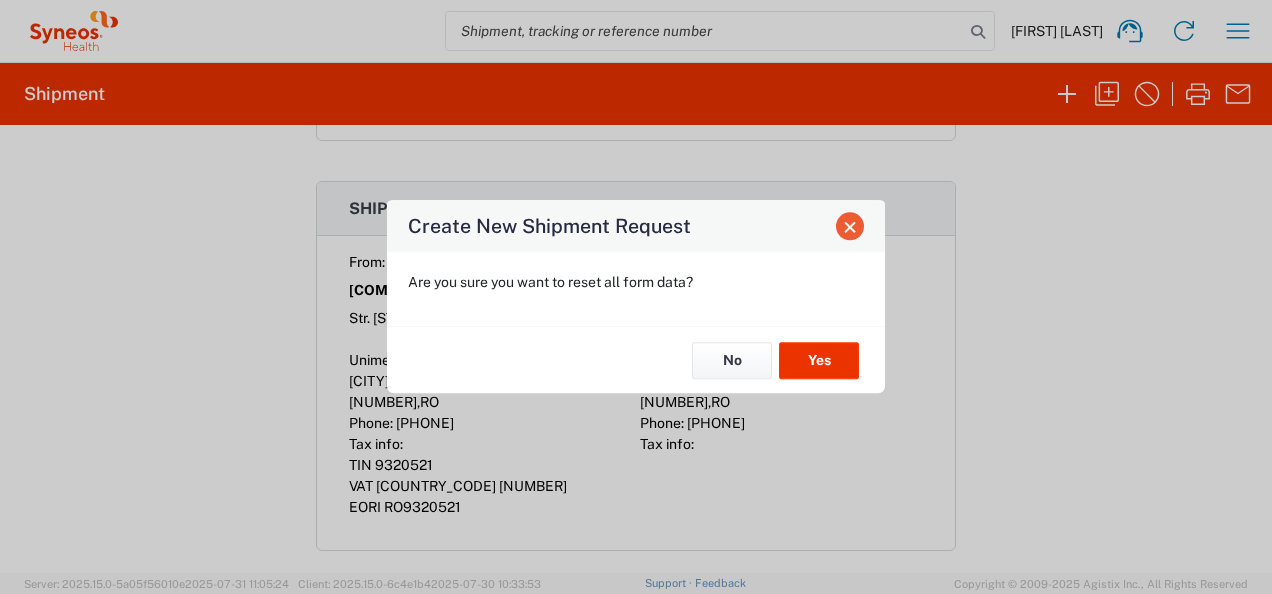 click 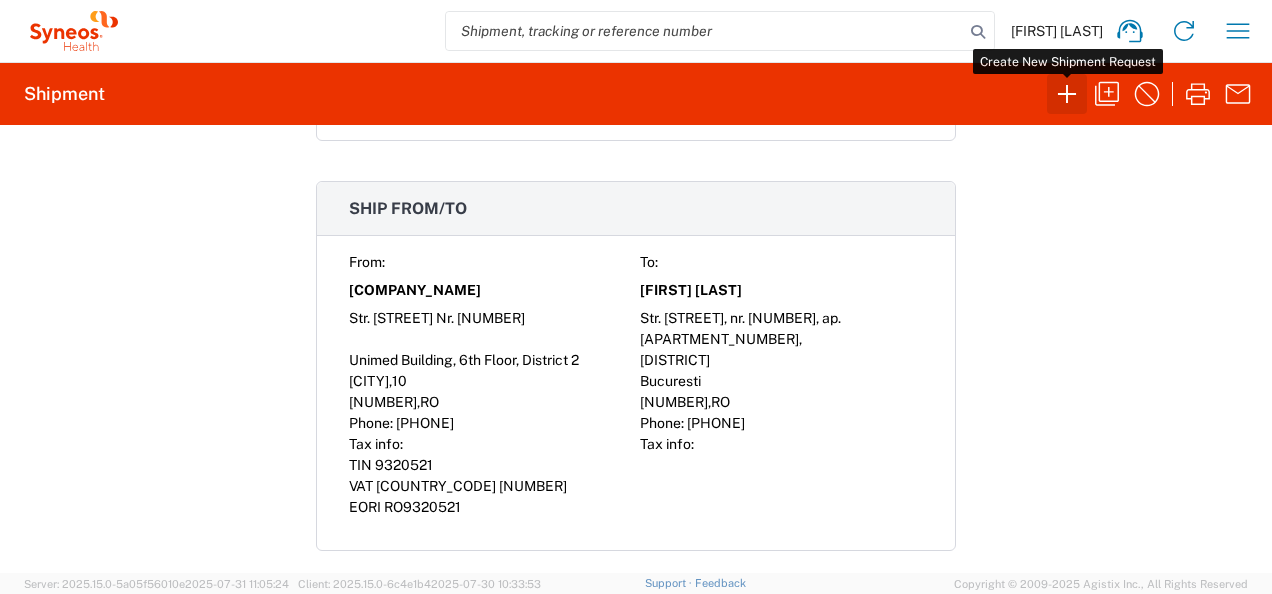 click 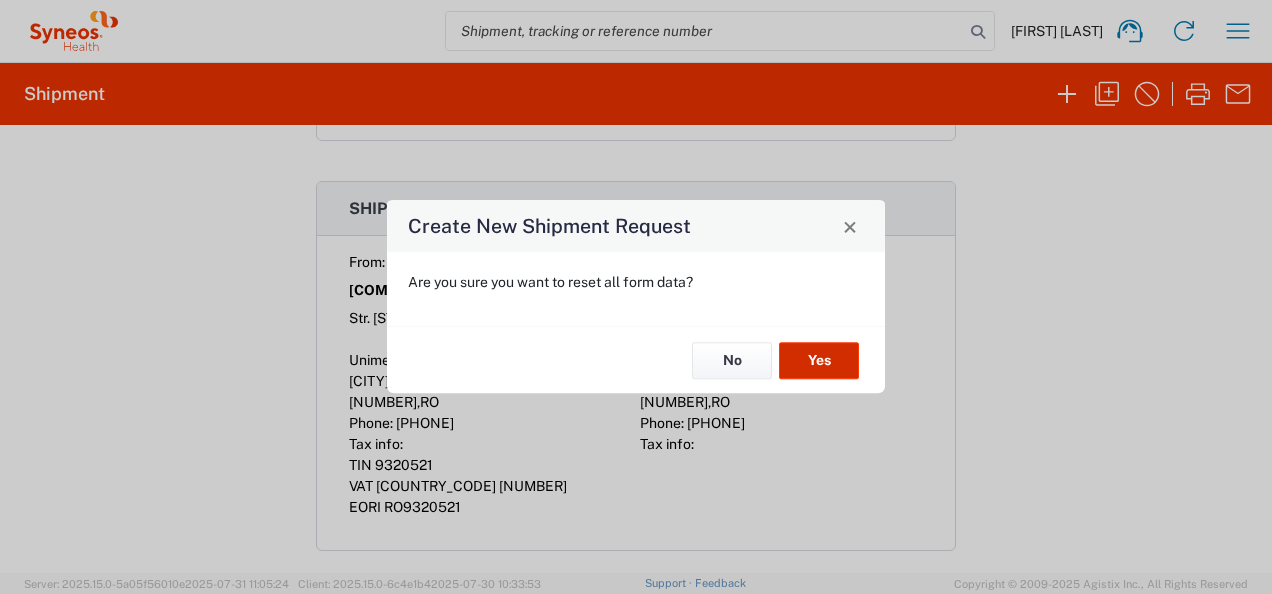 click on "Yes" 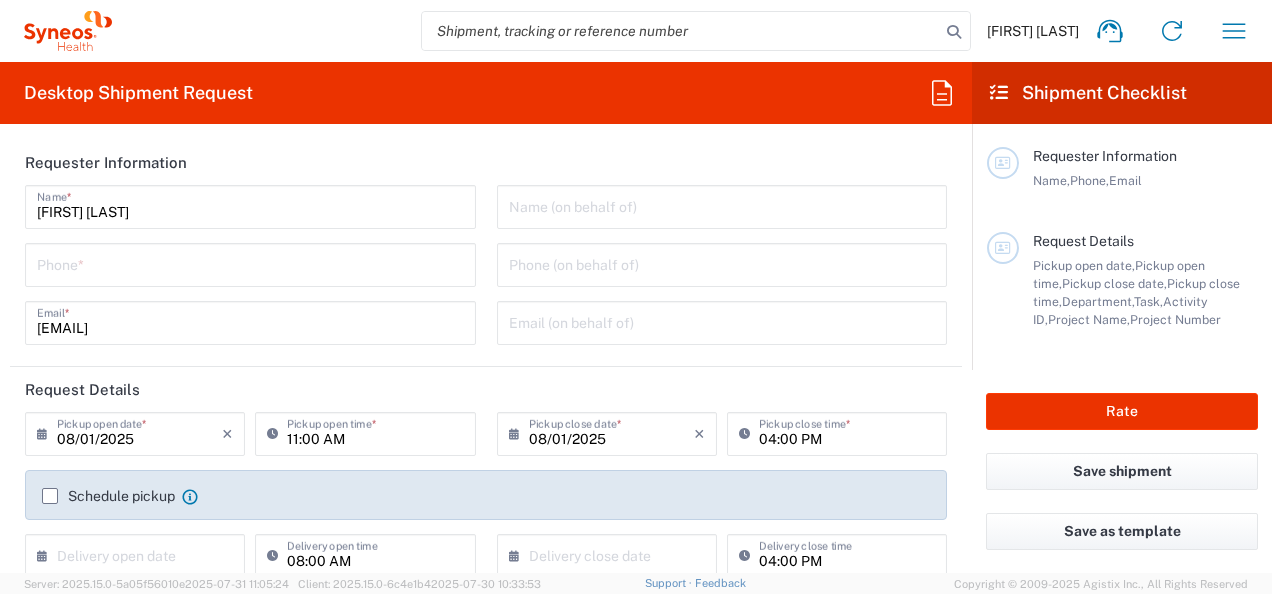 type on "8480" 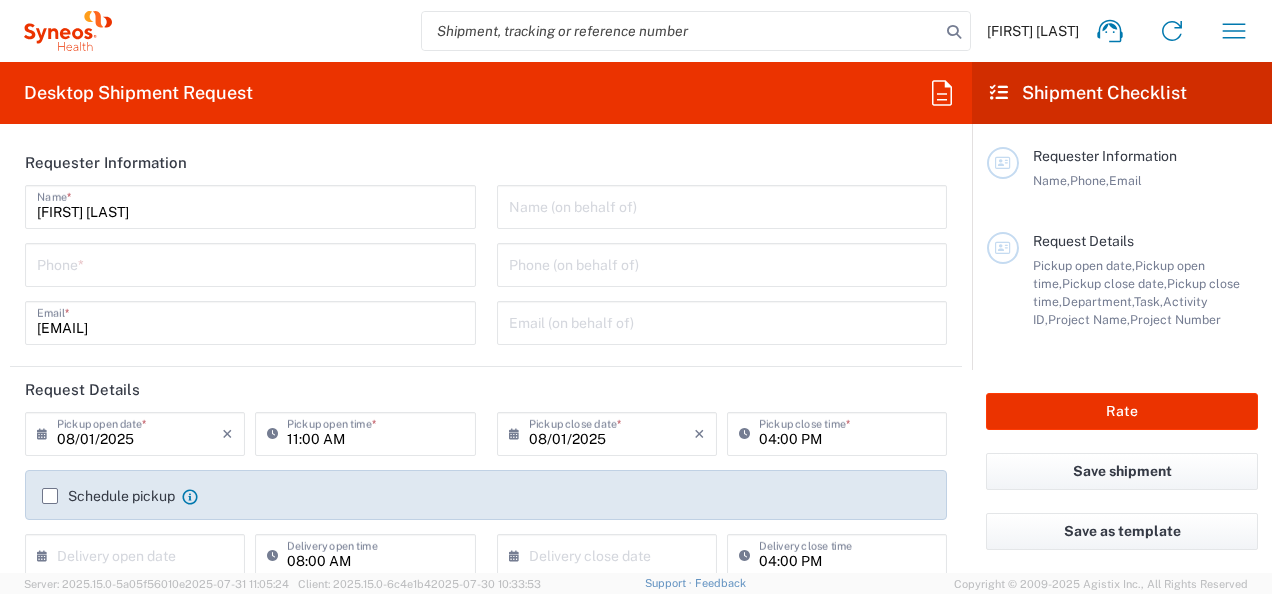 type on "Syneos Health Romania S.R.L" 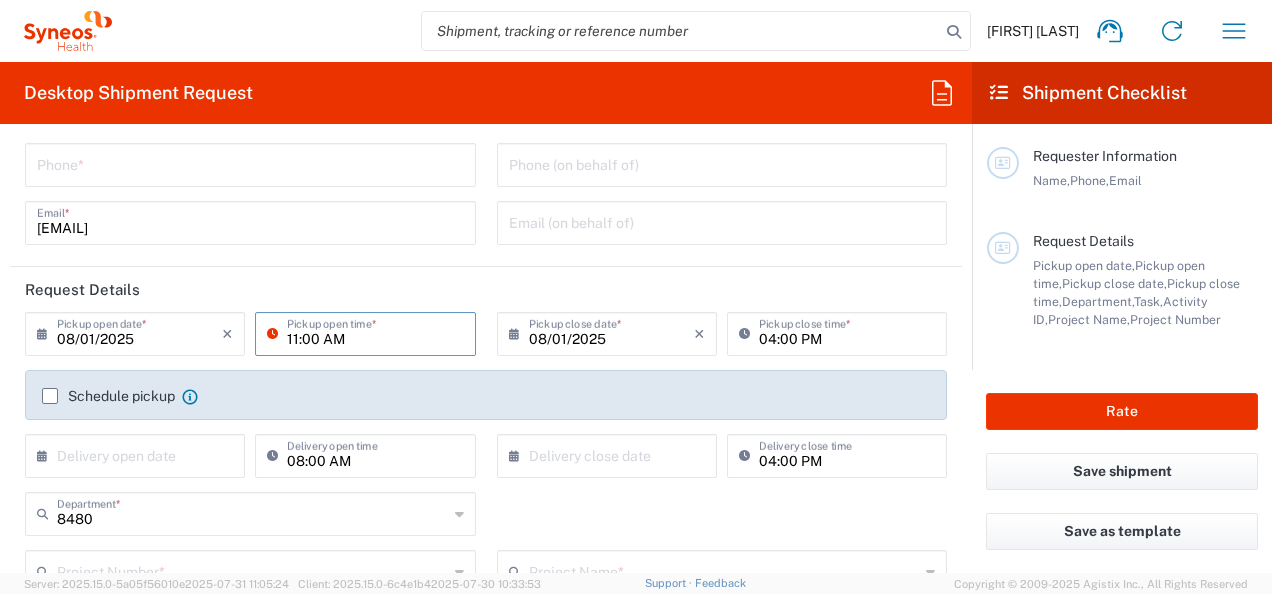 click on "11:00 AM" at bounding box center [375, 332] 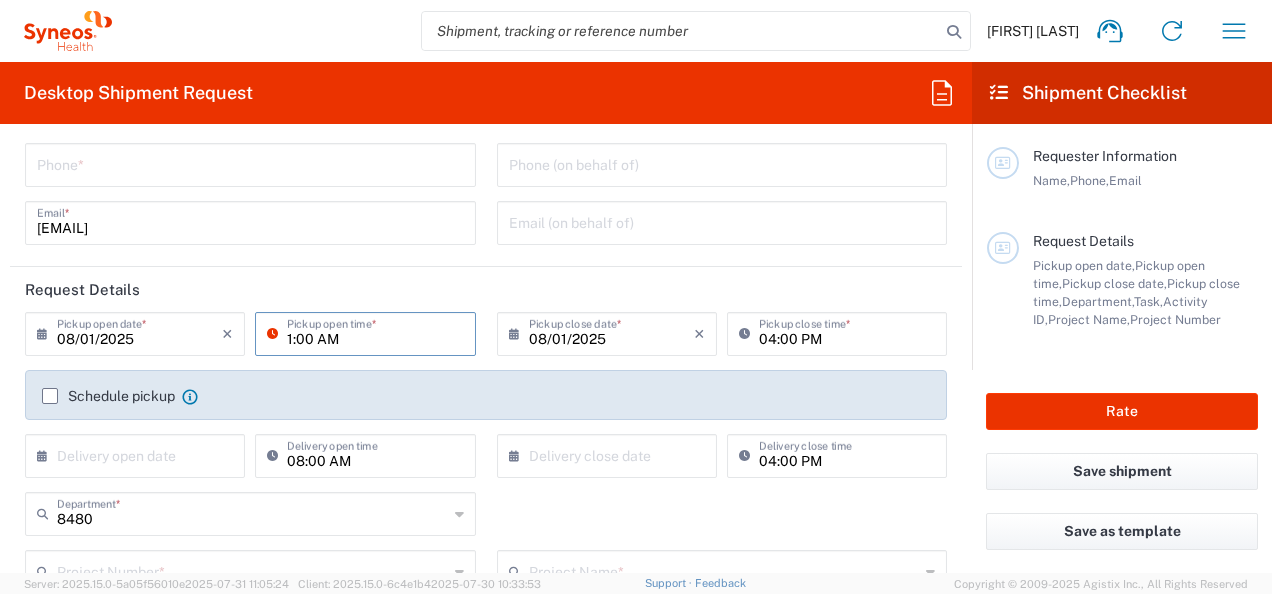 click on "1:00 AM" at bounding box center [375, 332] 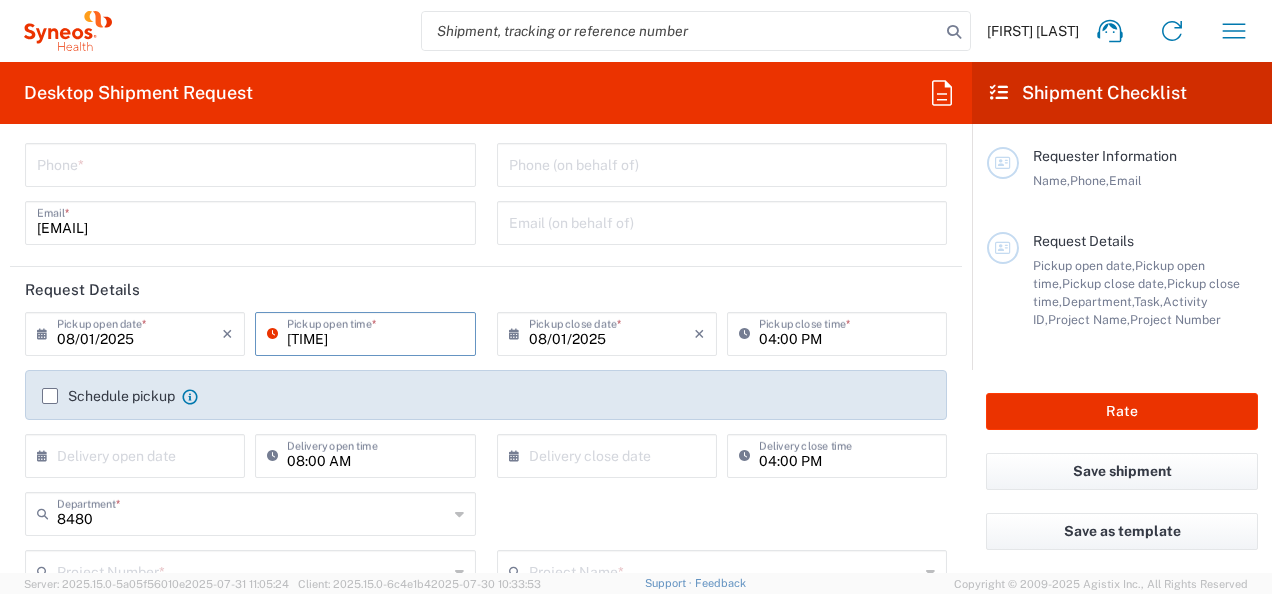 click on "[TIME]" at bounding box center (375, 332) 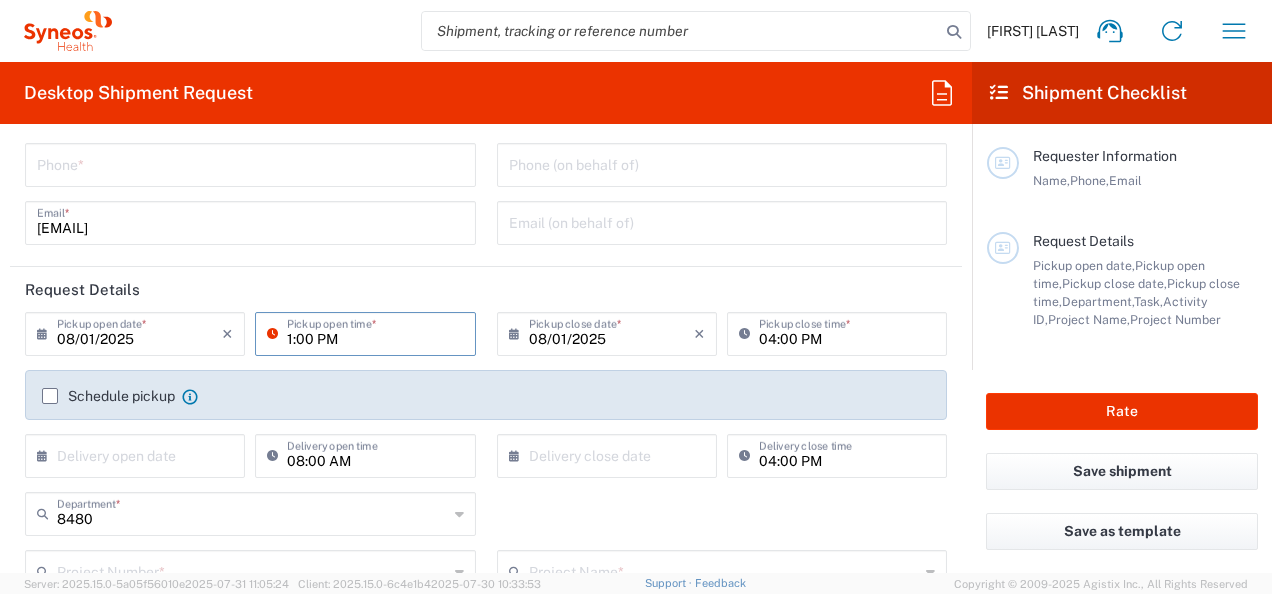 type on "01:00 PM" 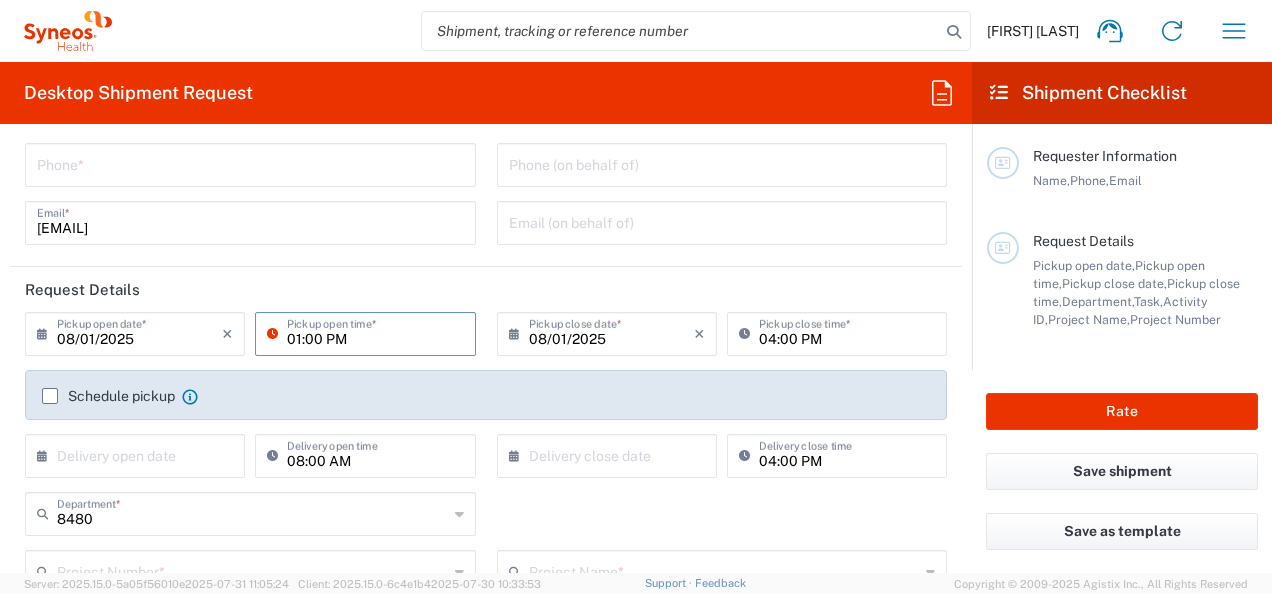 click on "Schedule pickup" 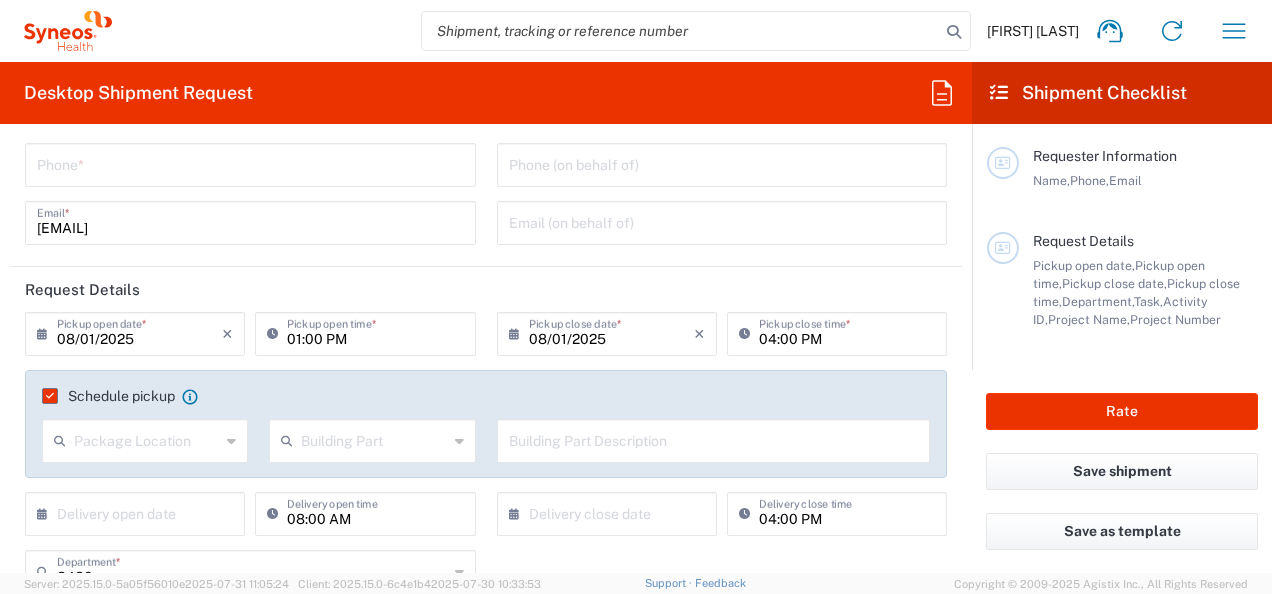 click 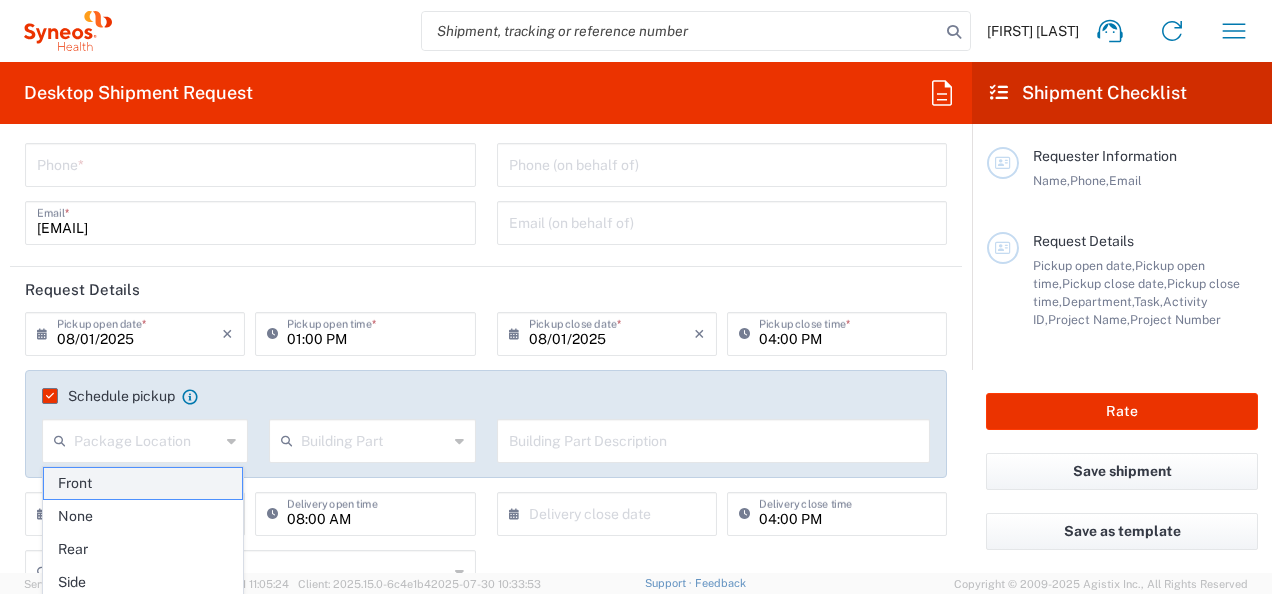 click on "Front" 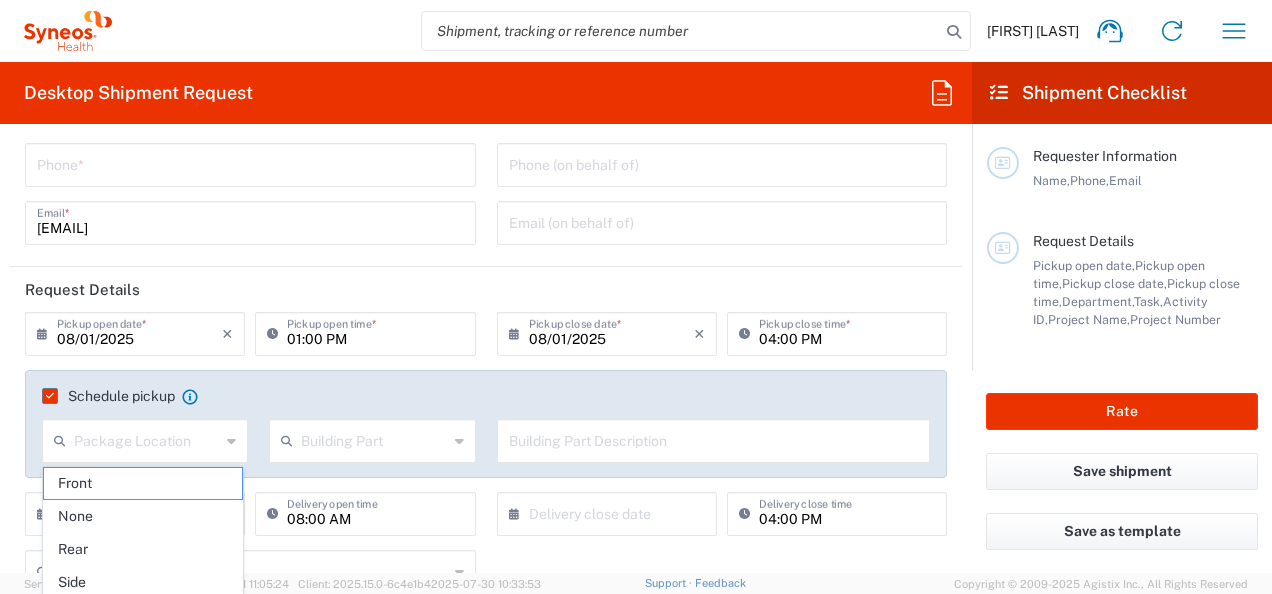type on "Front" 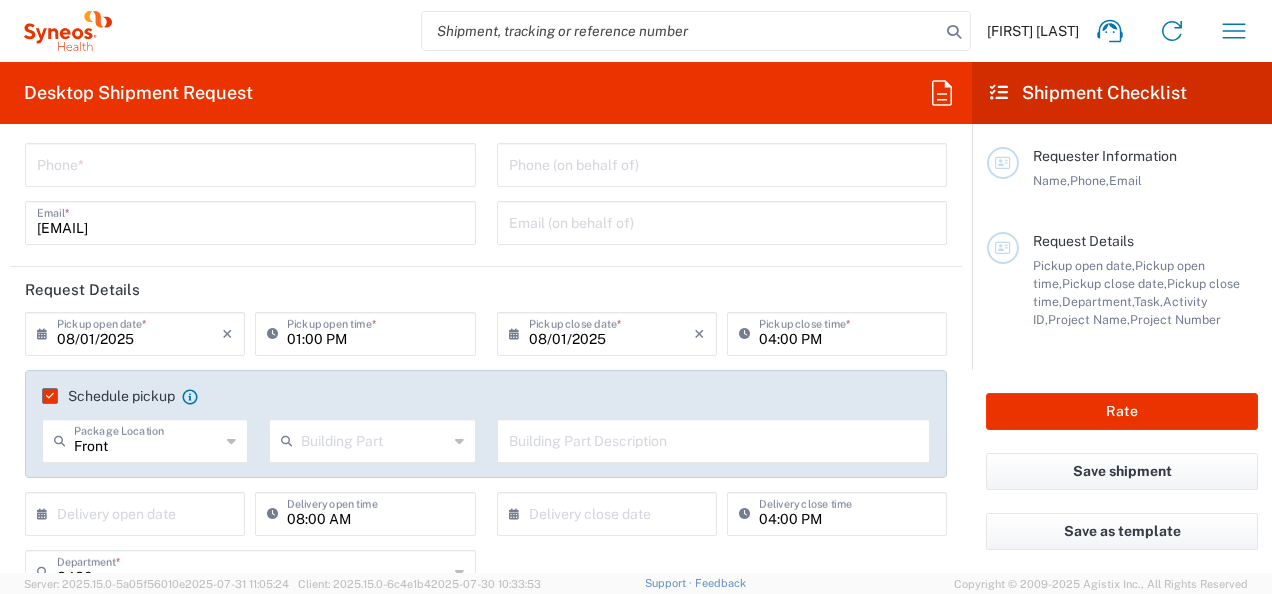 click at bounding box center (374, 439) 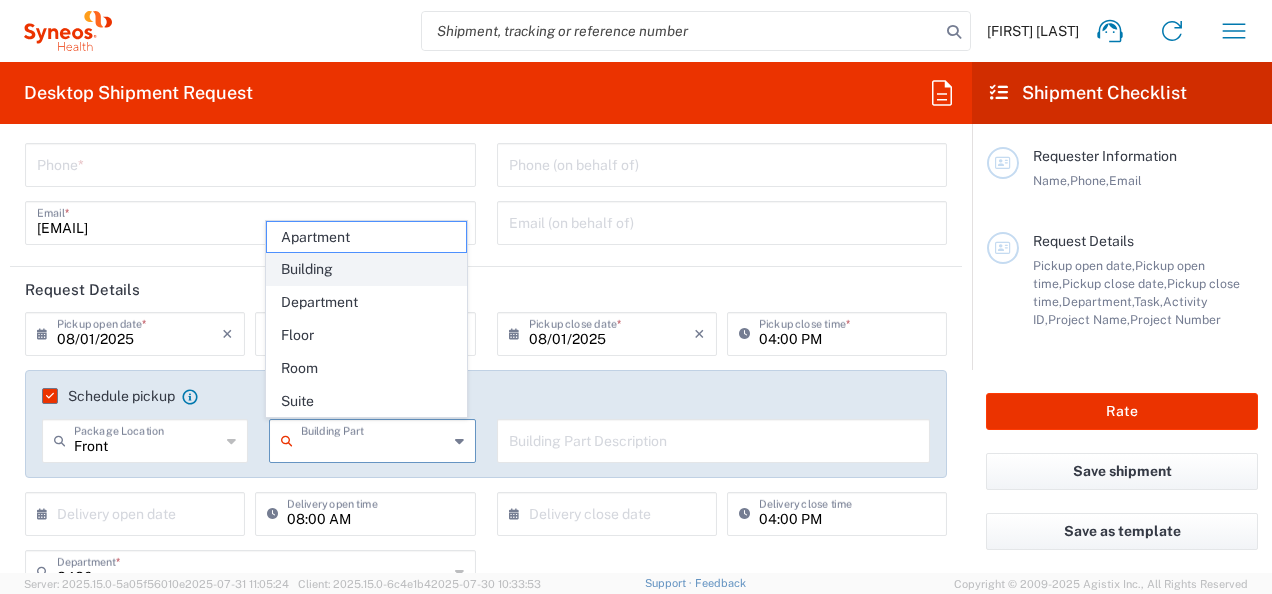click on "Building" 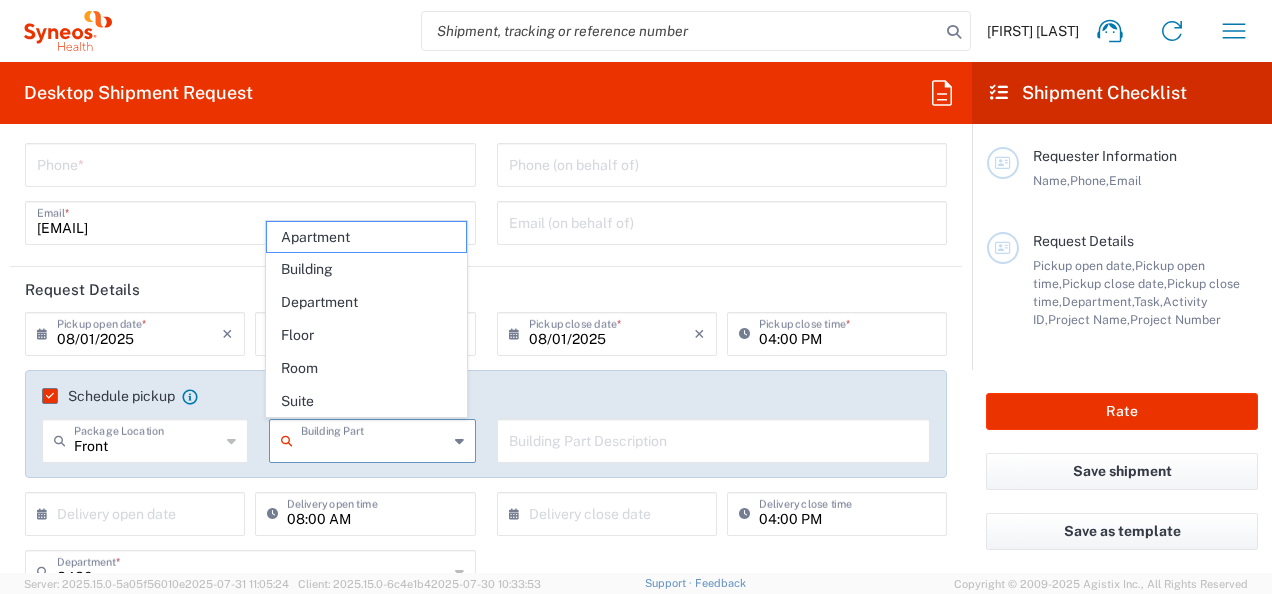 type on "Building" 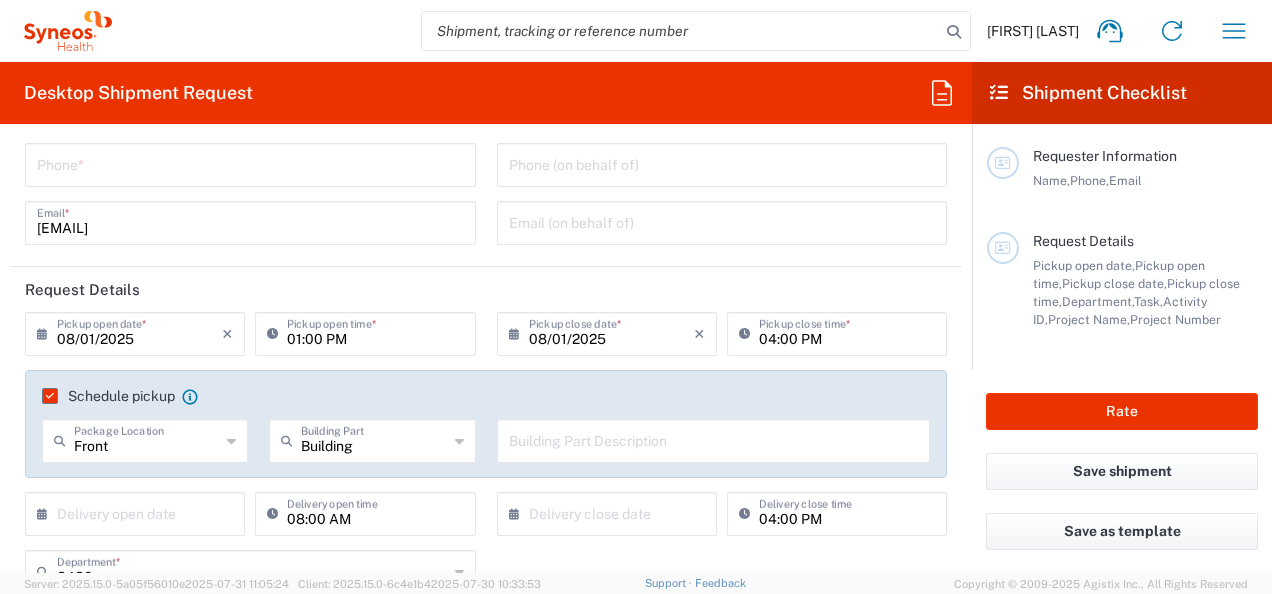 click at bounding box center [714, 439] 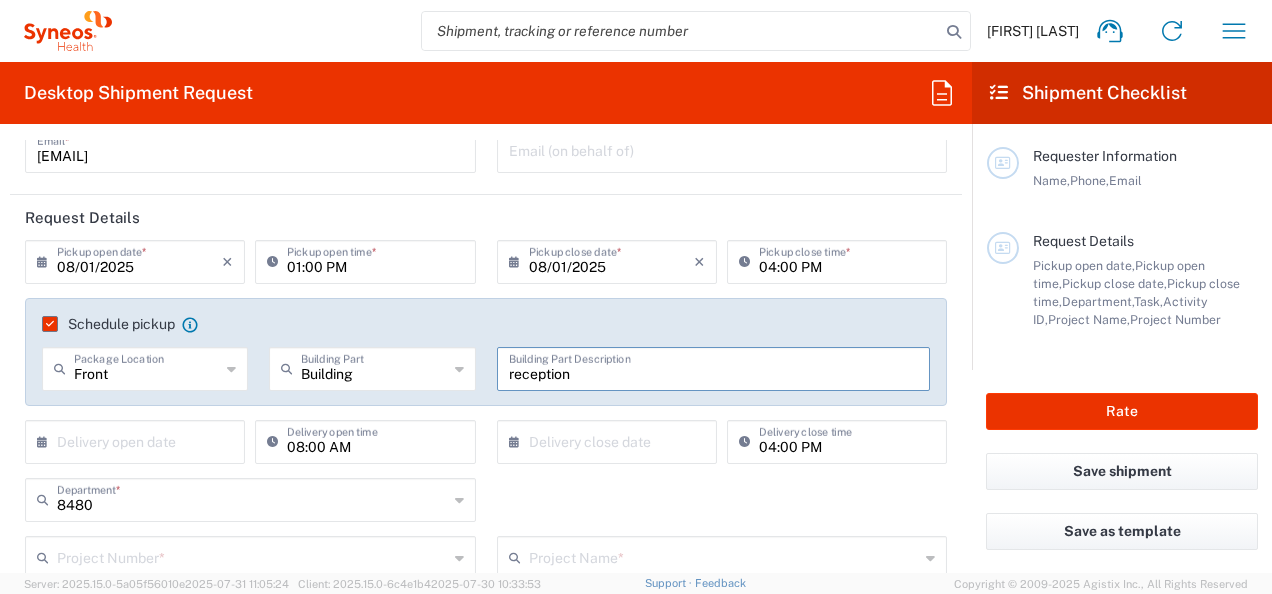 scroll, scrollTop: 200, scrollLeft: 0, axis: vertical 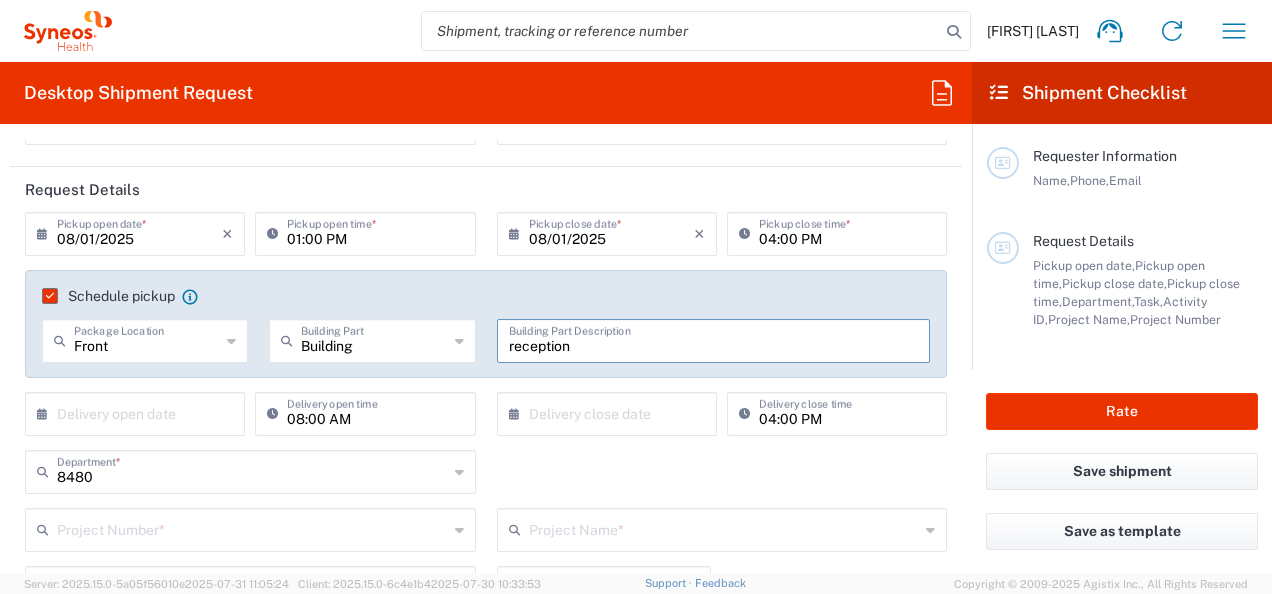 type on "reception" 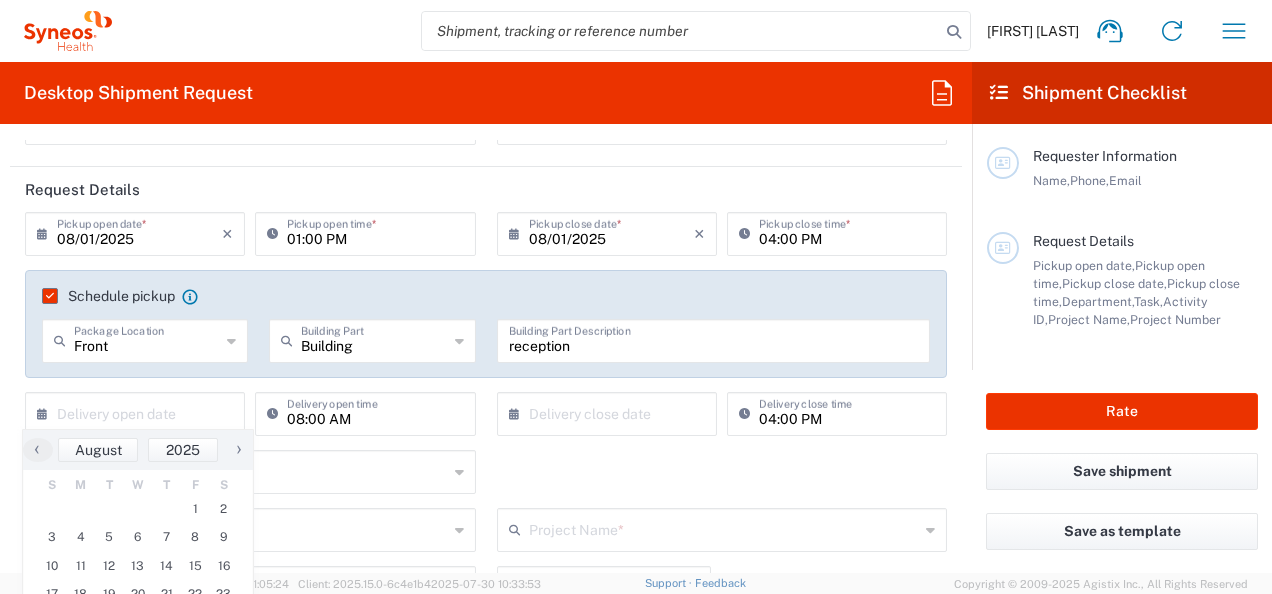click 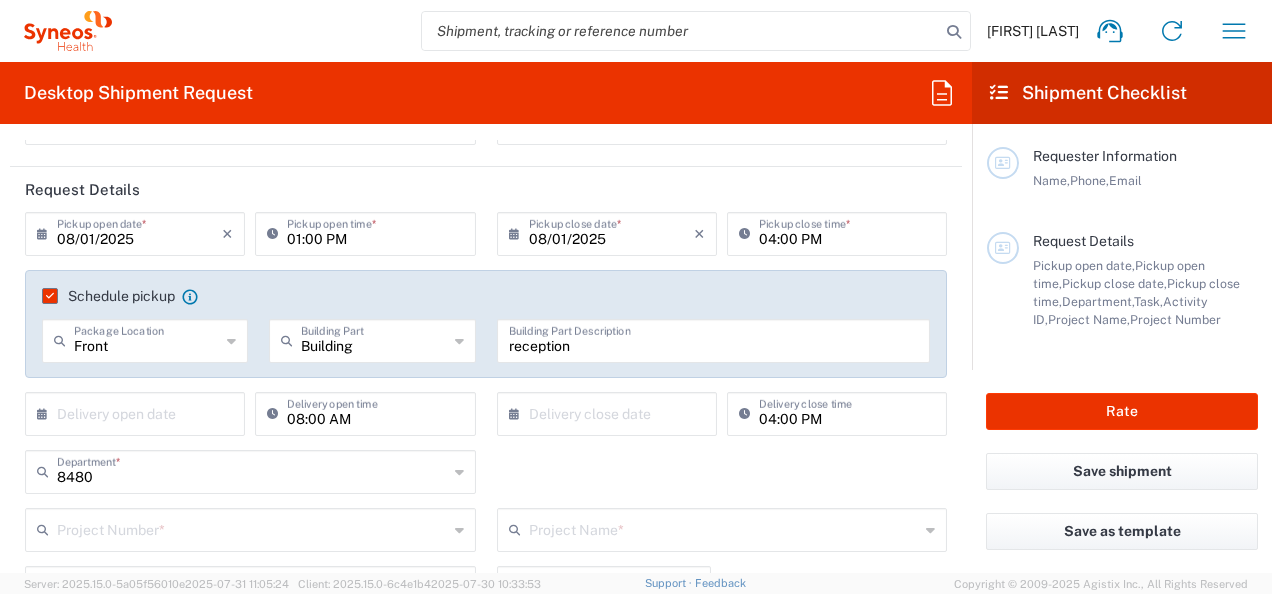 click 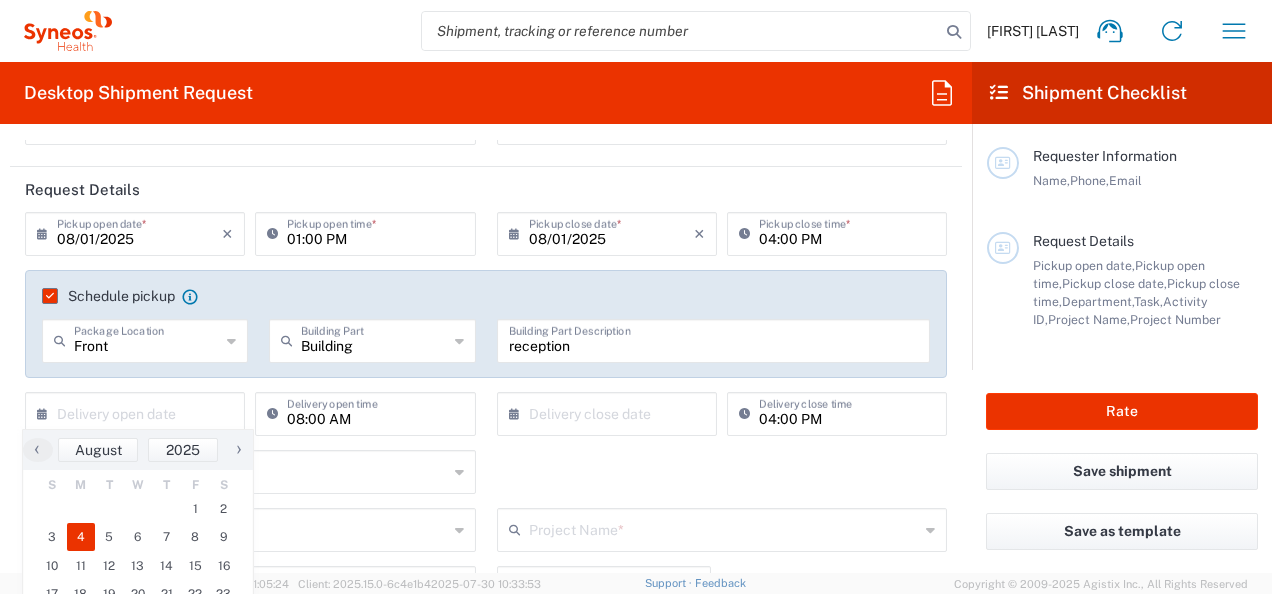 click on "4" 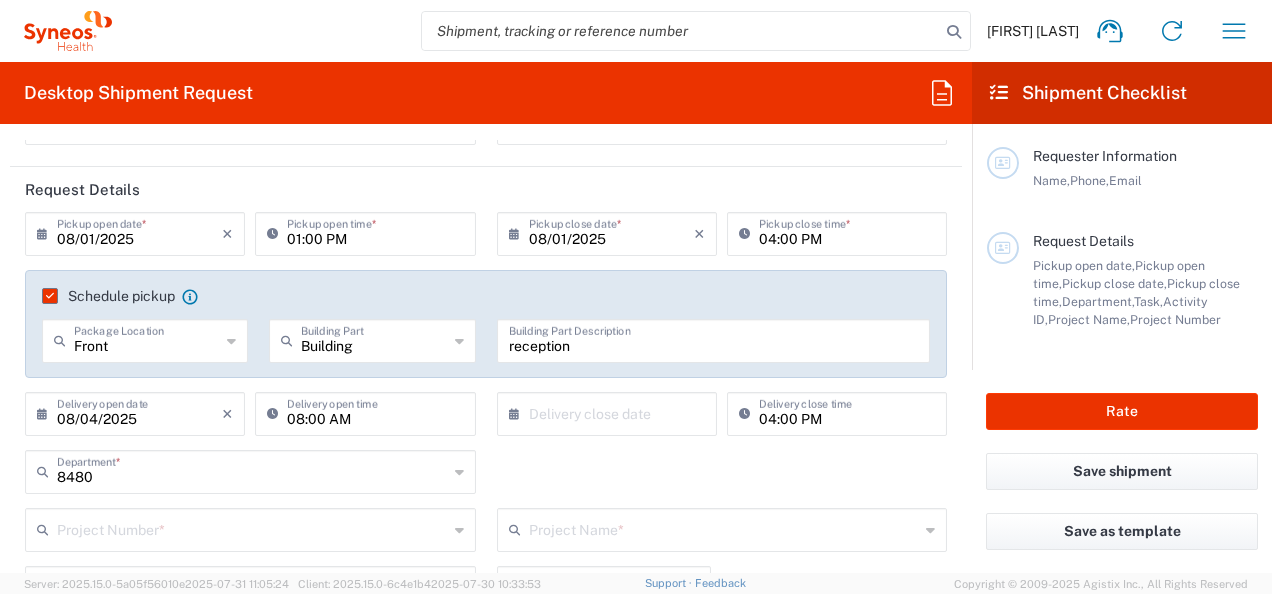 click 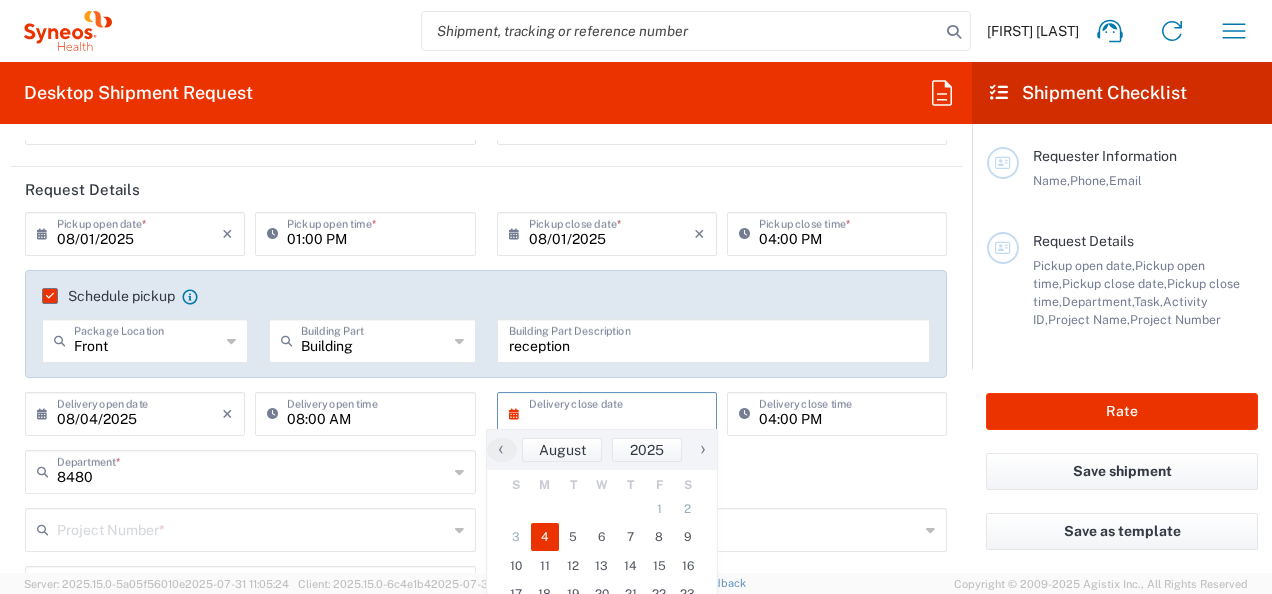 click on "4" 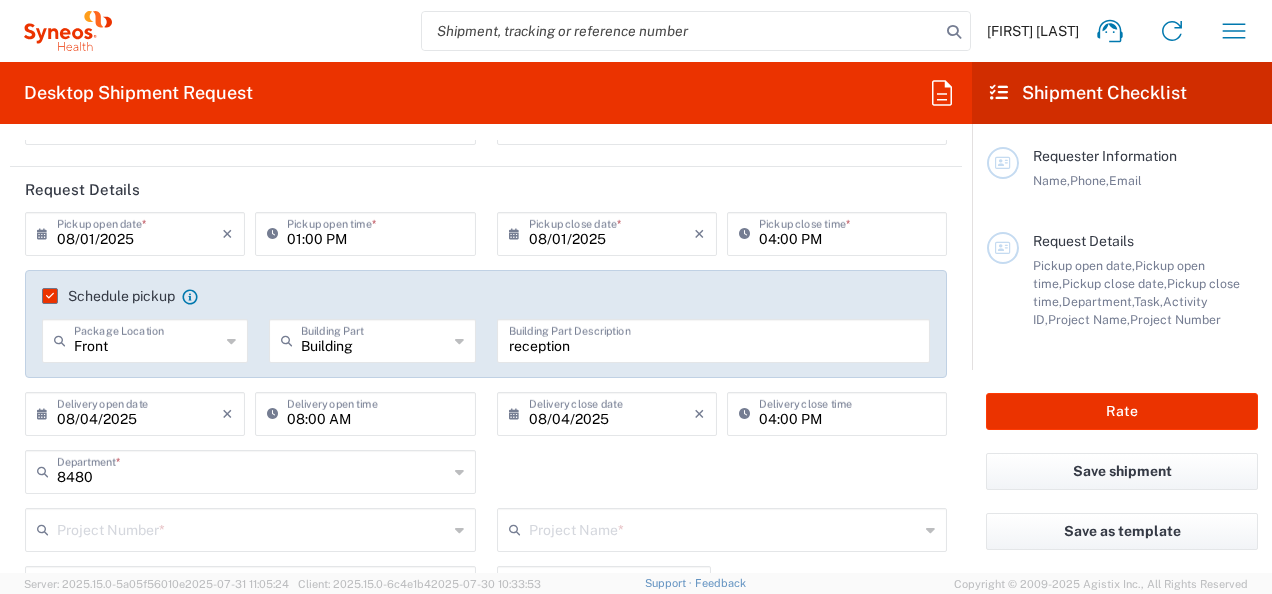 click at bounding box center [252, 528] 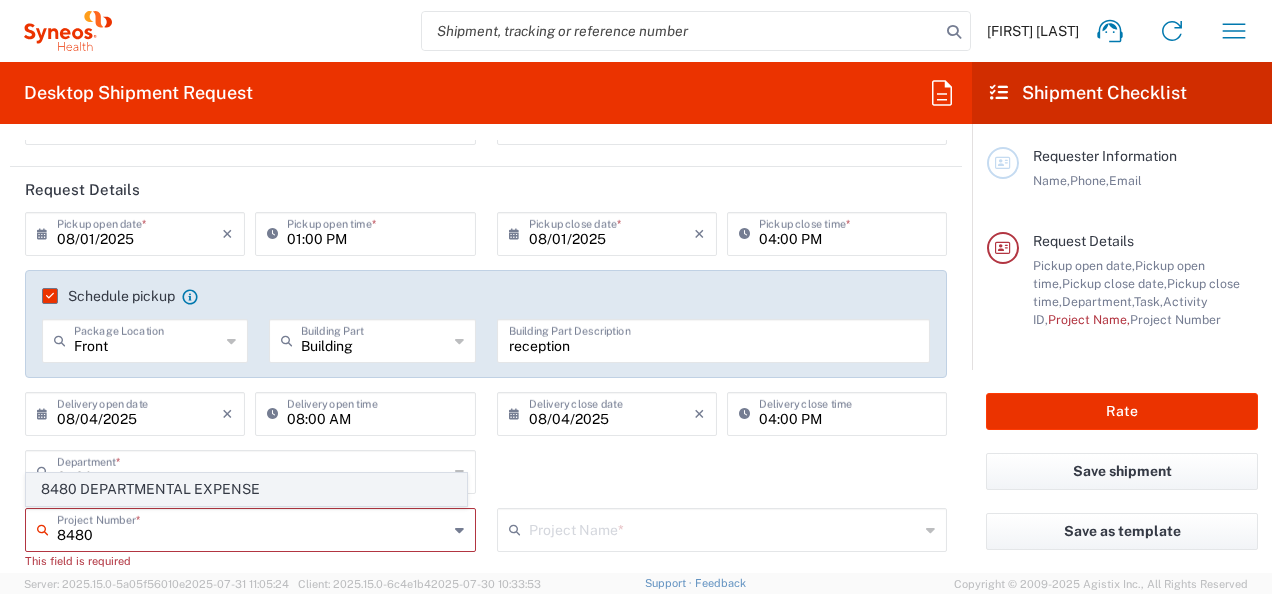 click on "8480 DEPARTMENTAL EXPENSE" 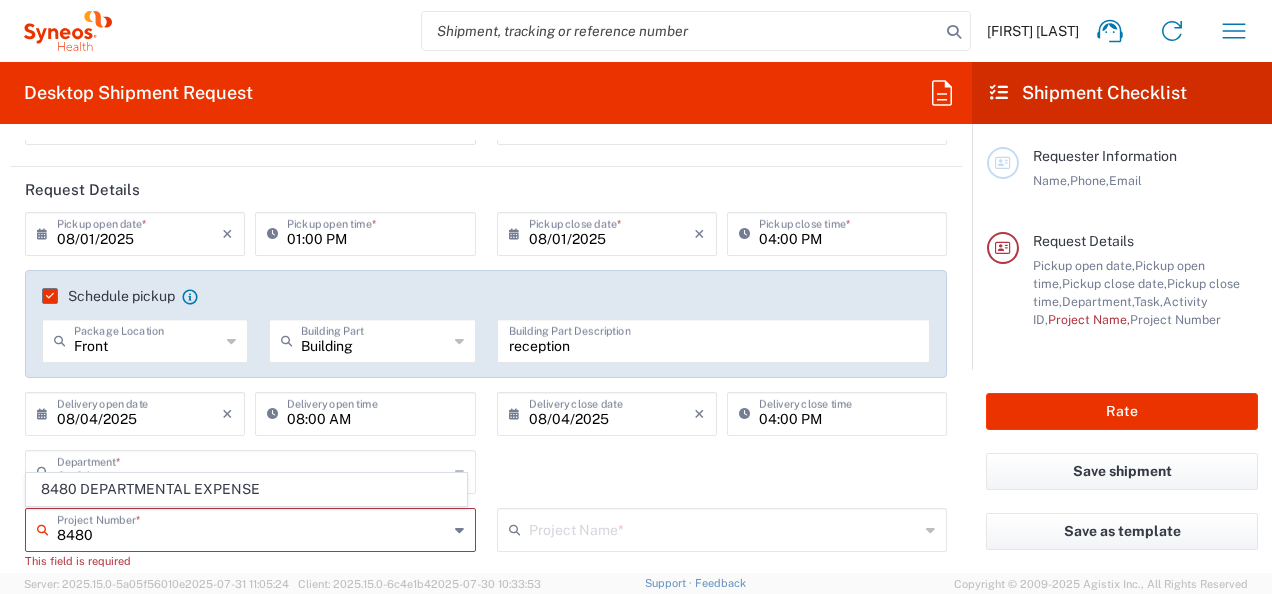 type on "8480 DEPARTMENTAL EXPENSE" 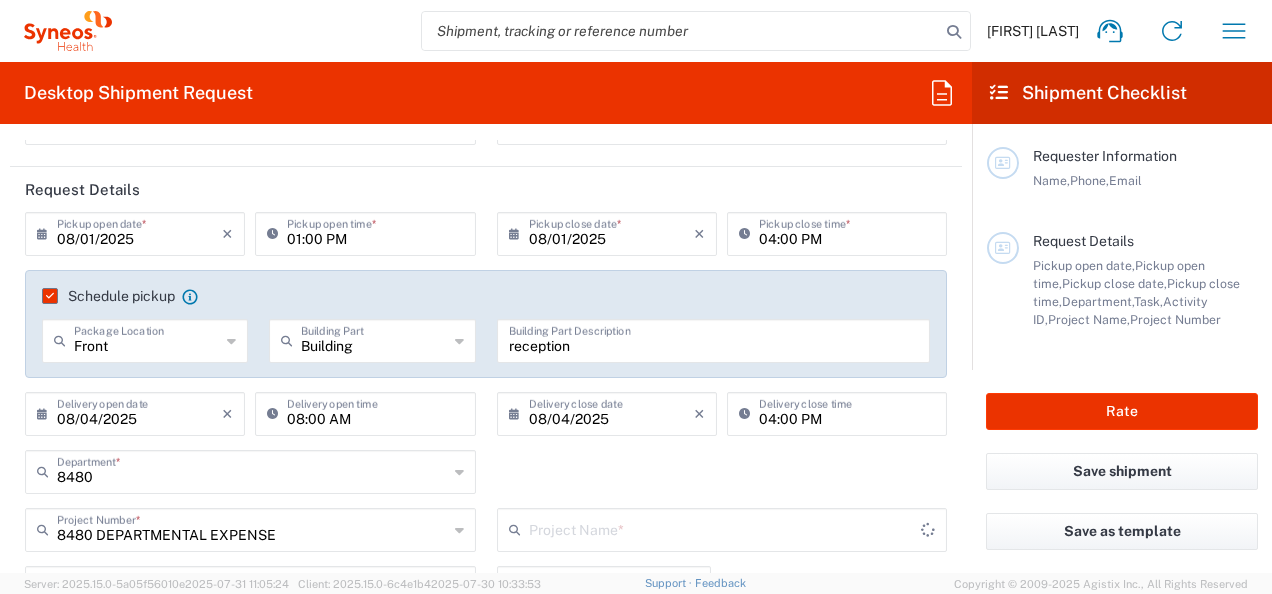 type on "8480 DEPARTMENTAL EXPENSE" 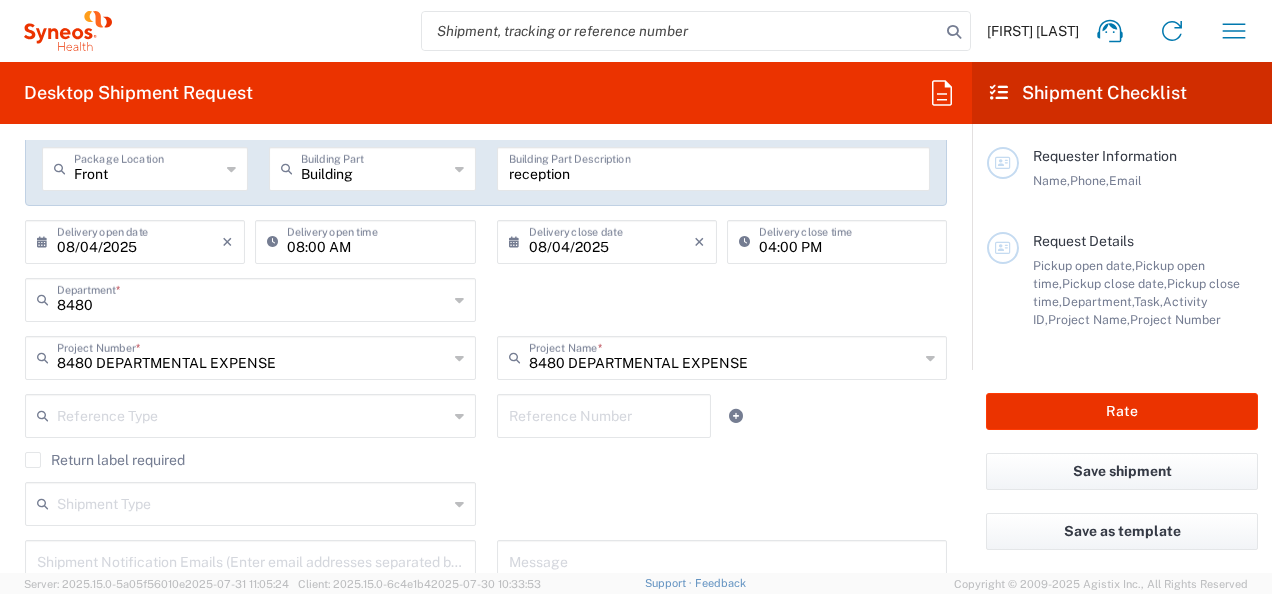 scroll, scrollTop: 400, scrollLeft: 0, axis: vertical 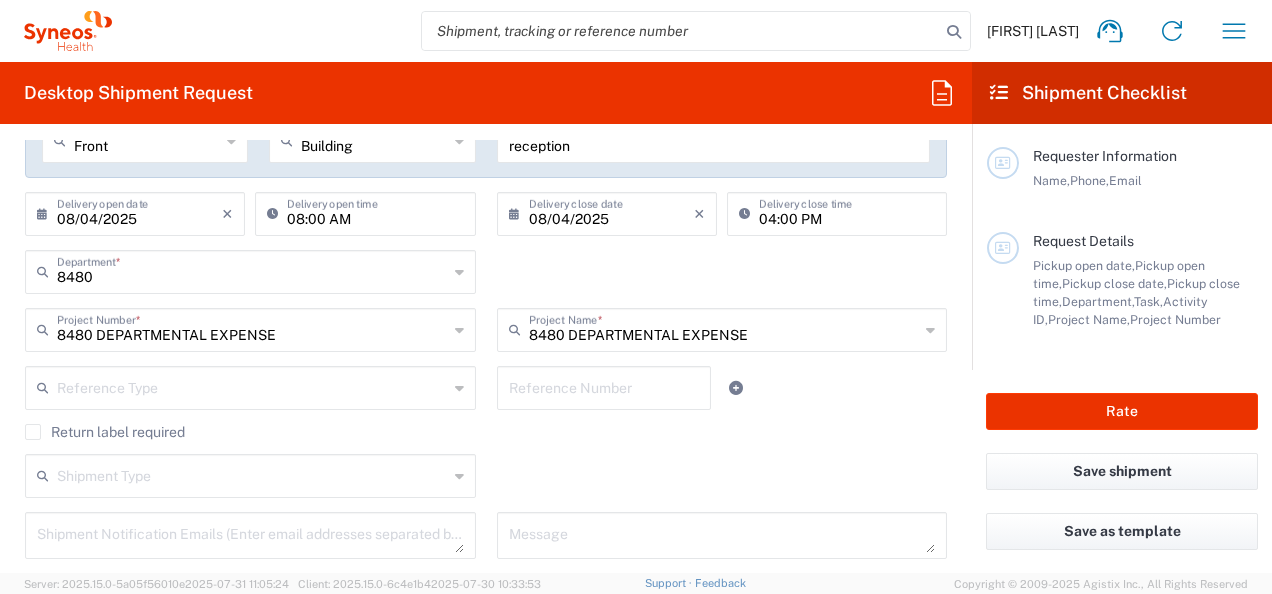 click on "Reference Type" 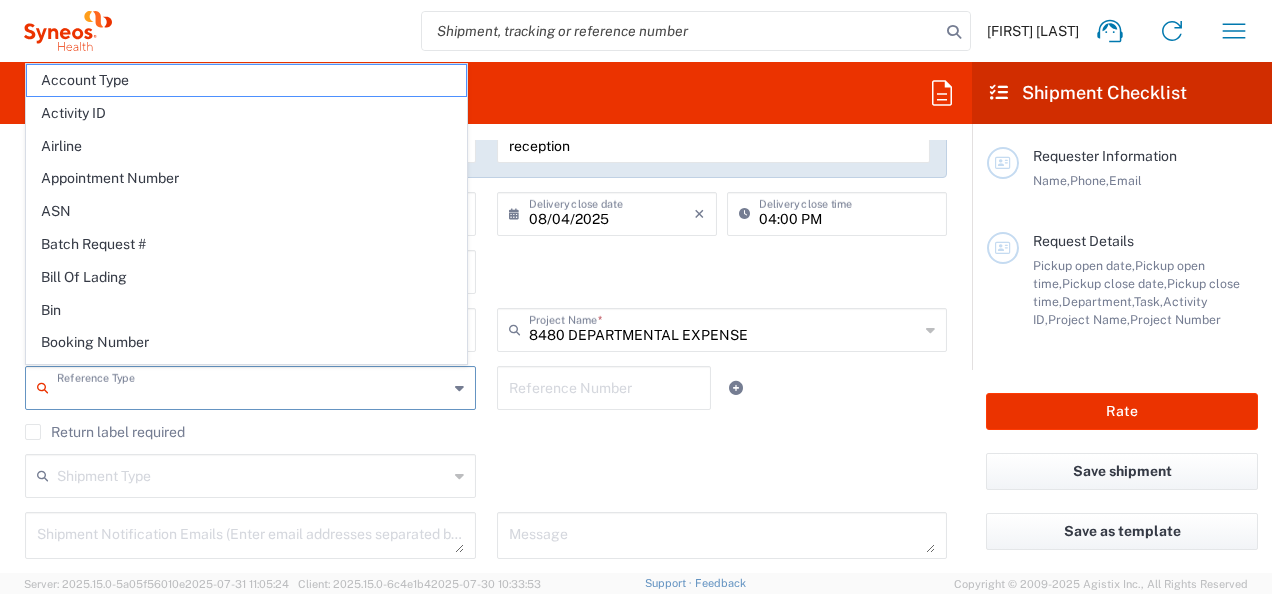 click on "Reference Type" 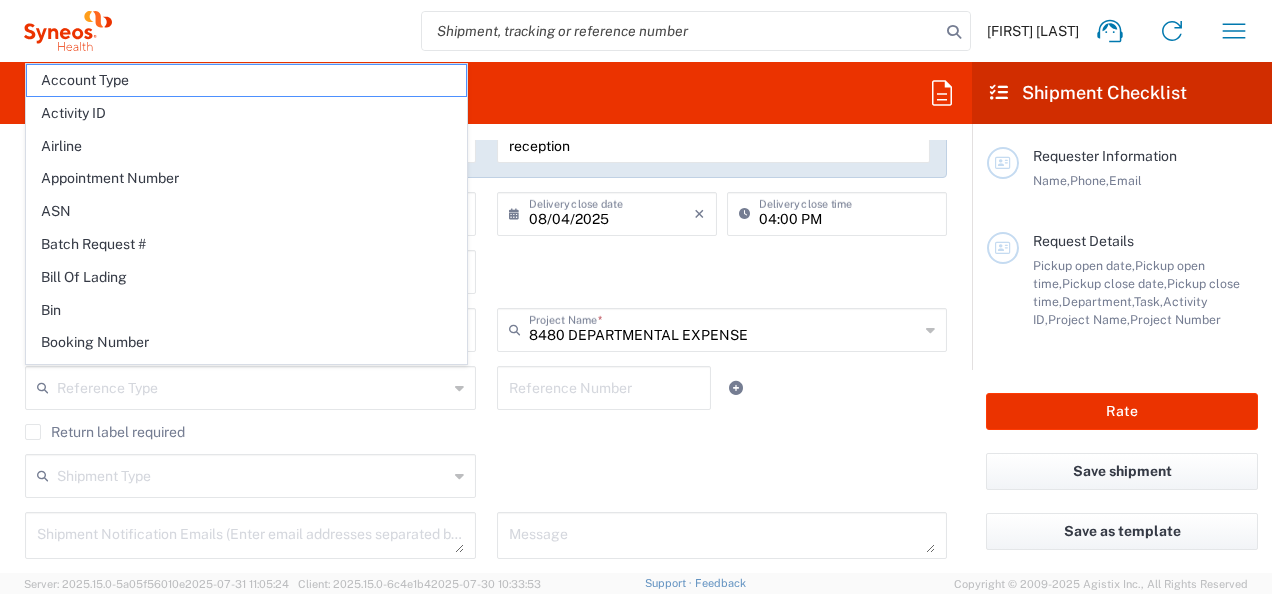 click on "Return label required" 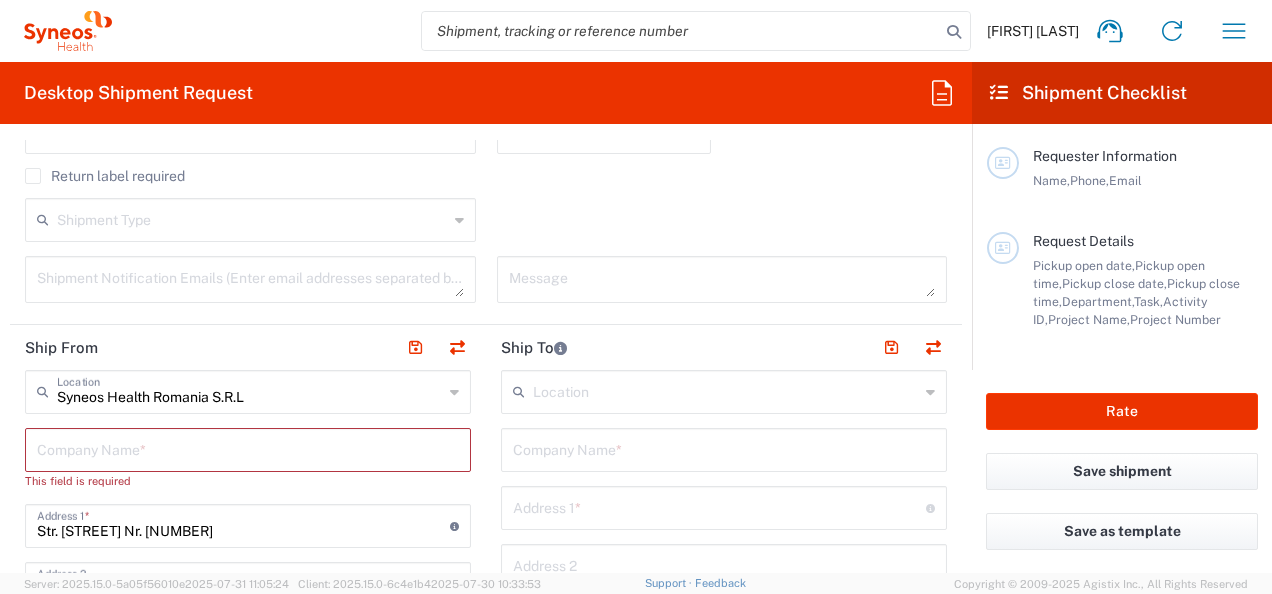 scroll, scrollTop: 700, scrollLeft: 0, axis: vertical 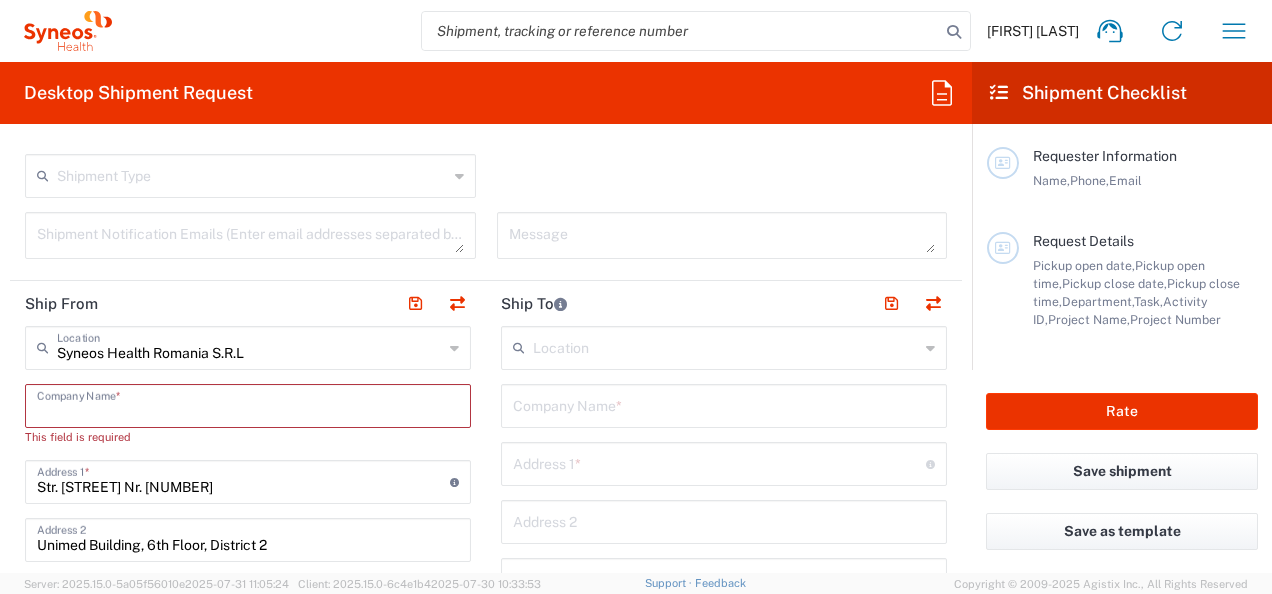 click at bounding box center (248, 404) 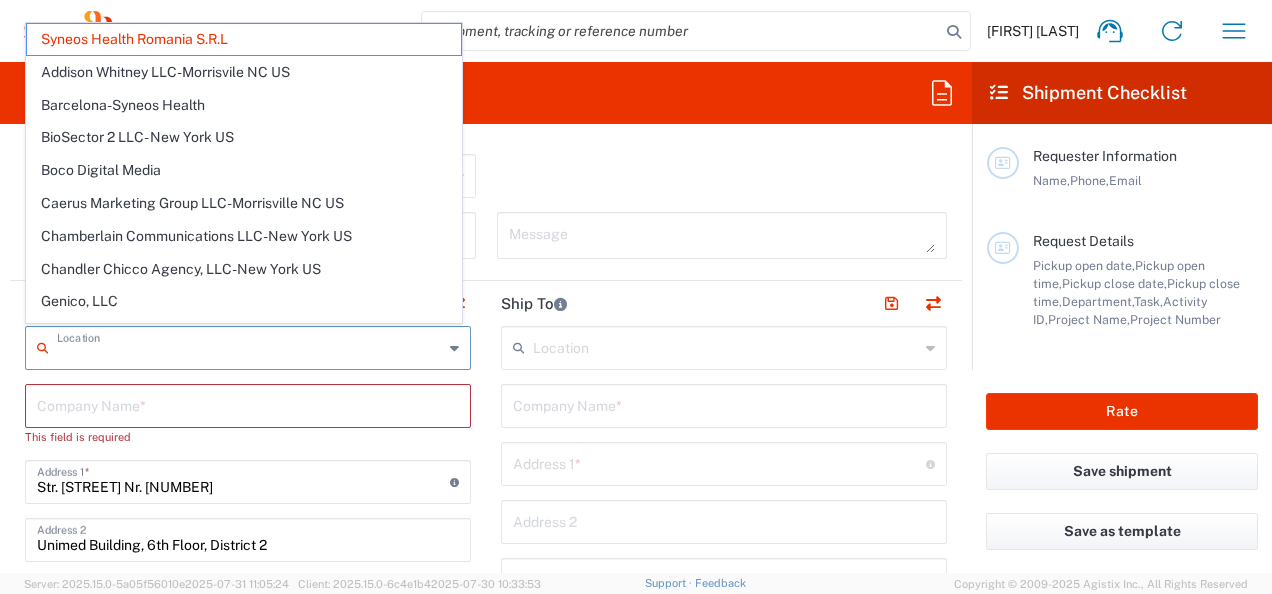 drag, startPoint x: 263, startPoint y: 352, endPoint x: 44, endPoint y: 340, distance: 219.32852 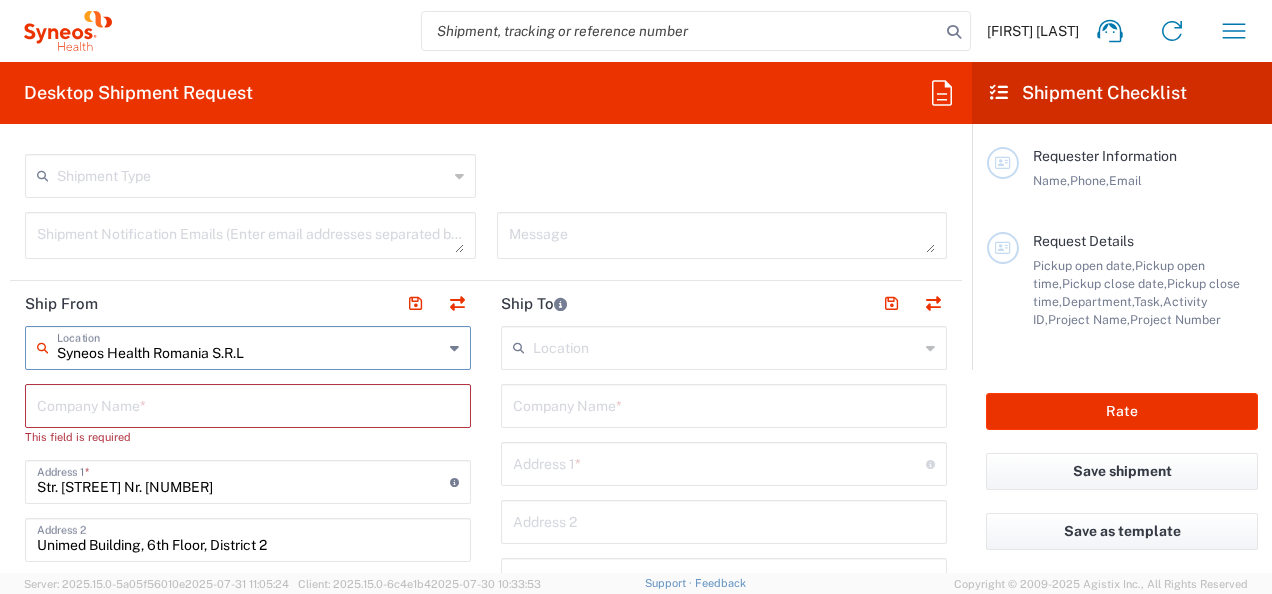 drag, startPoint x: 264, startPoint y: 350, endPoint x: 22, endPoint y: 351, distance: 242.00206 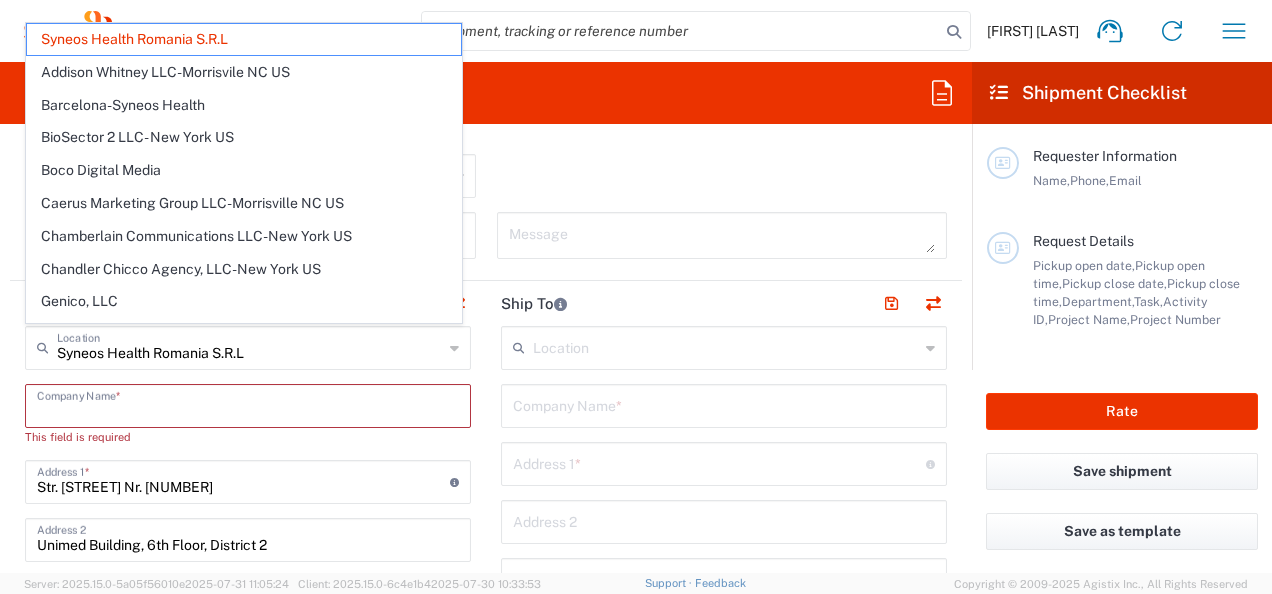 click at bounding box center [248, 404] 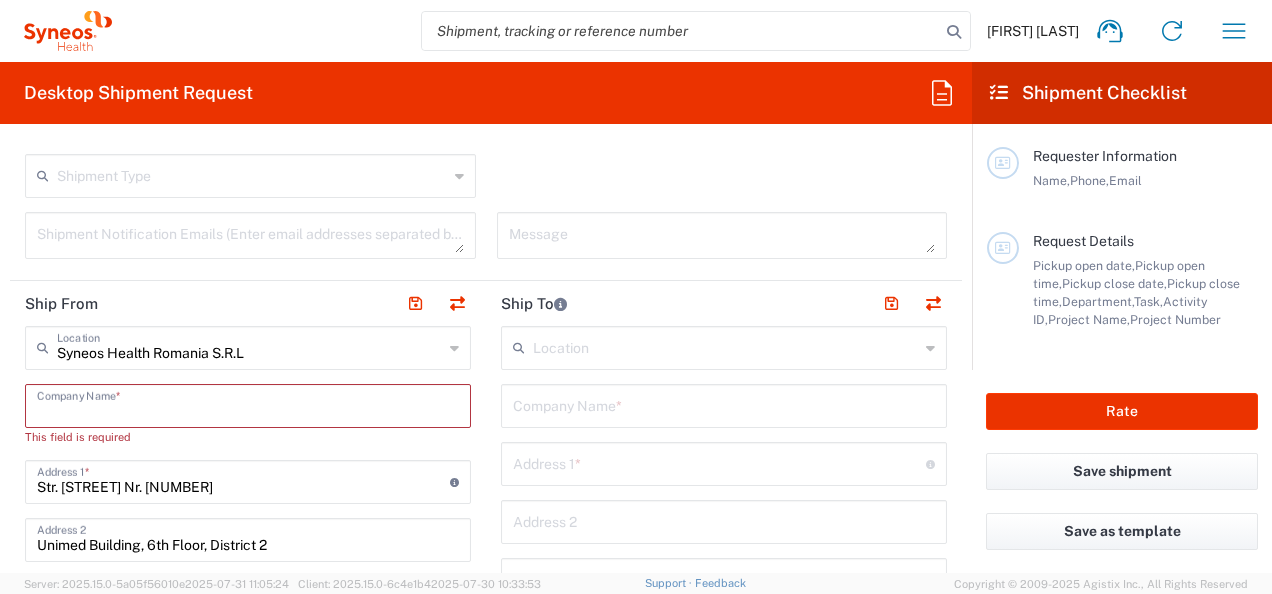 paste on "Syneos Health Romania S.R.L" 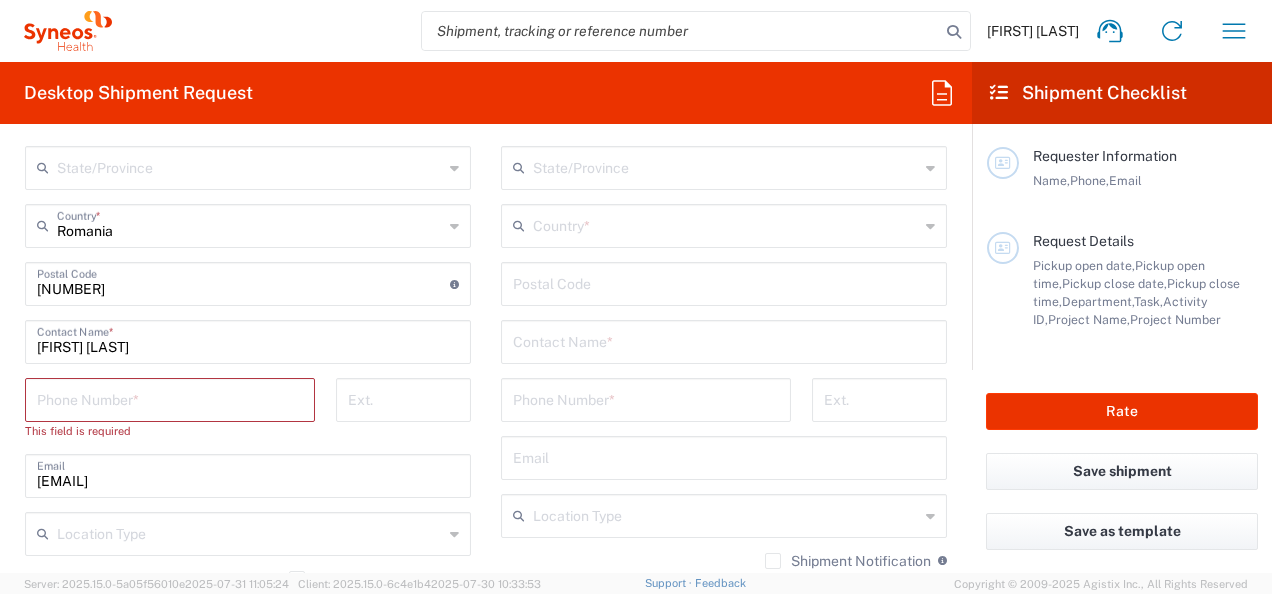 scroll, scrollTop: 1200, scrollLeft: 0, axis: vertical 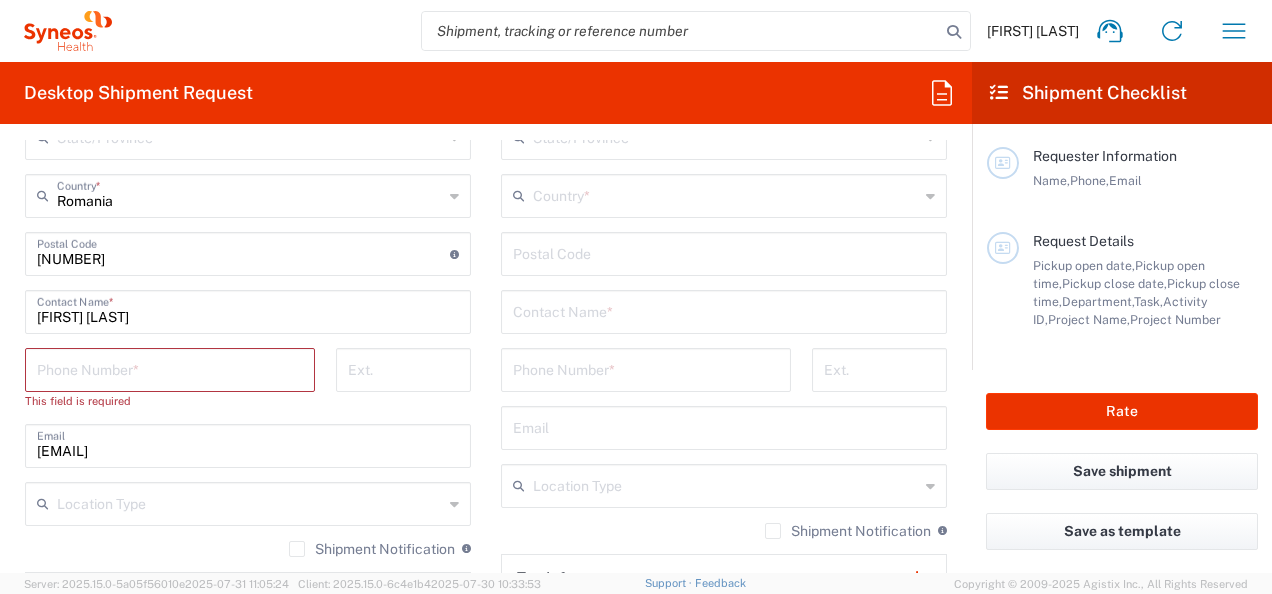 type on "Syneos Health Romania S.R.L" 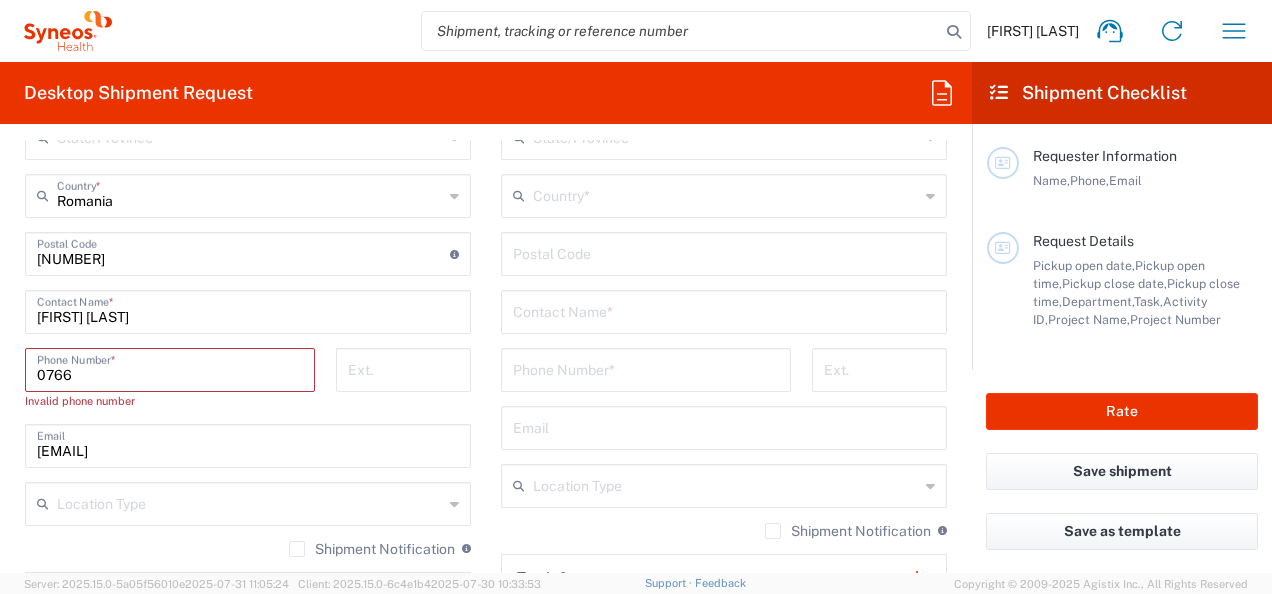 type on "[PHONE]" 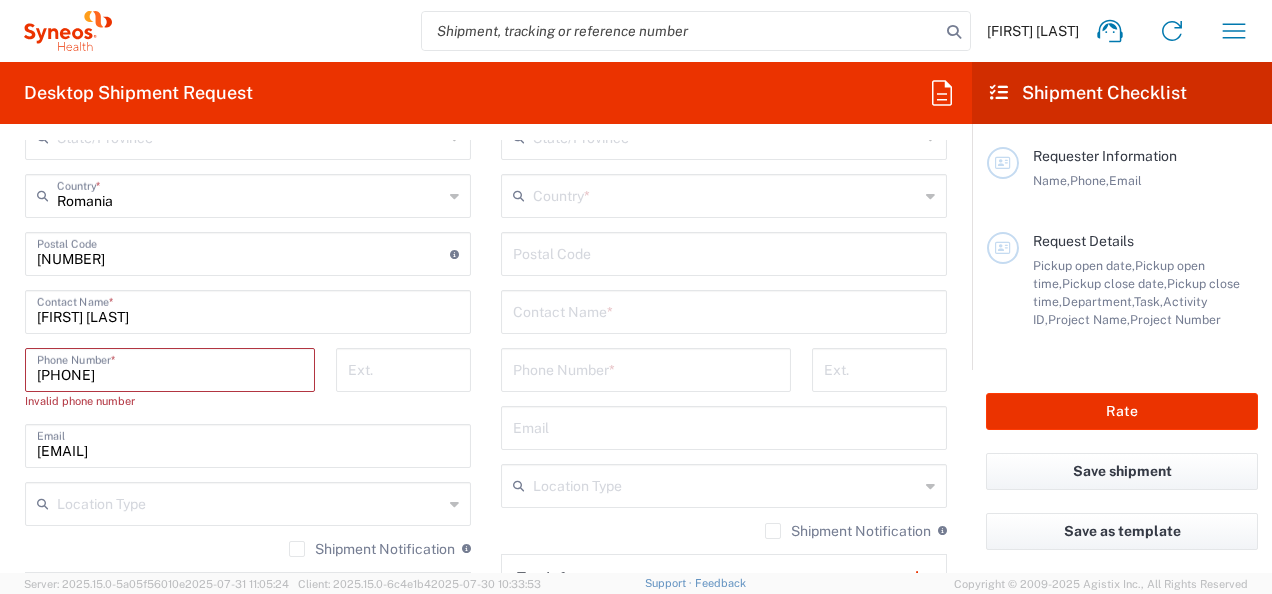 type on "[PHONE]" 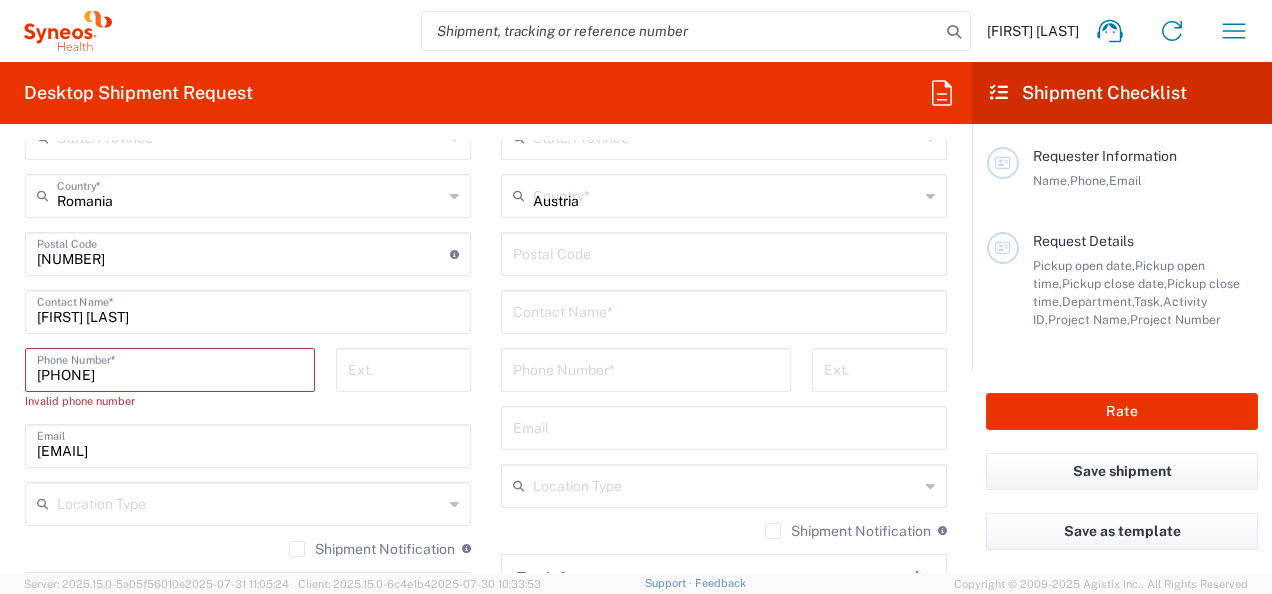 type on "[PHONE]" 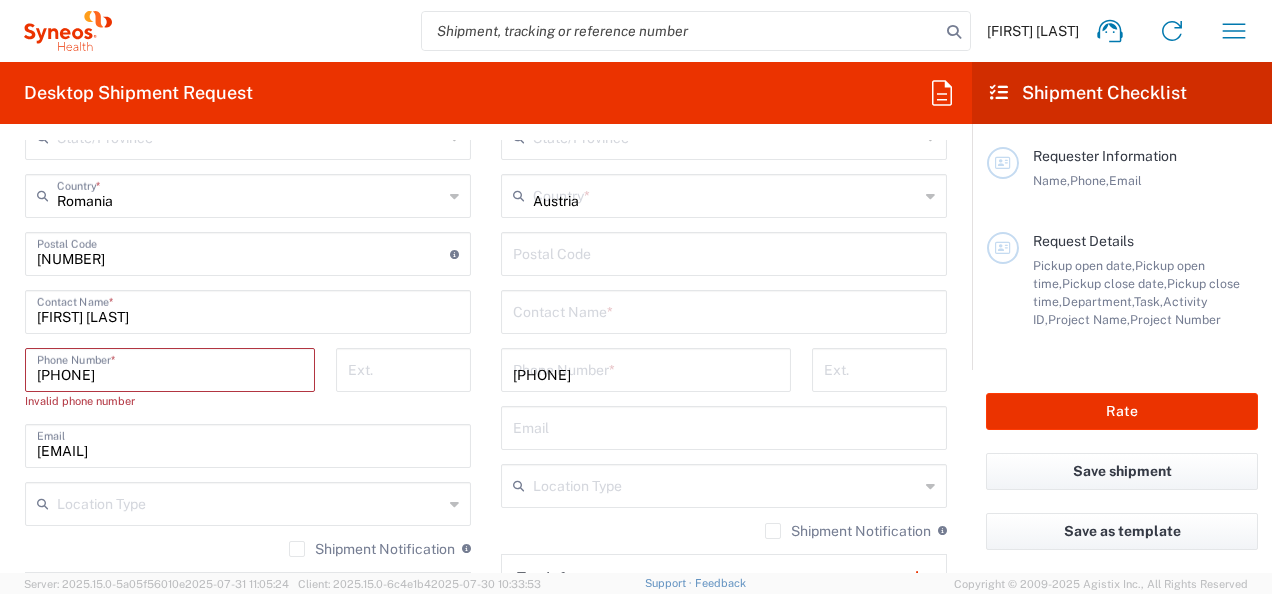 type on "[EMAIL]" 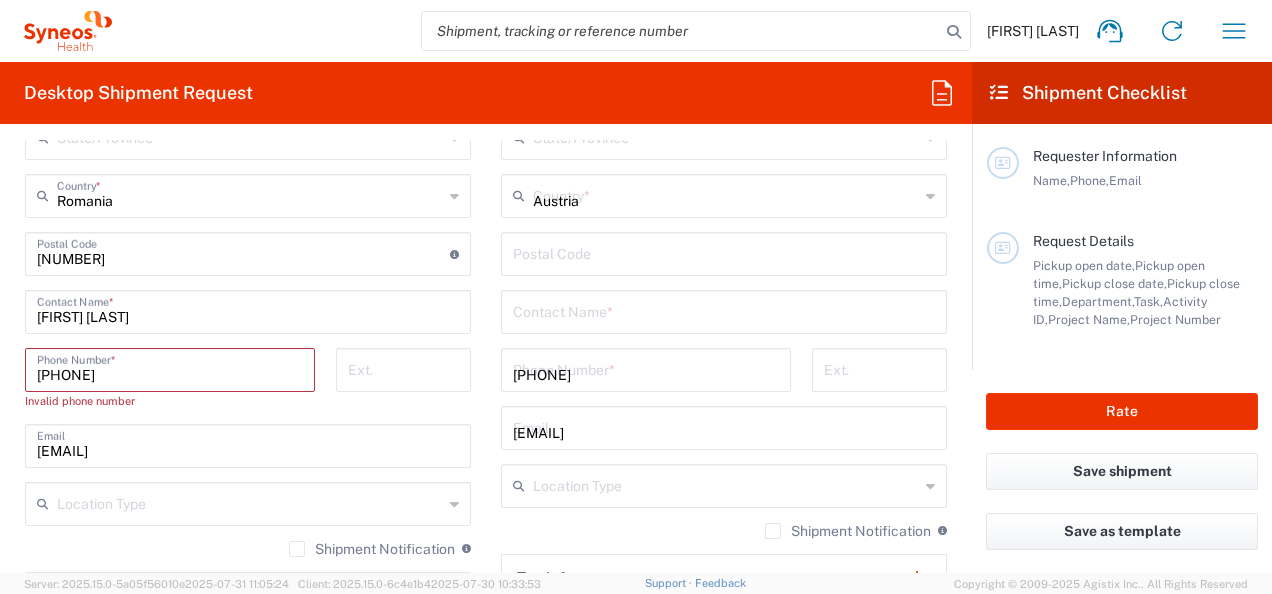 type on "[FIRST] [LAST]" 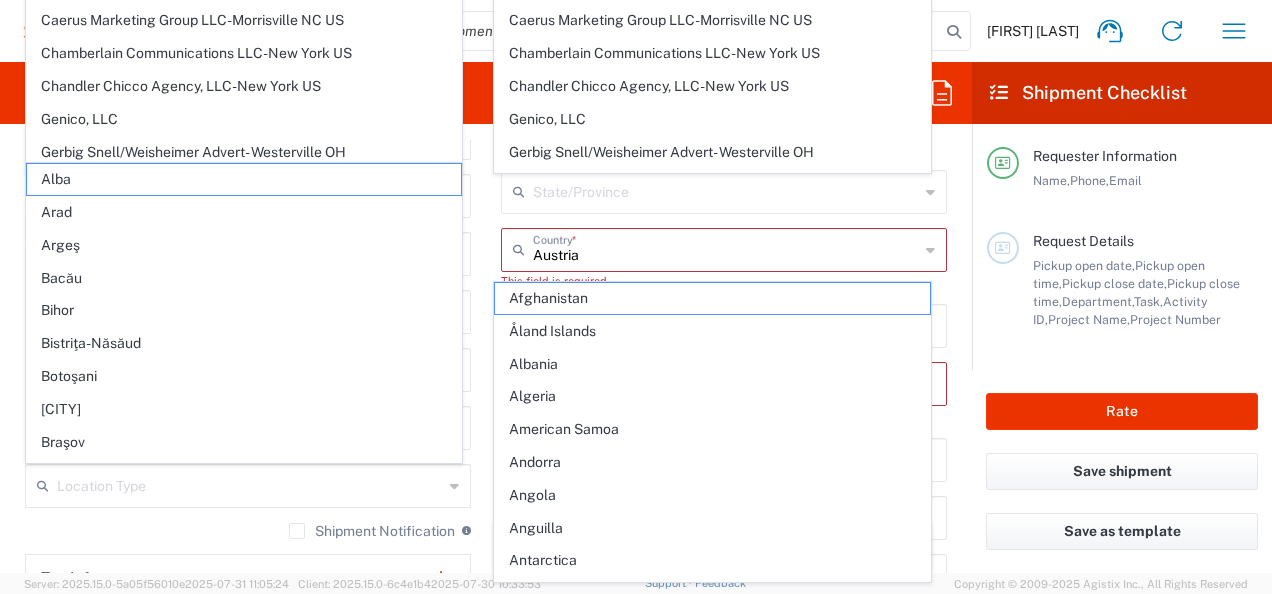 scroll, scrollTop: 1269, scrollLeft: 0, axis: vertical 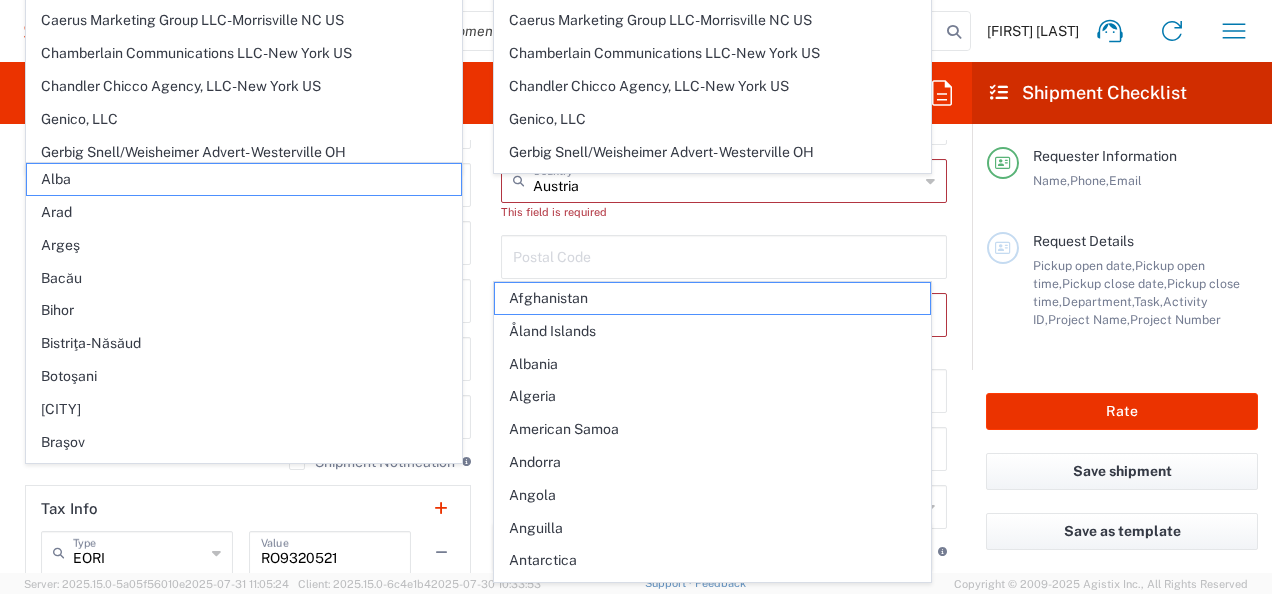 click on "Ship From   Location  Addison Whitney LLC-Morrisvile NC US Barcelona-Syneos Health BioSector 2 LLC- New York US Boco Digital Media Caerus Marketing Group LLC-Morrisville NC US Chamberlain Communications LLC-New York US Chandler Chicco Agency, LLC-New York US Genico, LLC Gerbig Snell/Weisheimer Advert- Westerville OH Haas & Health Partner Public Relations GmbH Illingworth Research Group Ltd-Macclesfield UK Illingworth Rsrch Grp (France) Illingworth Rsrch Grp (Italy) Illingworth Rsrch Grp (Spain) Illingworth Rsrch Grp (USA) In Illingworth Rsrch Grp(Australi INC Research Clin Svcs Mexico inVentiv Health Philippines, Inc. IRG - Morrisville Warehouse IVH IPS Pvt Ltd- India IVH Mexico SA de CV NAVICOR GROUP, LLC- New York US PALIO + IGNITE, LLC- Westerville OH US Pharmaceutical Institute LLC- Morrisville NC US PT Syneos Health Indonesia Rx dataScience Inc-Morrisville NC US RxDataScience India Private Lt Syneos Health (Beijing) Inc.Lt Syneos Health (Shanghai) Inc. Ltd. Syneos Health (Thailand) Limit Synteract GmbH" 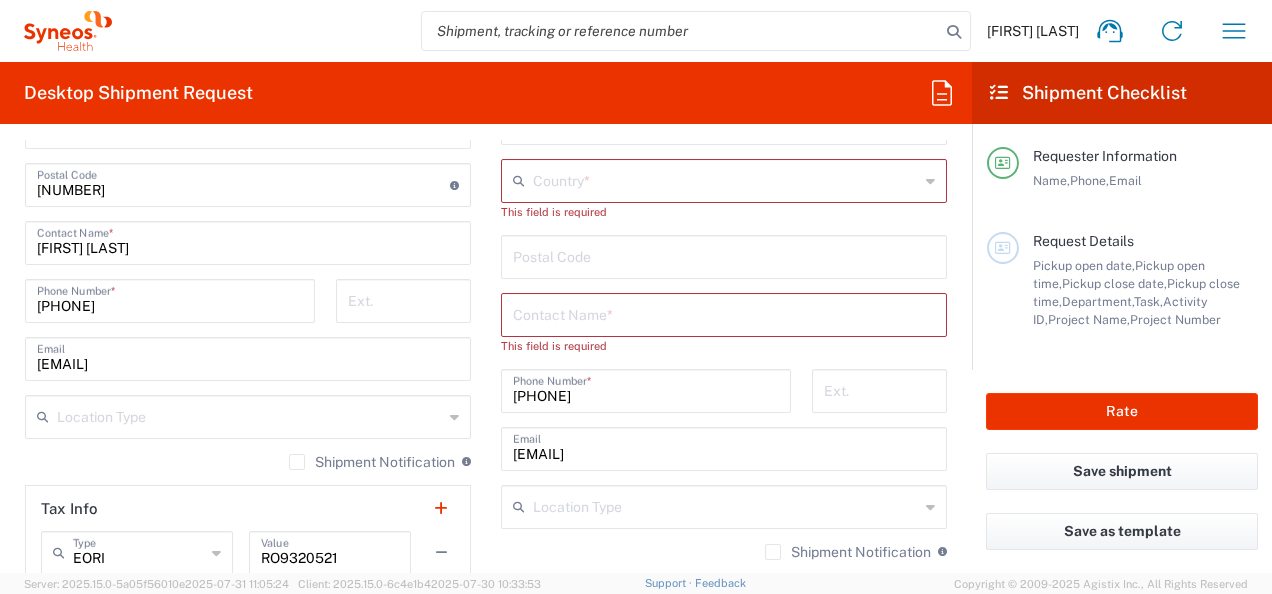 click on "[EMAIL]" at bounding box center (724, 447) 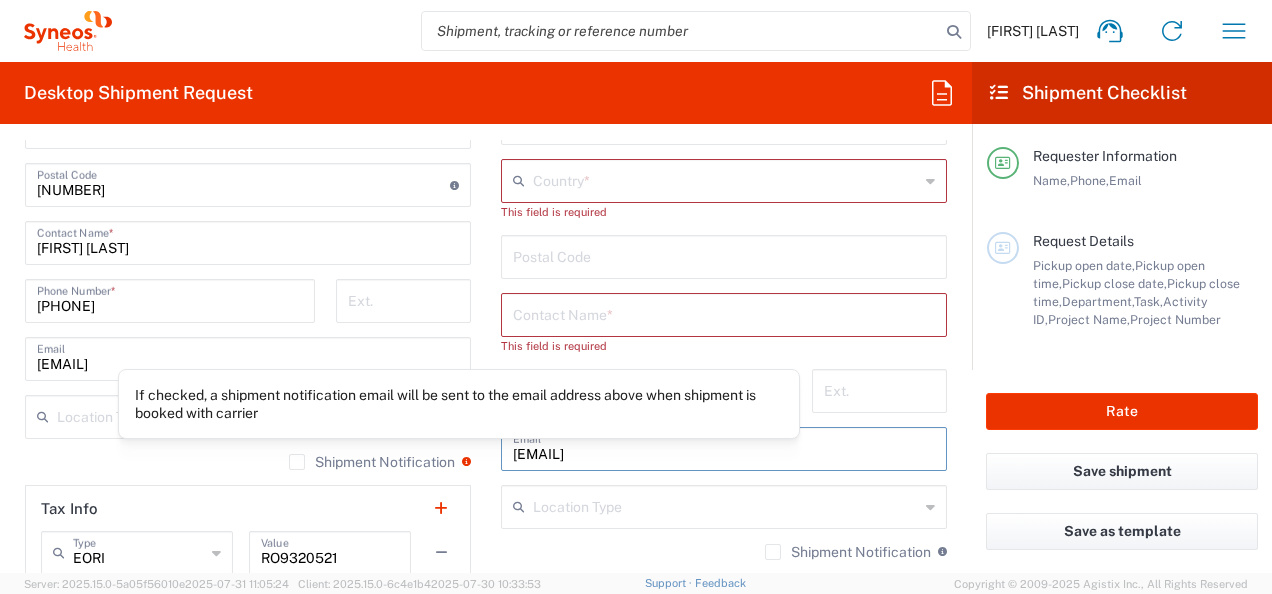 drag, startPoint x: 682, startPoint y: 452, endPoint x: 460, endPoint y: 460, distance: 222.1441 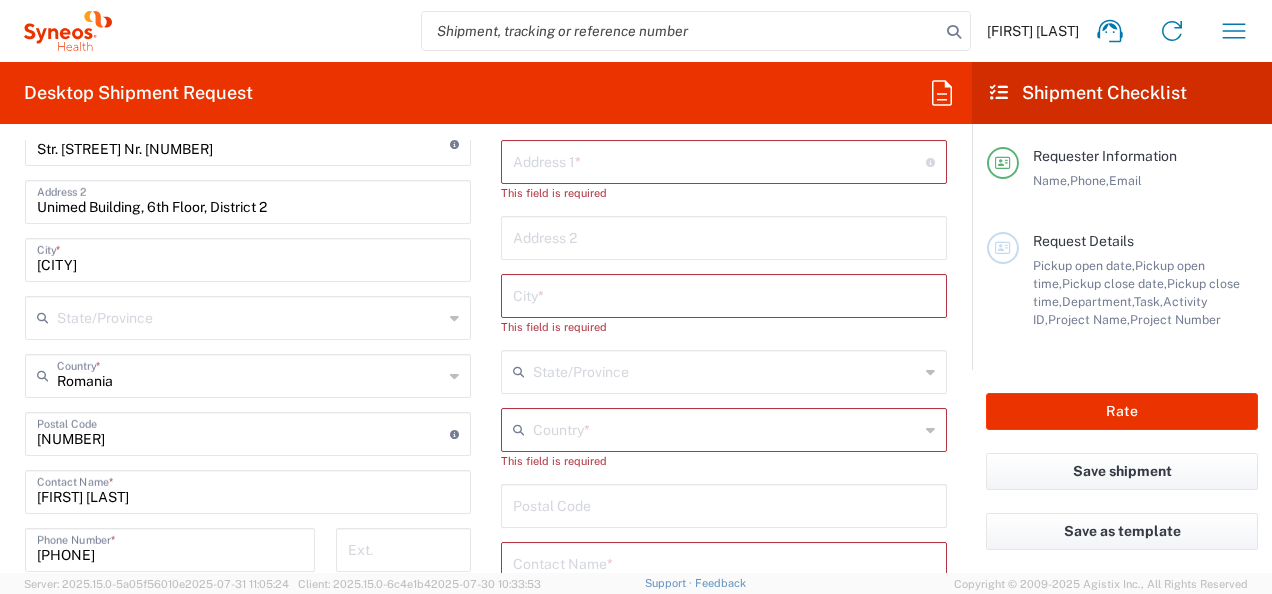 scroll, scrollTop: 1269, scrollLeft: 0, axis: vertical 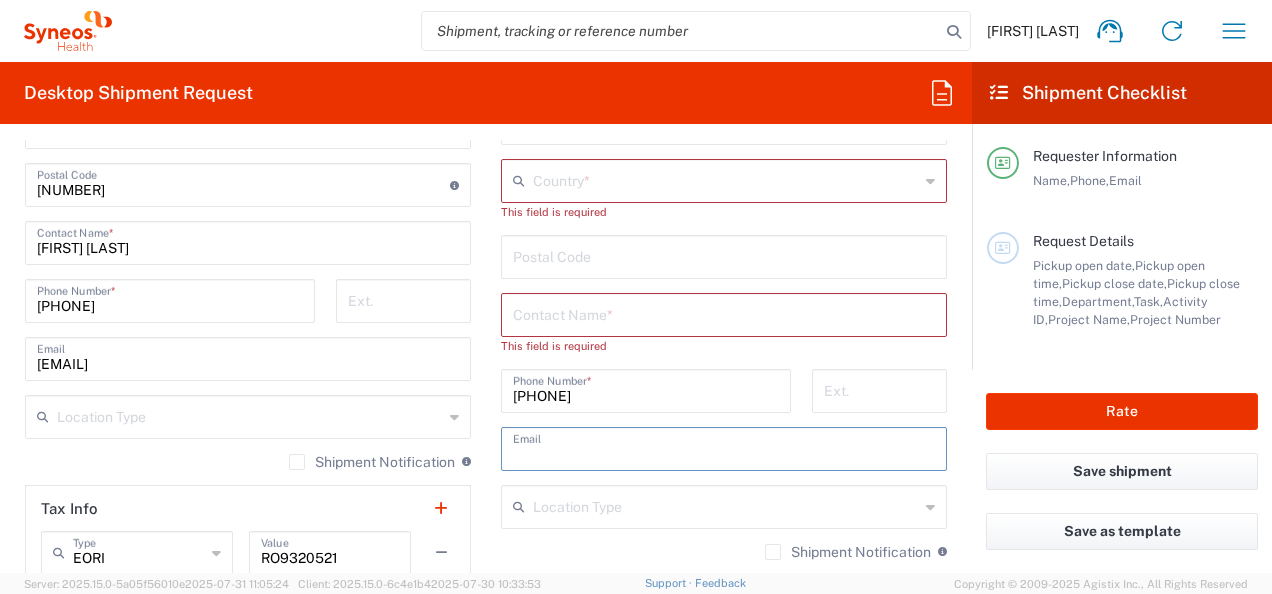 type 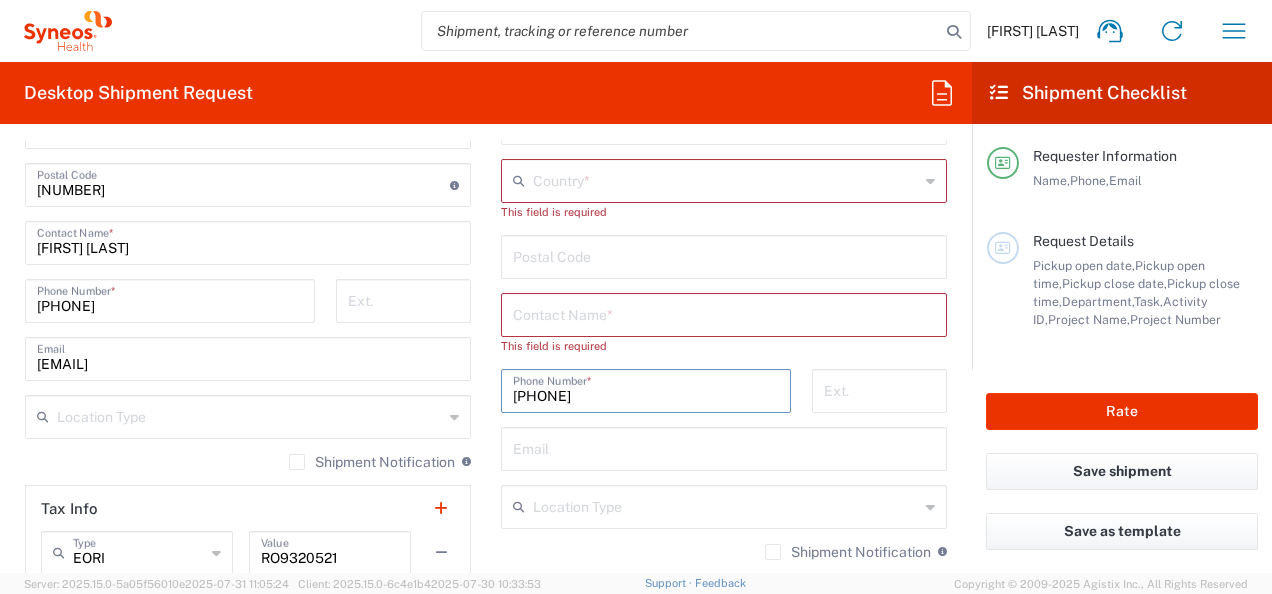drag, startPoint x: 622, startPoint y: 388, endPoint x: 480, endPoint y: 389, distance: 142.00352 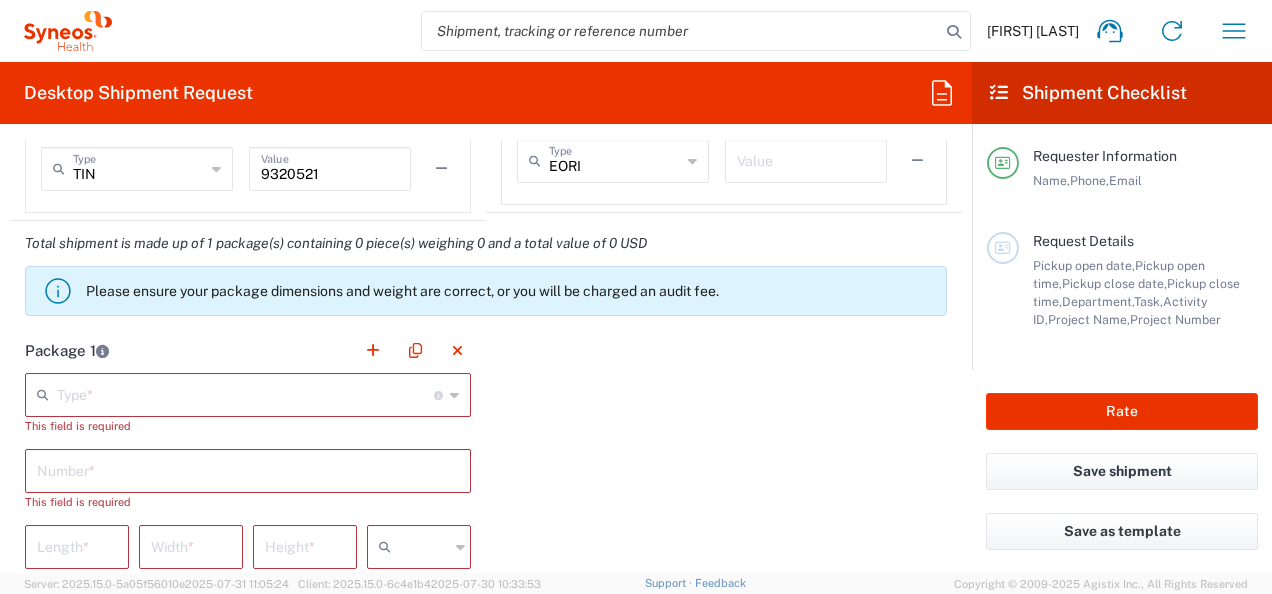 scroll, scrollTop: 1669, scrollLeft: 0, axis: vertical 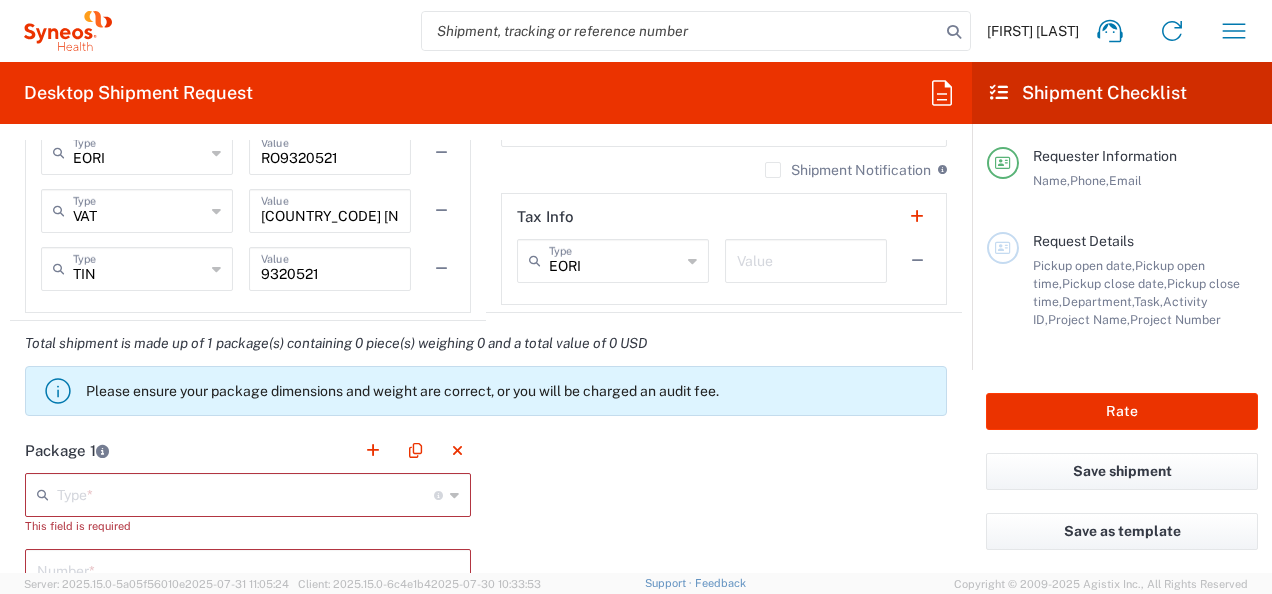 type 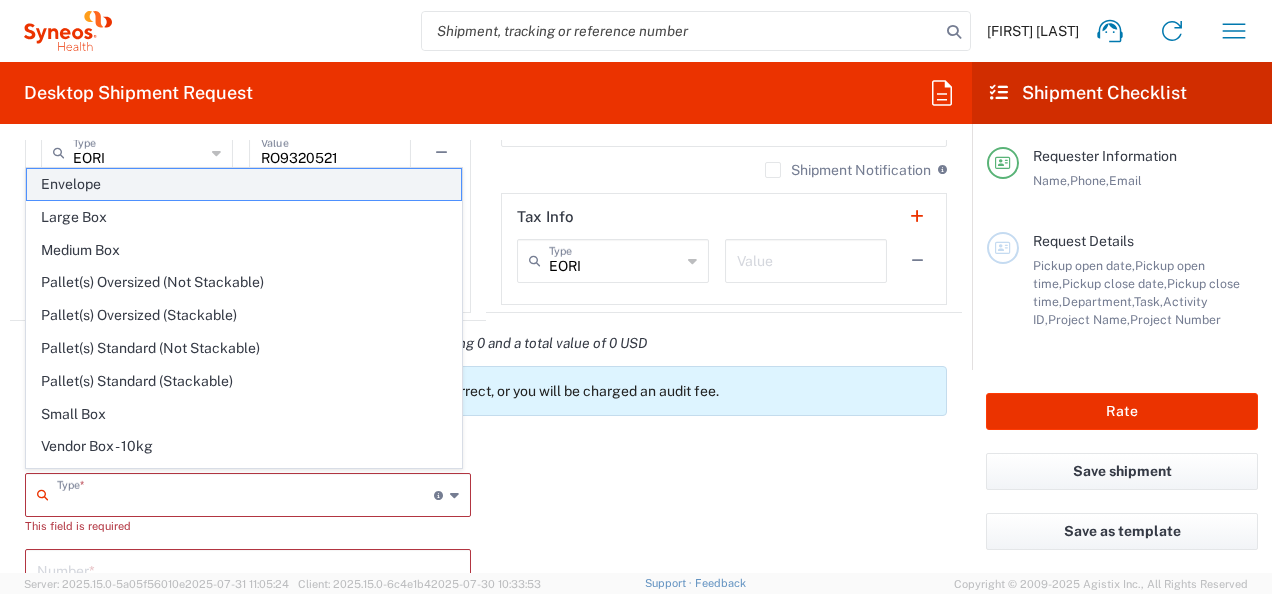 click on "Envelope" 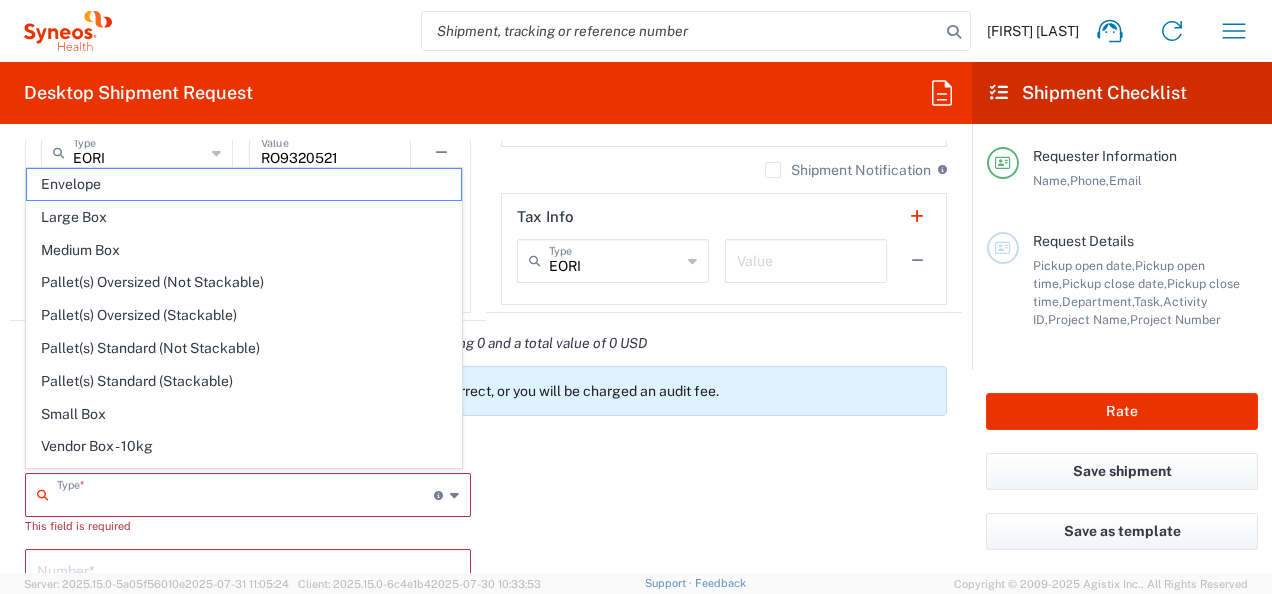type on "Envelope" 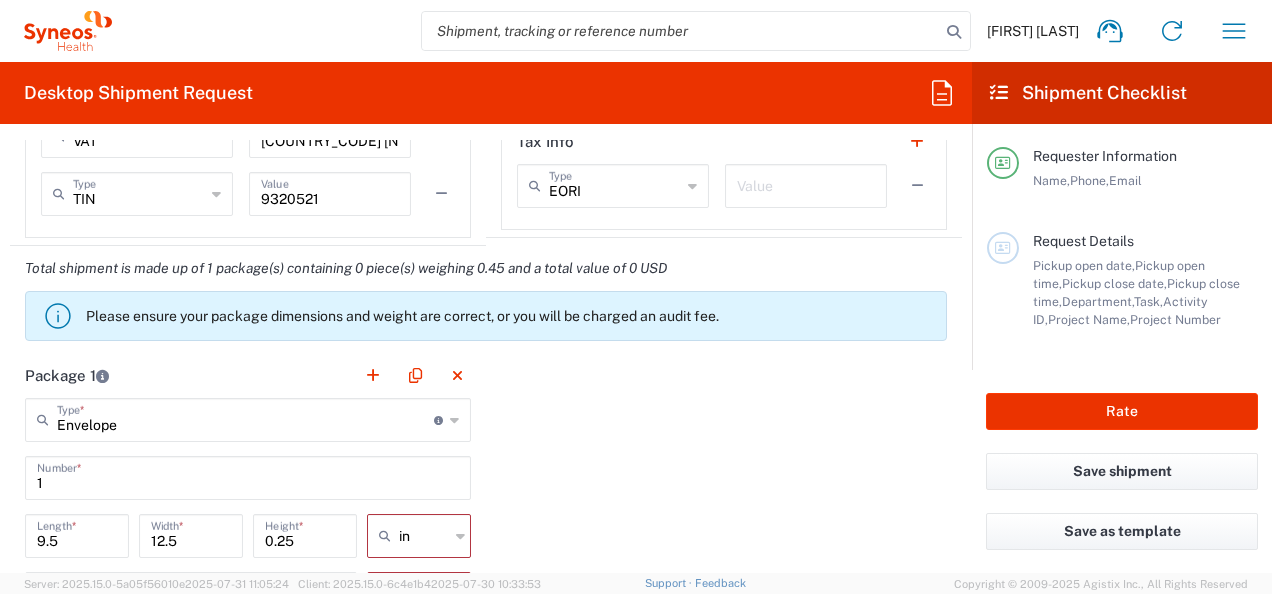 scroll, scrollTop: 1869, scrollLeft: 0, axis: vertical 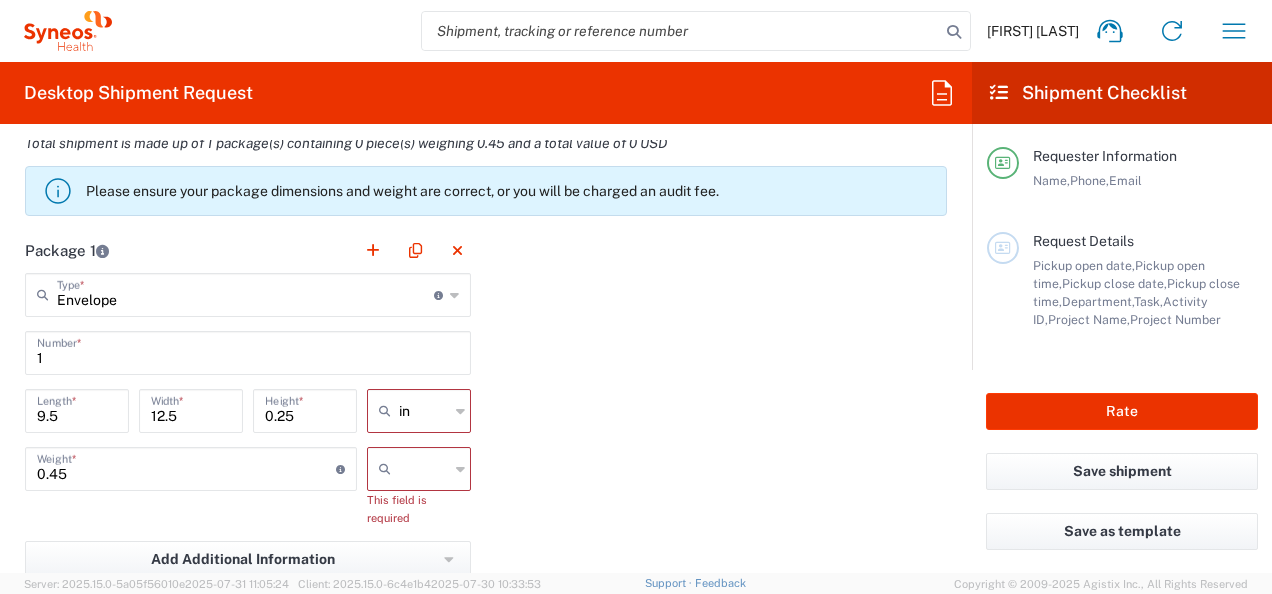 click on "1" at bounding box center [248, 351] 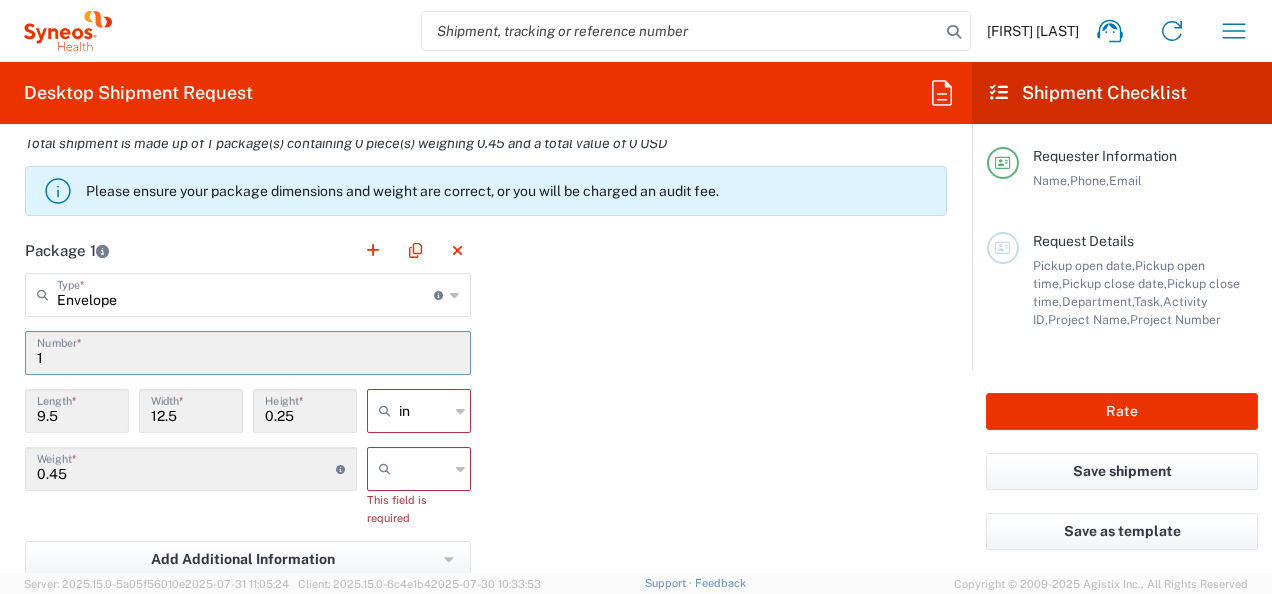 click 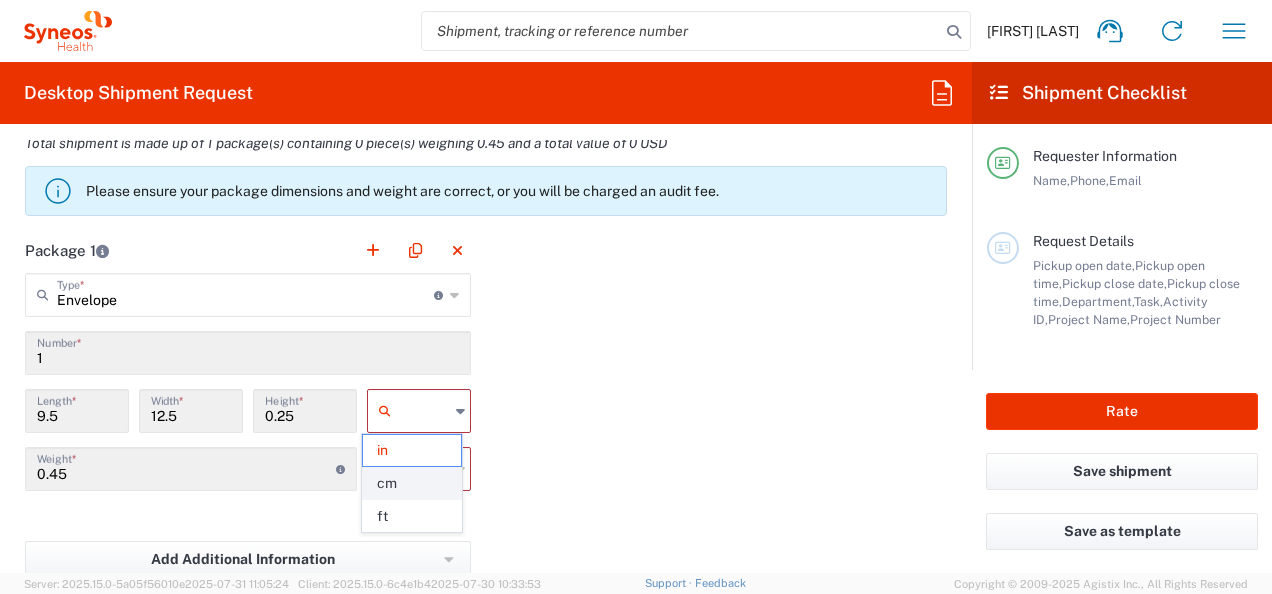 click on "cm" 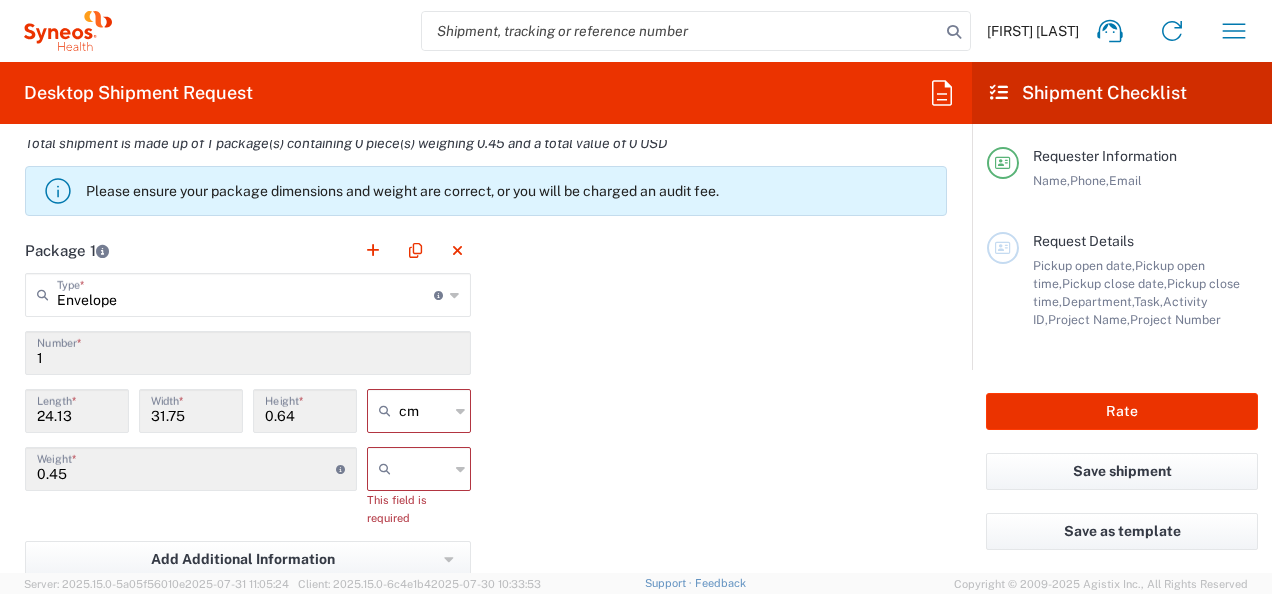 click 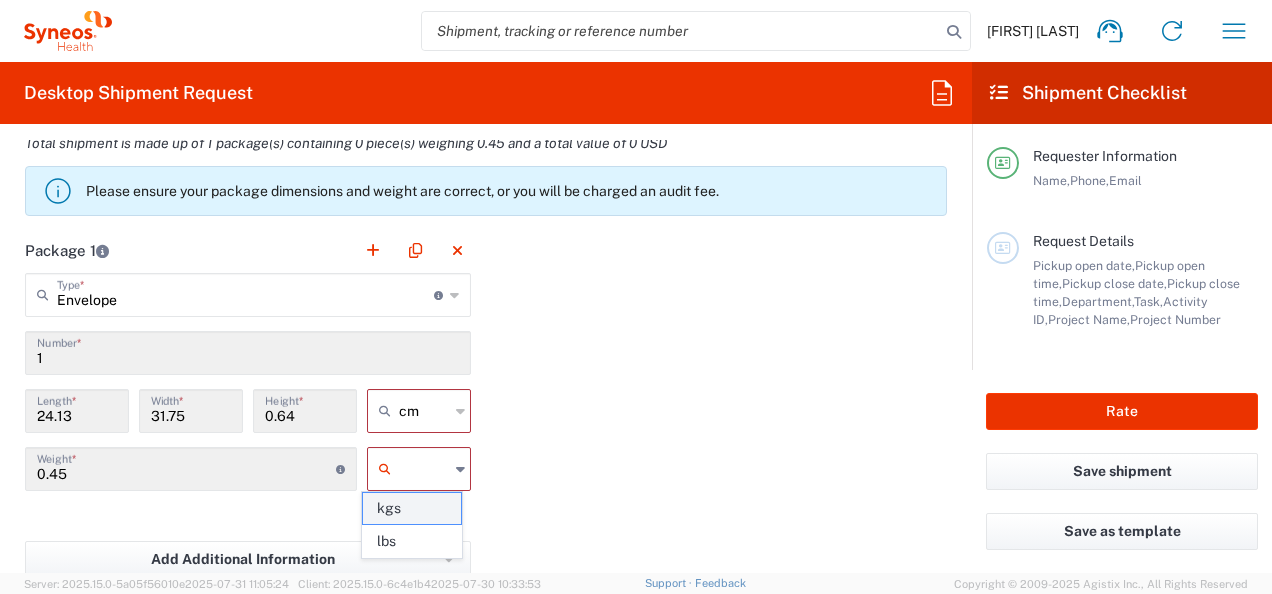 click on "kgs" 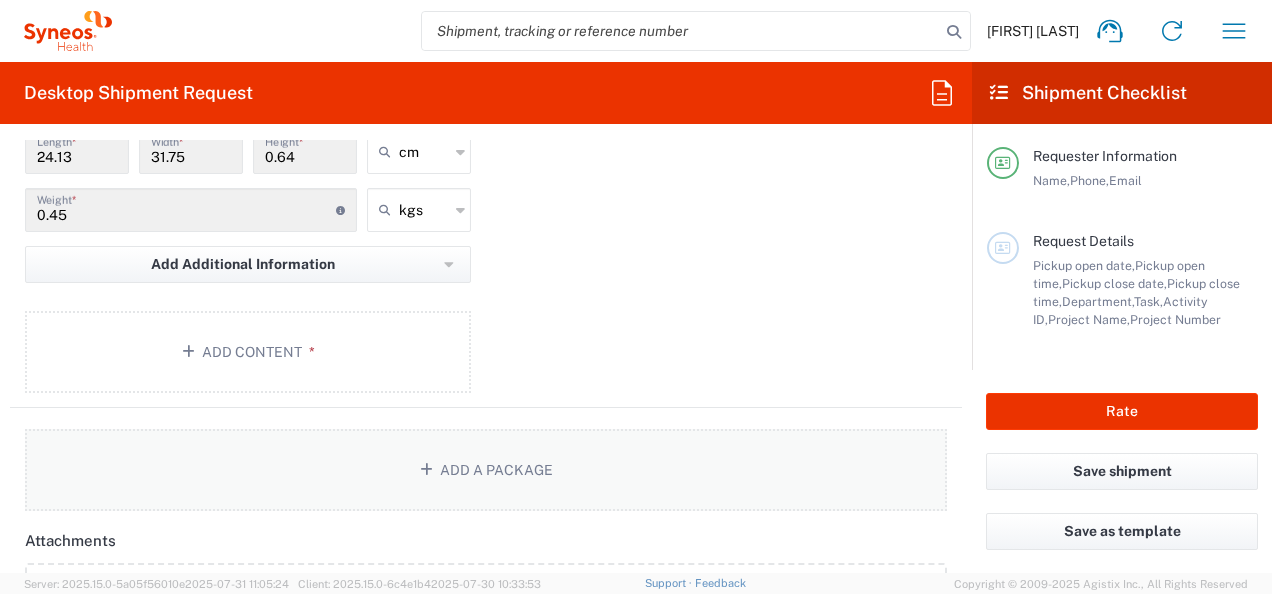scroll, scrollTop: 2169, scrollLeft: 0, axis: vertical 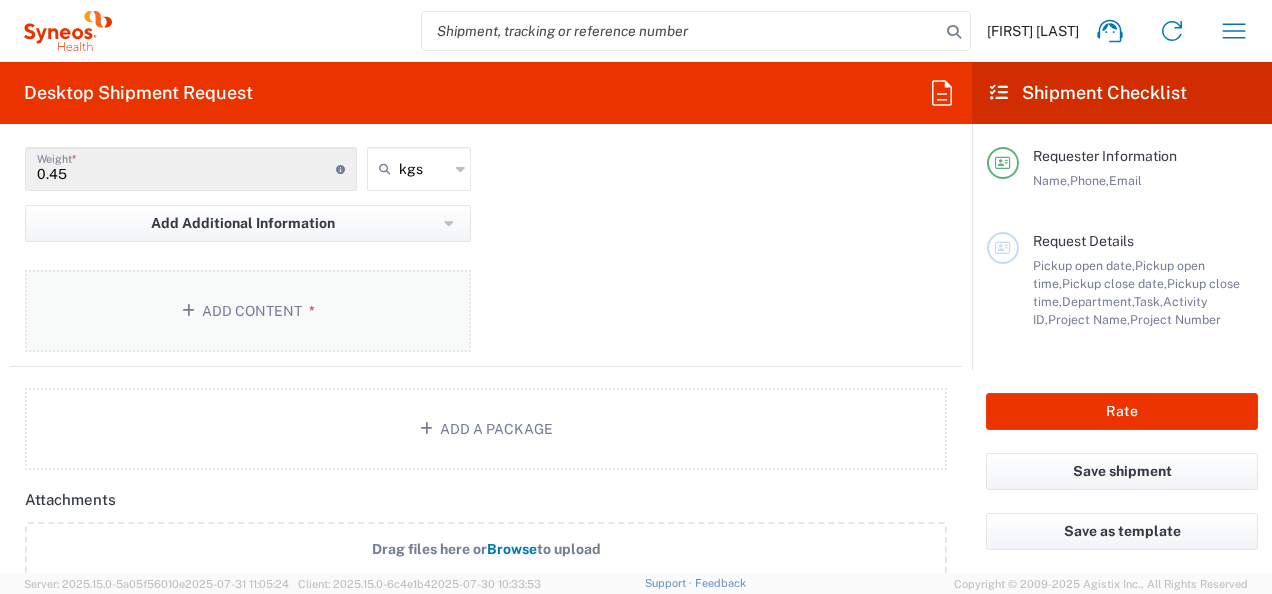 click on "Add Content *" 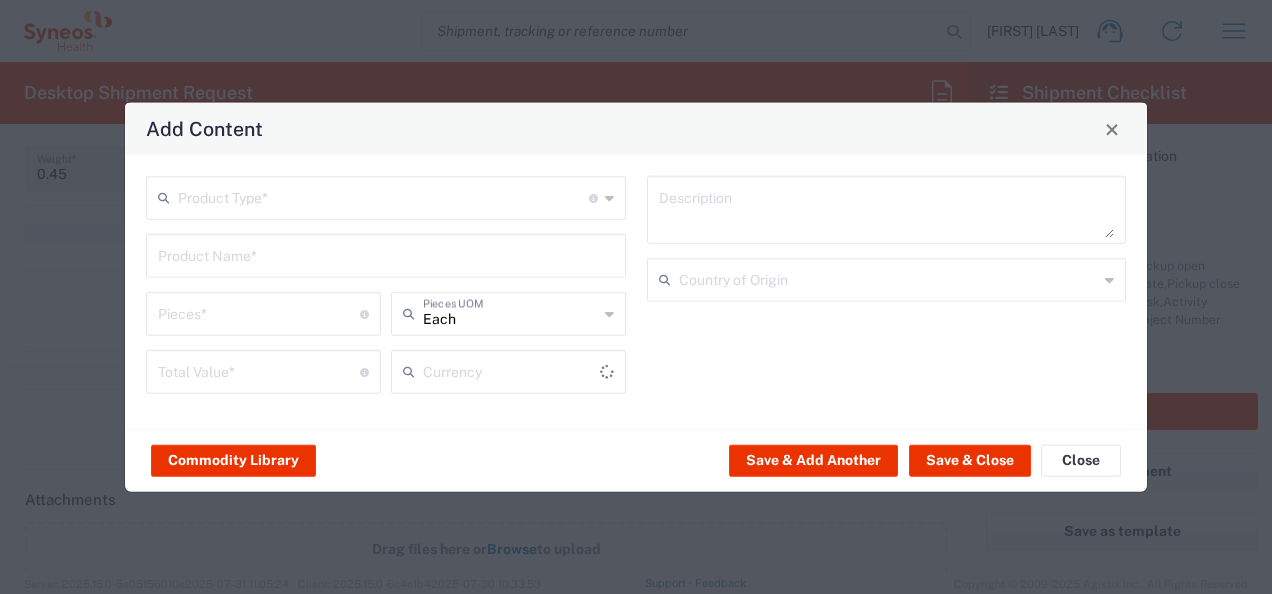 type on "US Dollar" 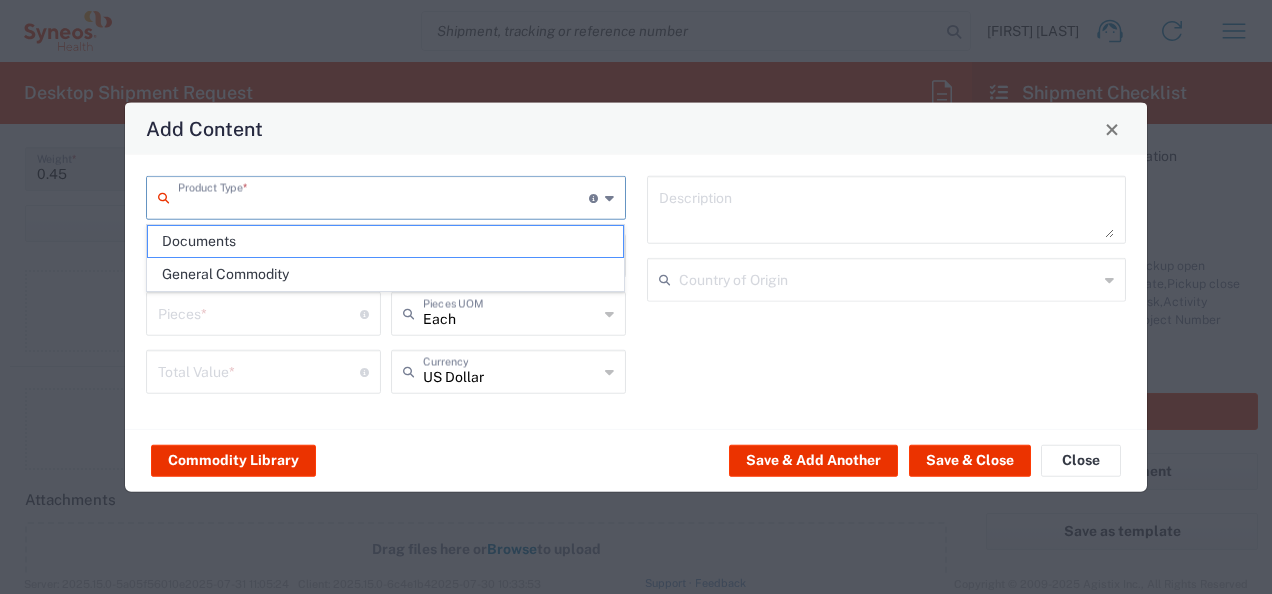click at bounding box center (383, 196) 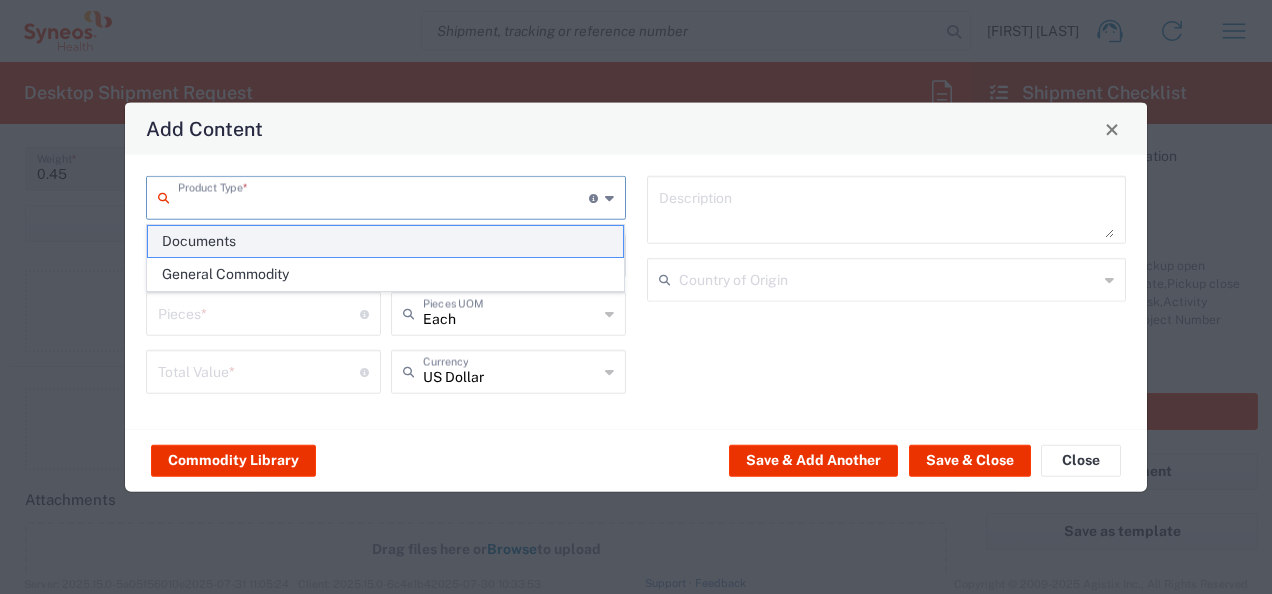click on "Documents" 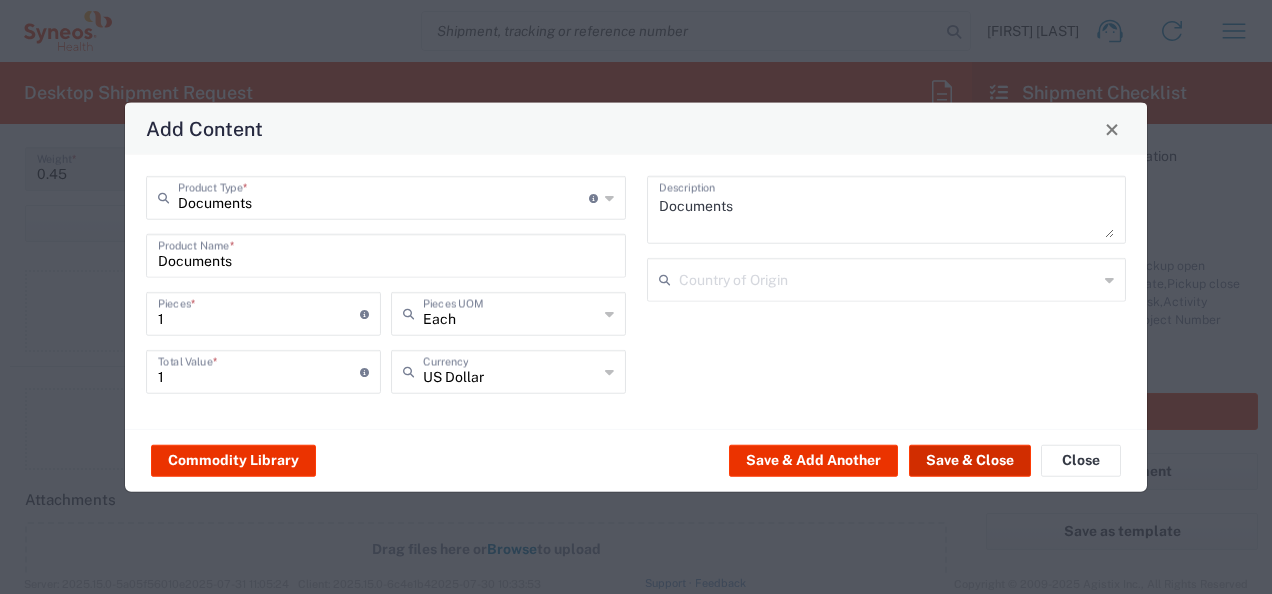 click on "Save & Close" 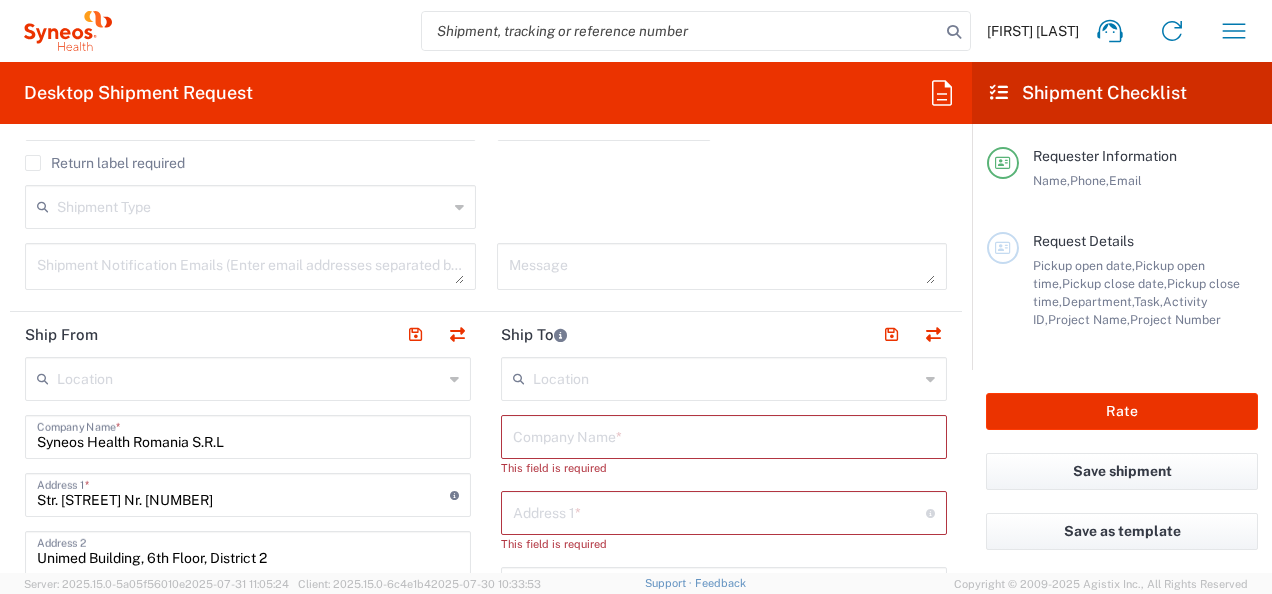 scroll, scrollTop: 769, scrollLeft: 0, axis: vertical 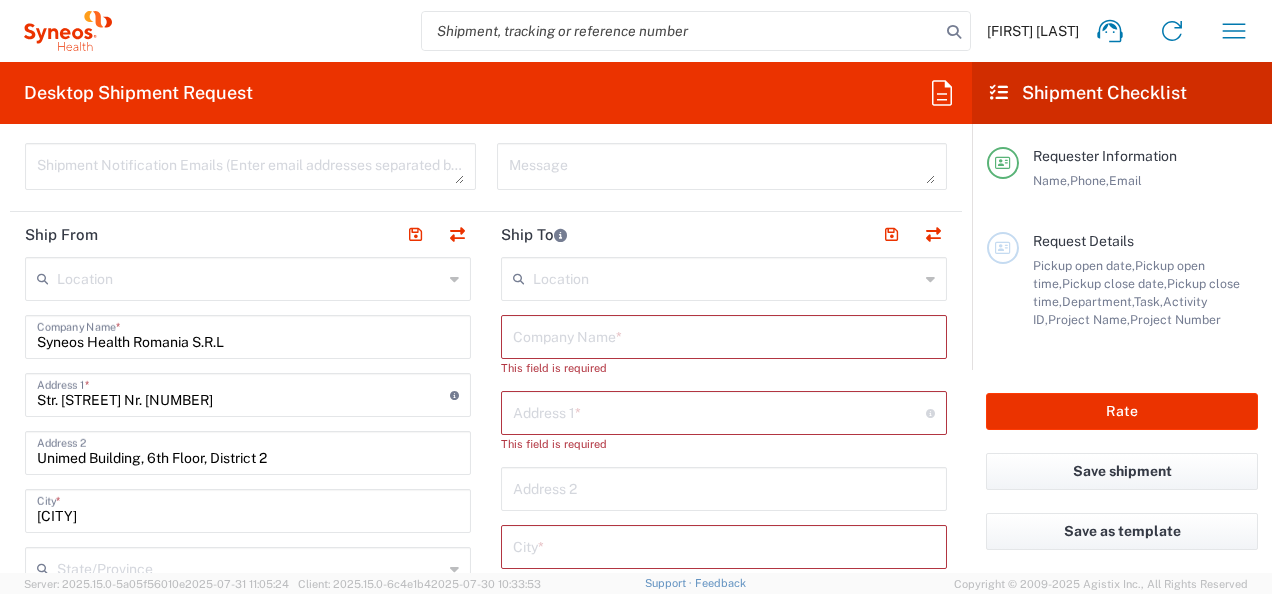 click at bounding box center (724, 335) 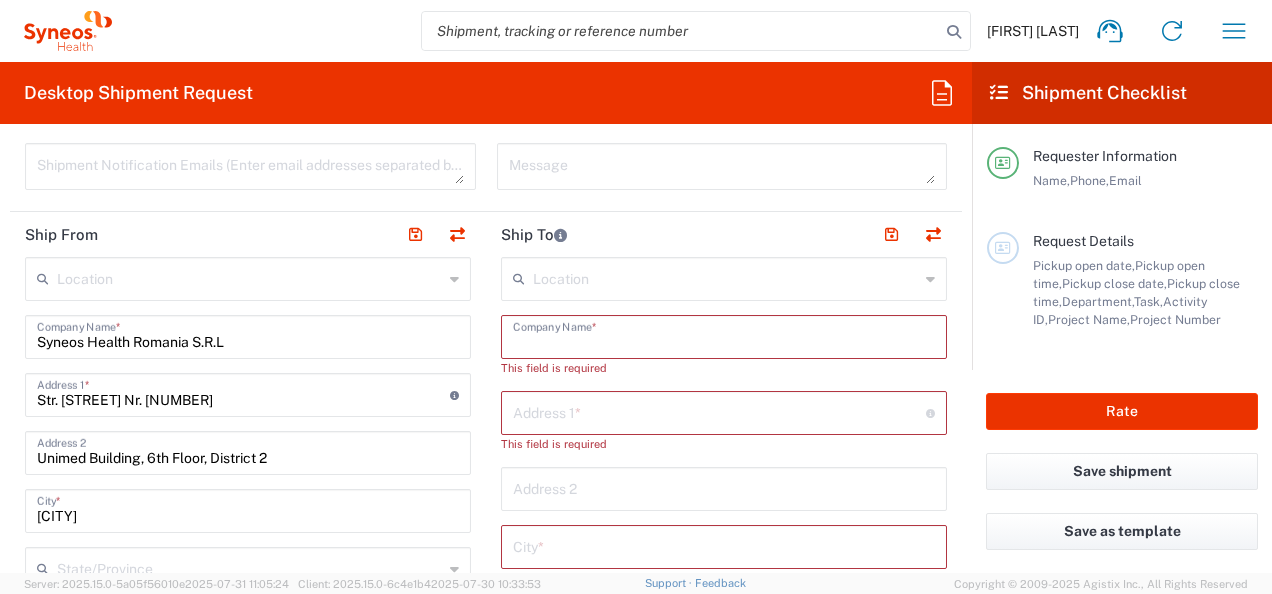 paste on "[BRAND_NAME]" 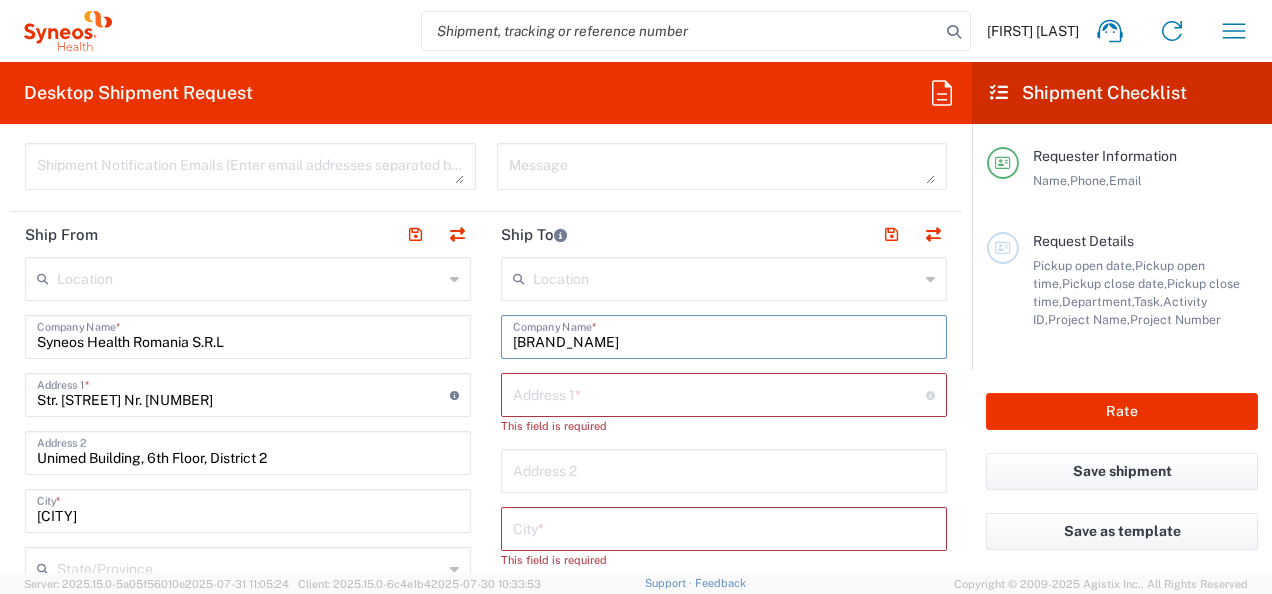 type on "[BRAND_NAME]" 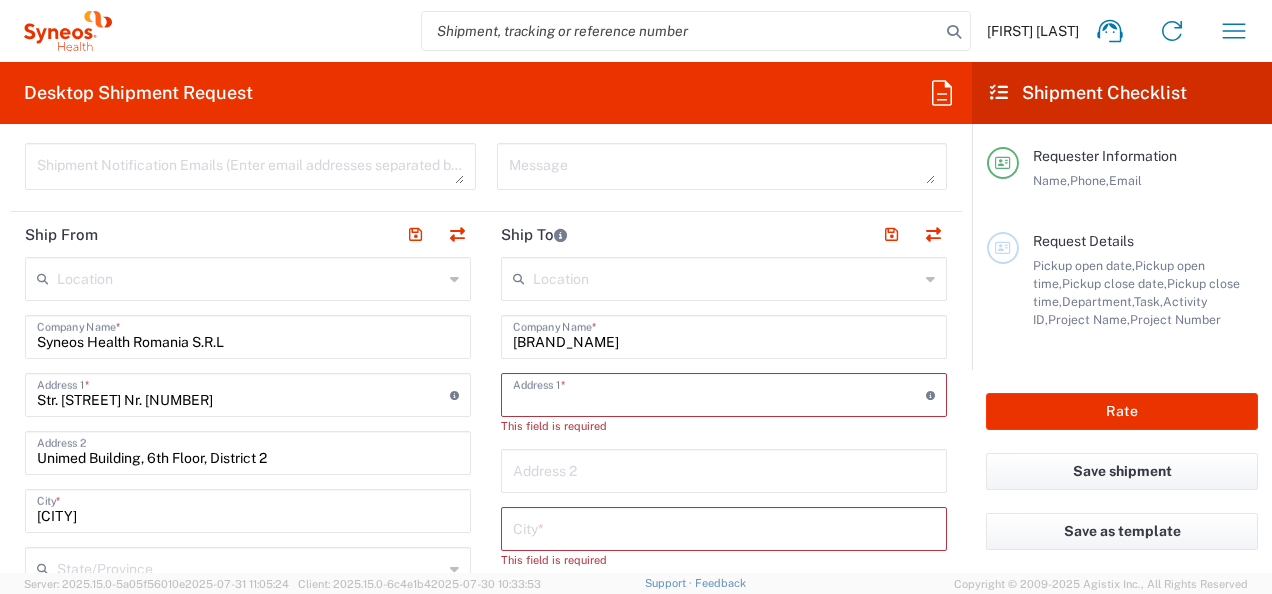 click at bounding box center [719, 393] 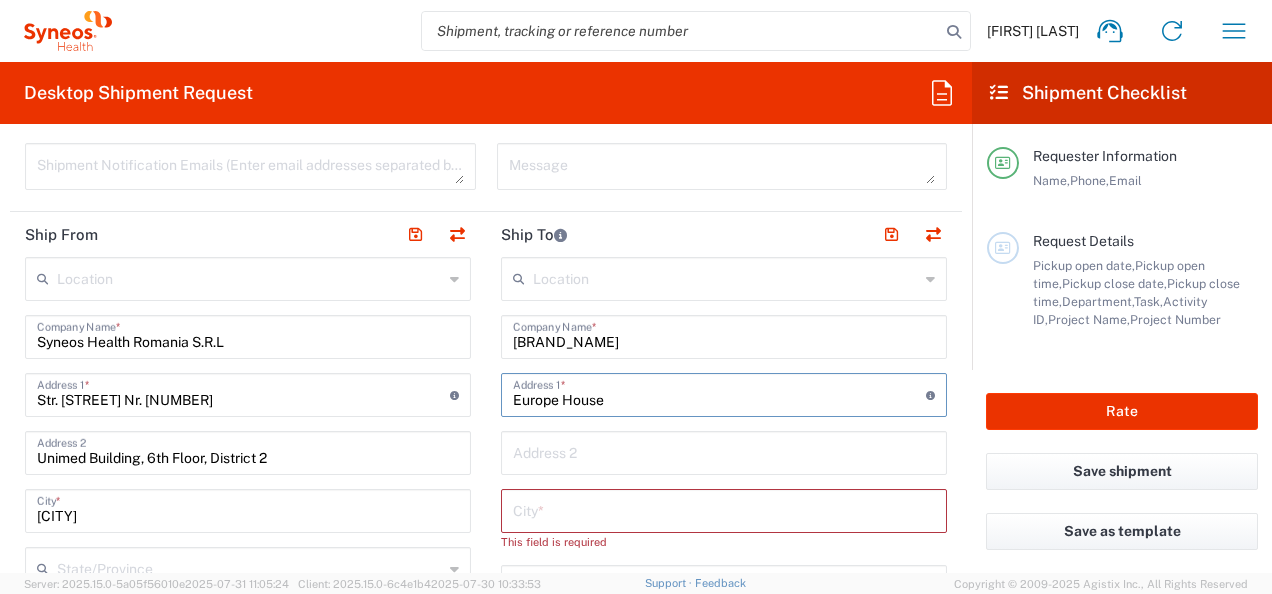 type on "Europe House" 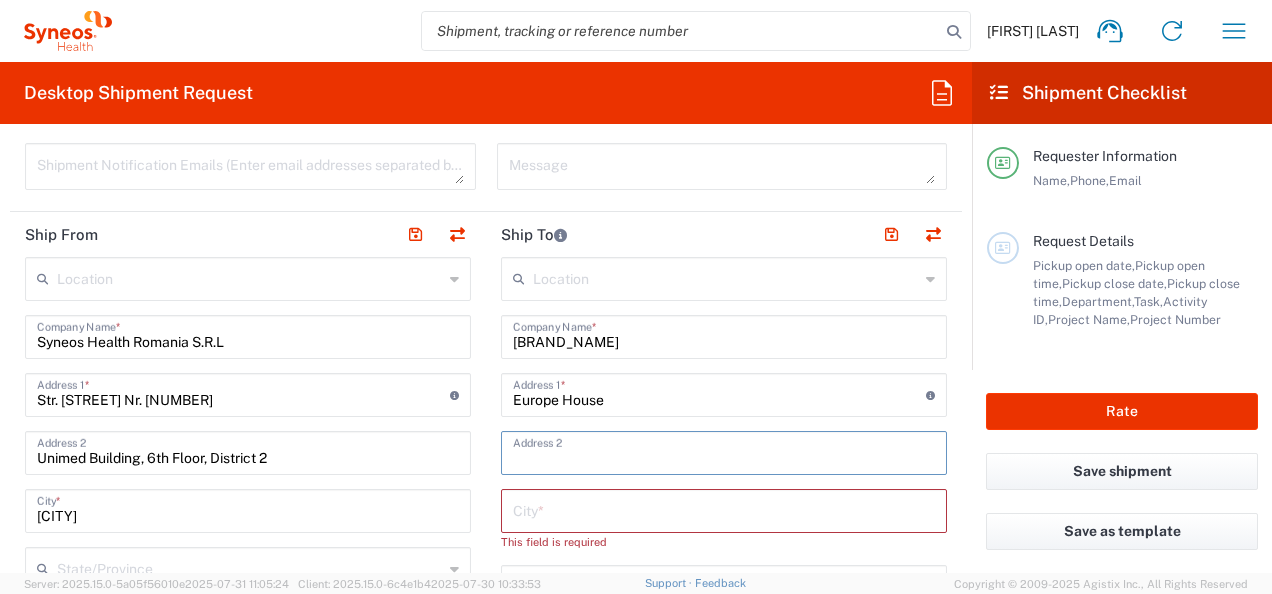 paste on "[NUMBER]-[NUMBER] [STREET_NAME]" 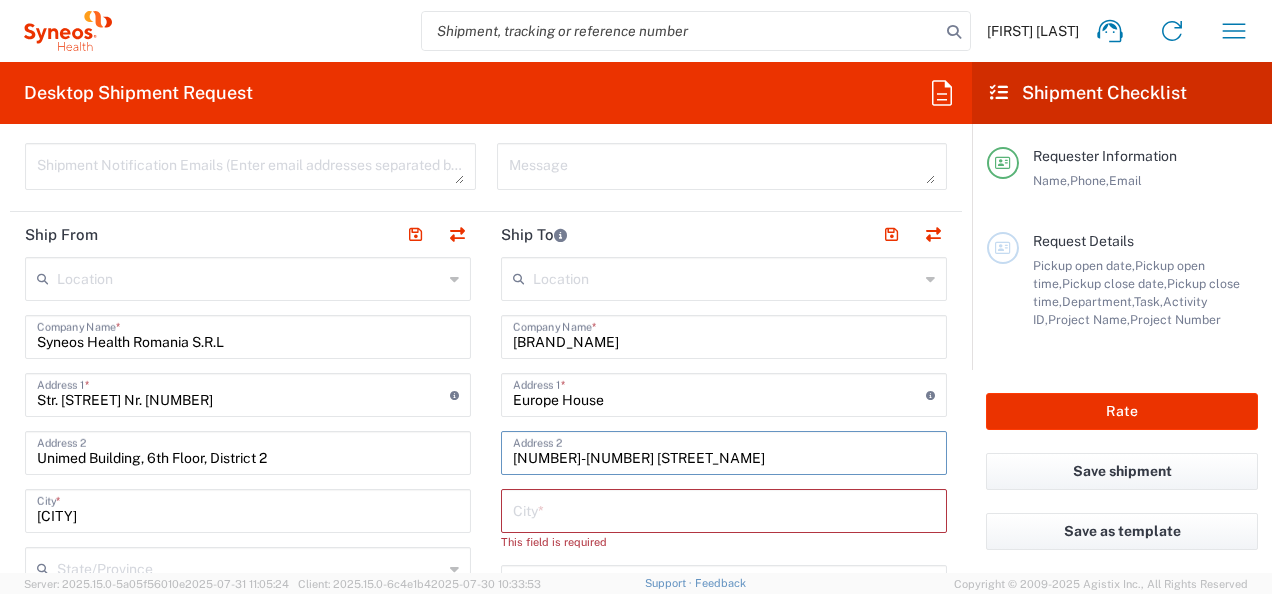 type on "[NUMBER]-[NUMBER] [STREET_NAME]" 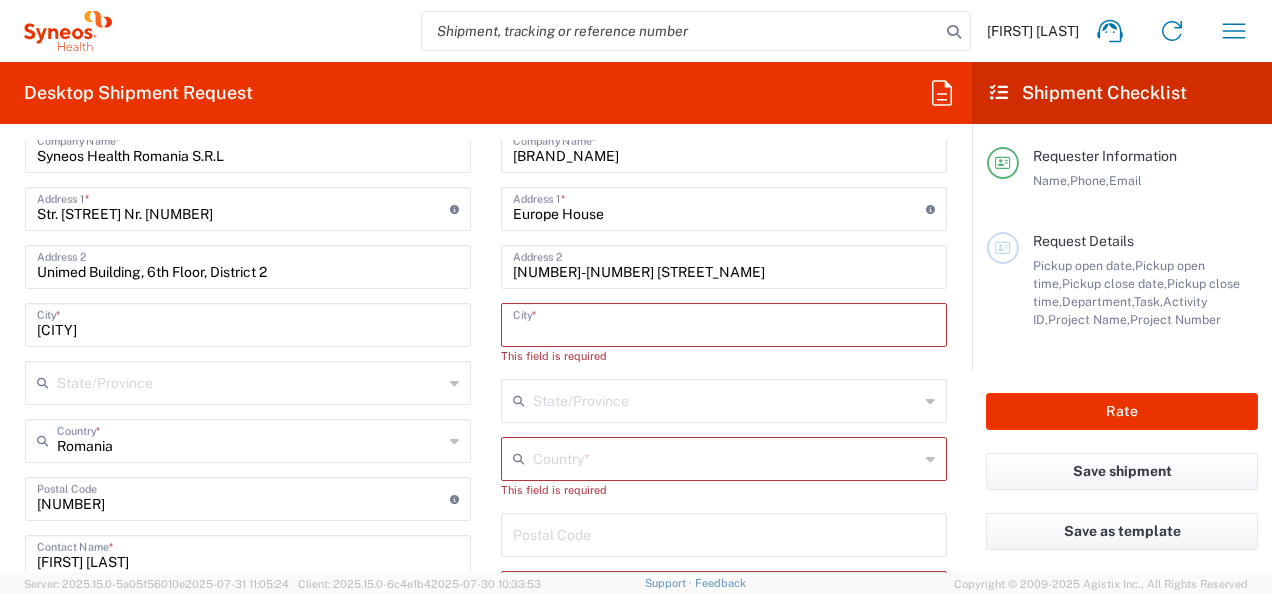 scroll, scrollTop: 969, scrollLeft: 0, axis: vertical 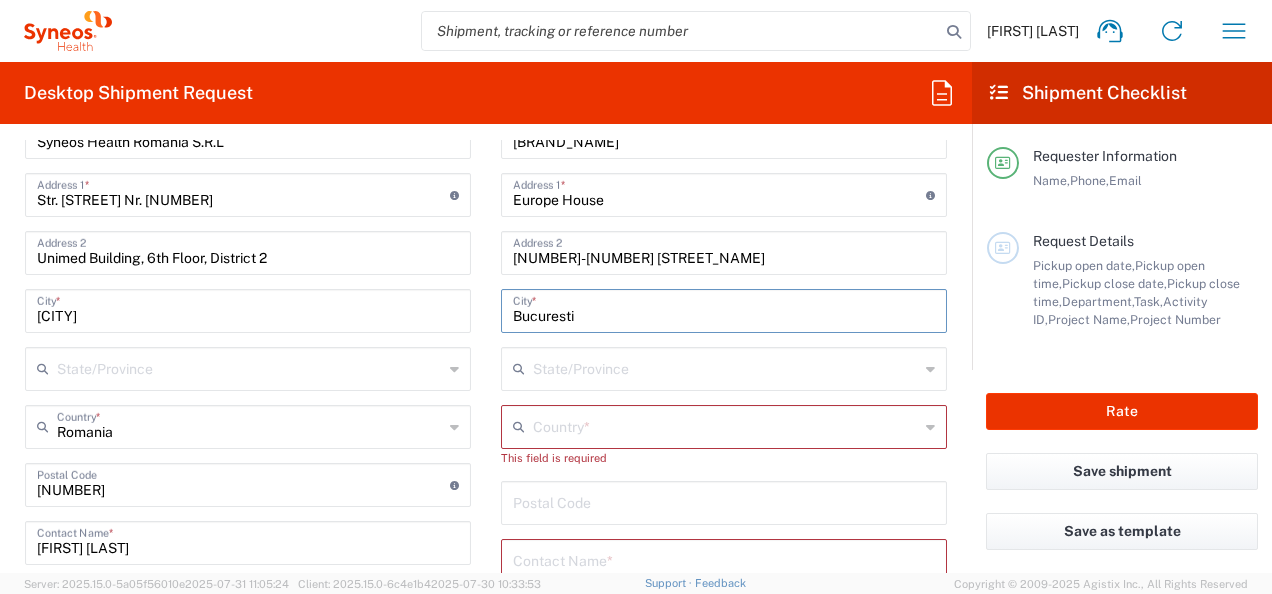 type on "Bucuresti" 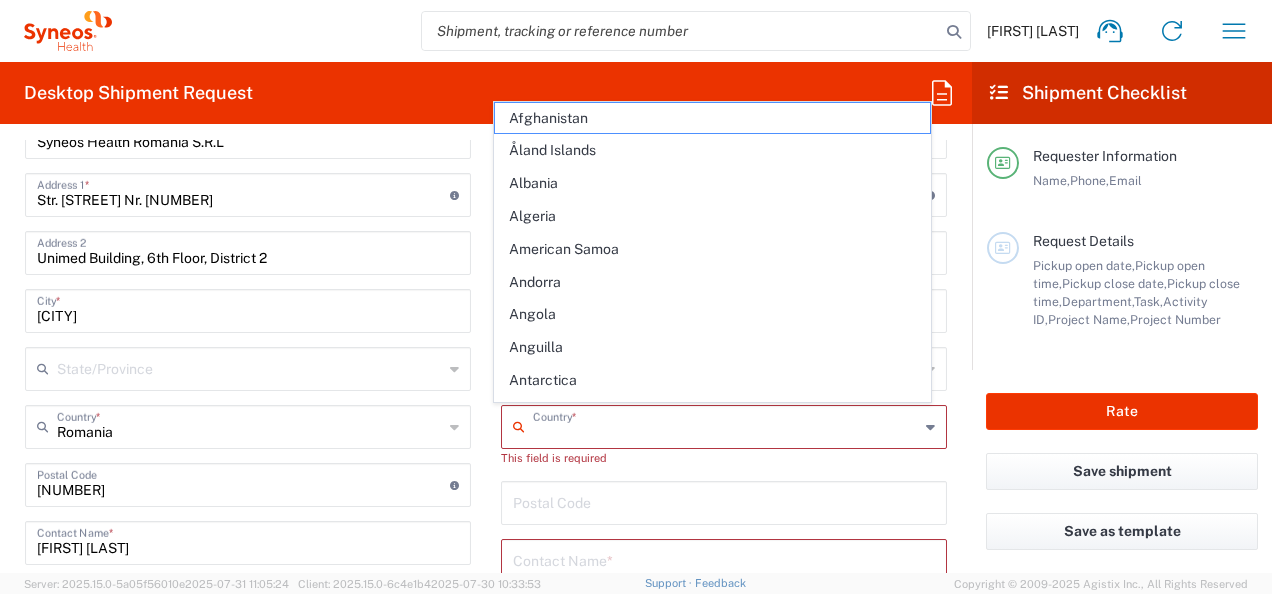 click at bounding box center (726, 425) 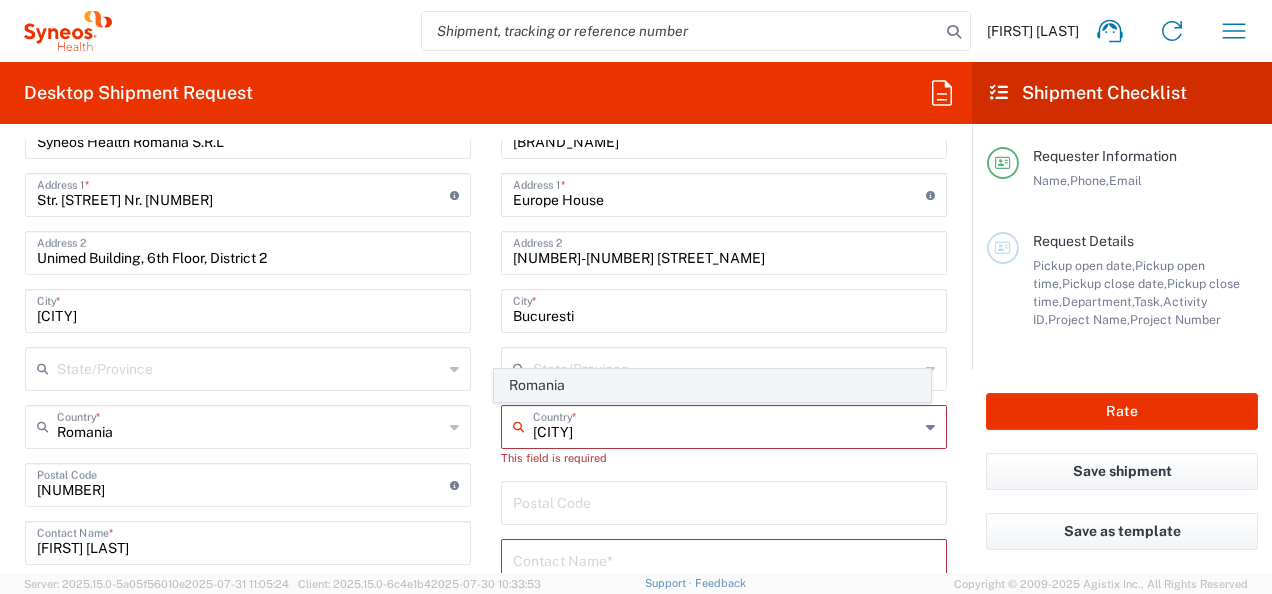 click on "Romania" 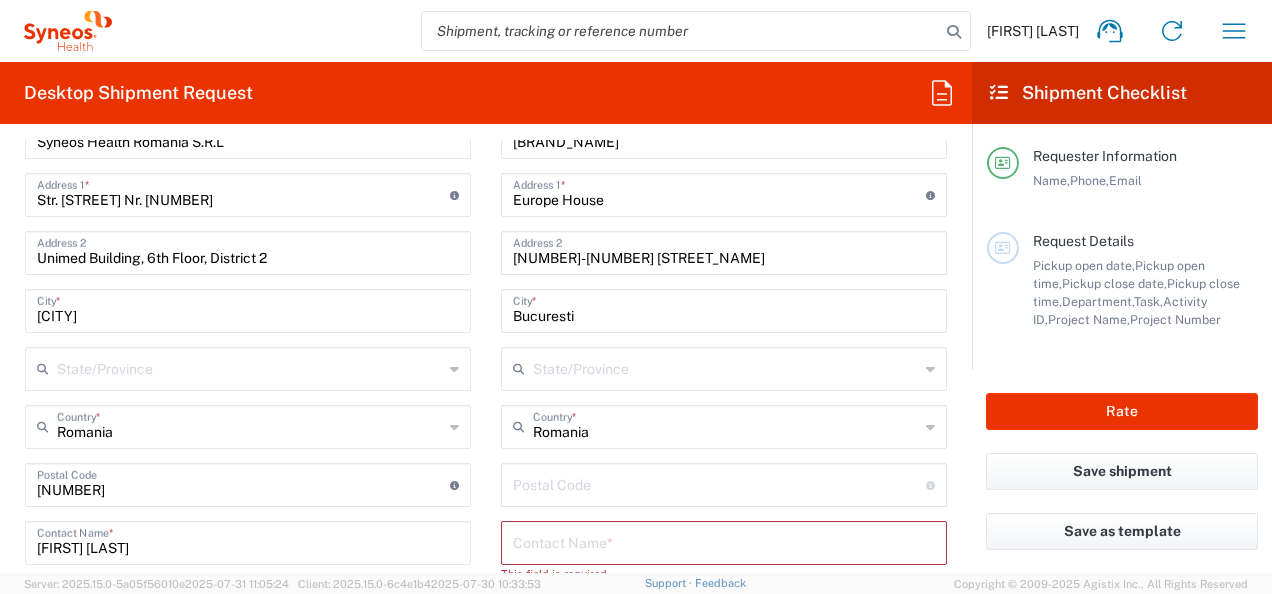 click at bounding box center [719, 483] 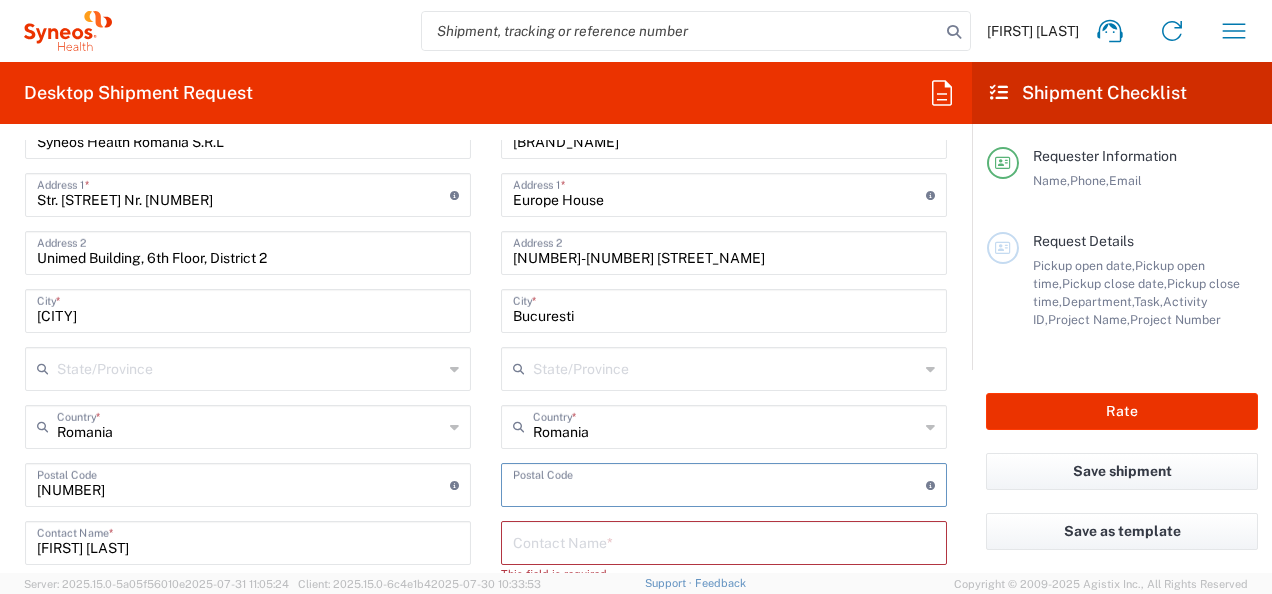 paste on "[POSTAL_CODE]" 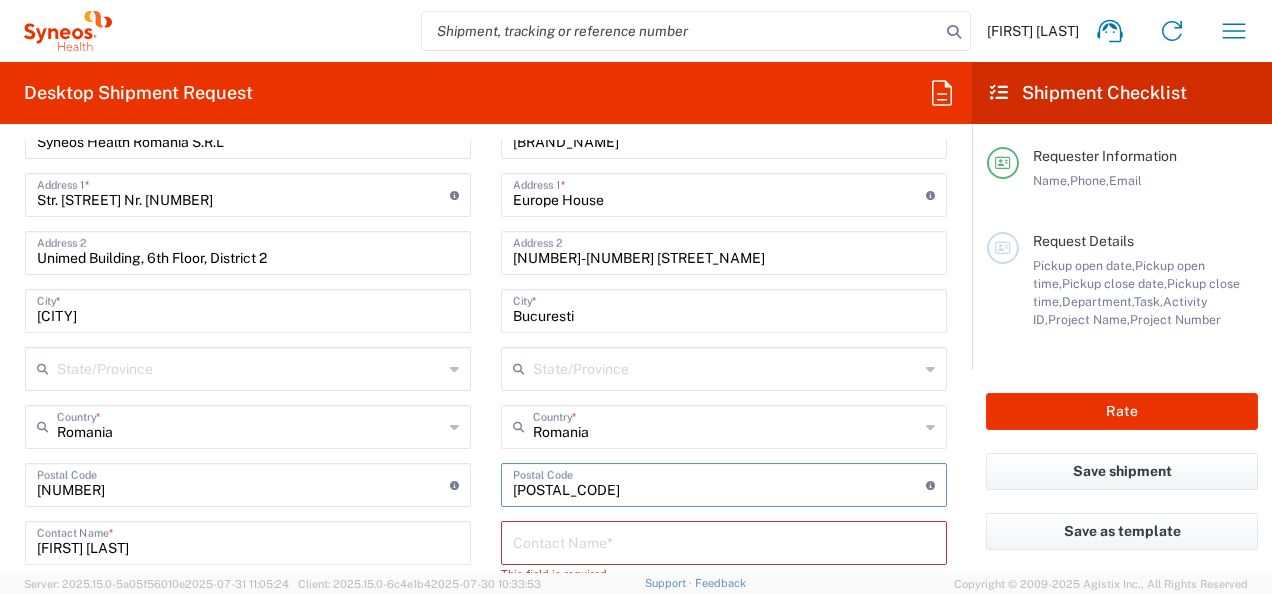 type on "[POSTAL_CODE]" 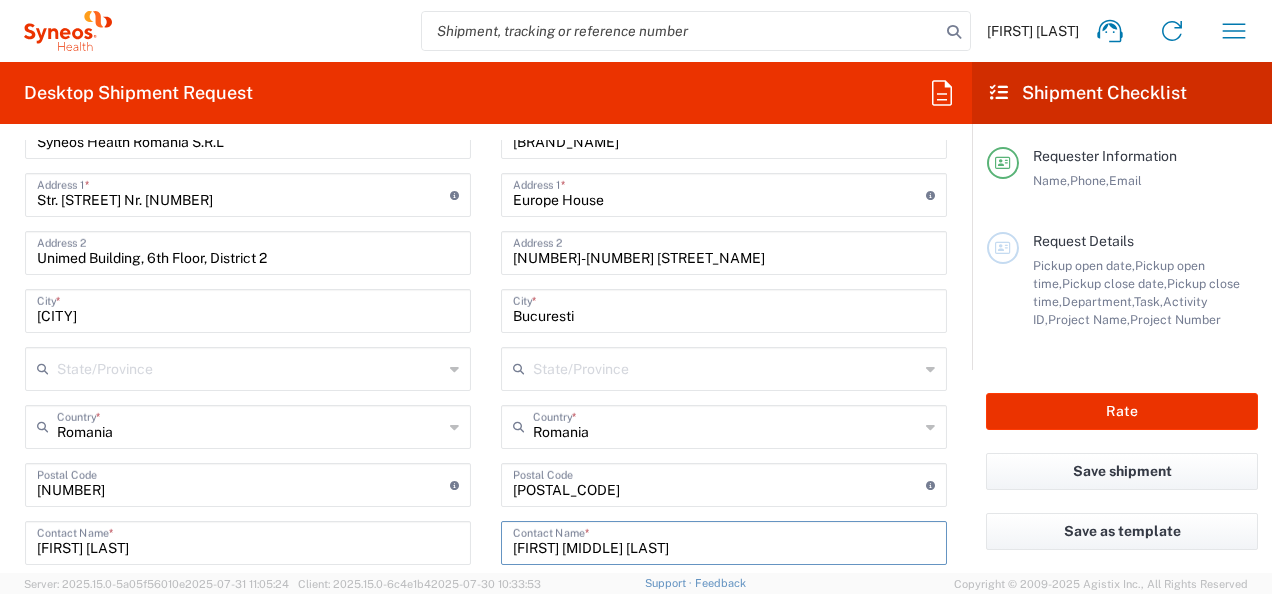 type on "[FIRST] [MIDDLE] [LAST]" 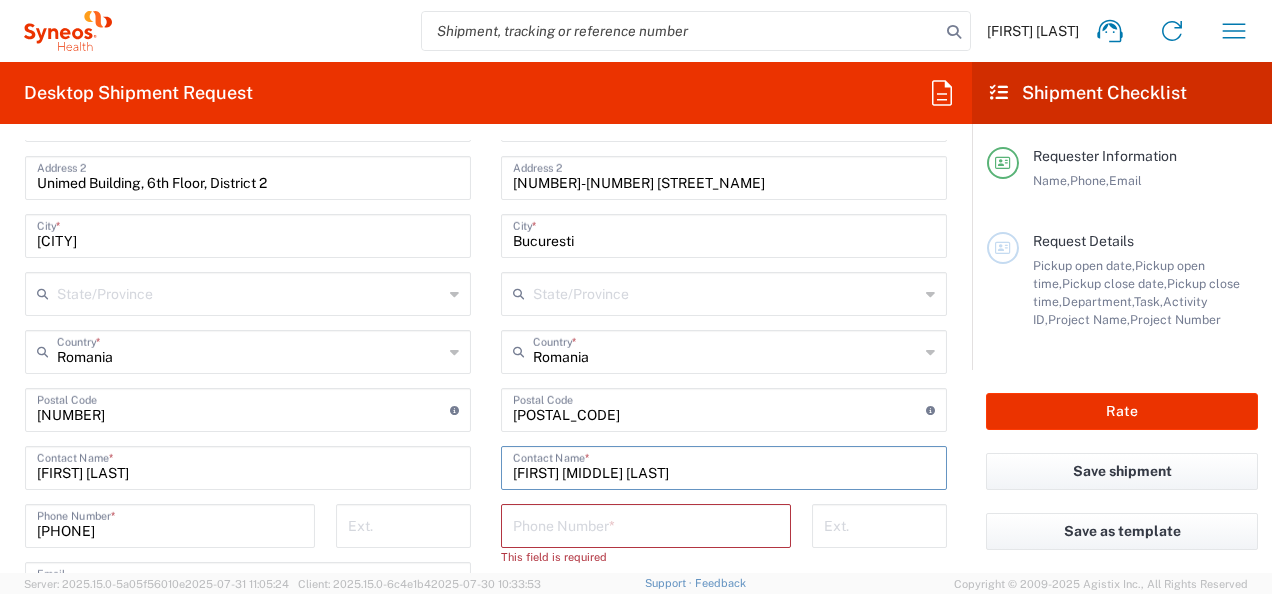 scroll, scrollTop: 1169, scrollLeft: 0, axis: vertical 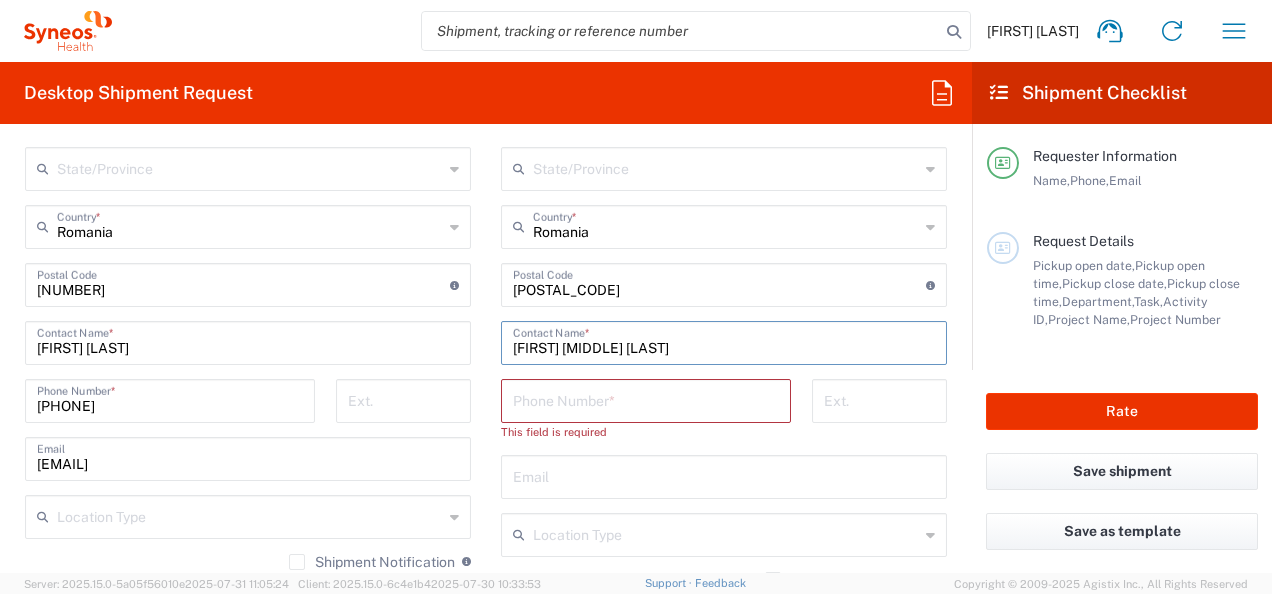 click at bounding box center [646, 399] 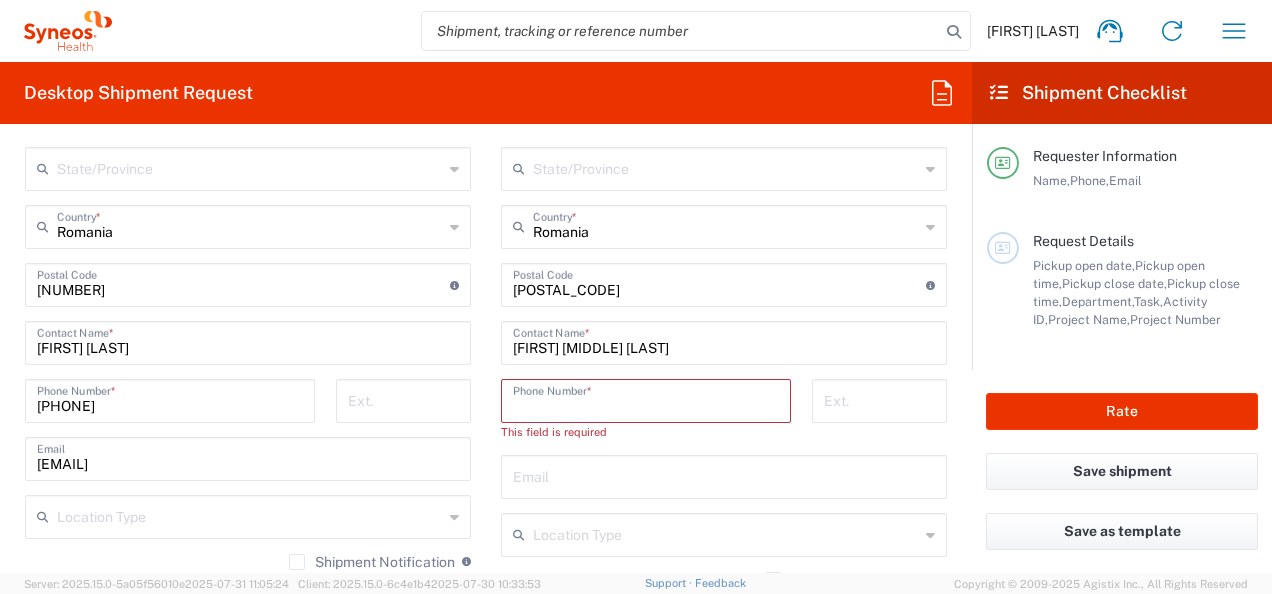 paste on "[PHONE]" 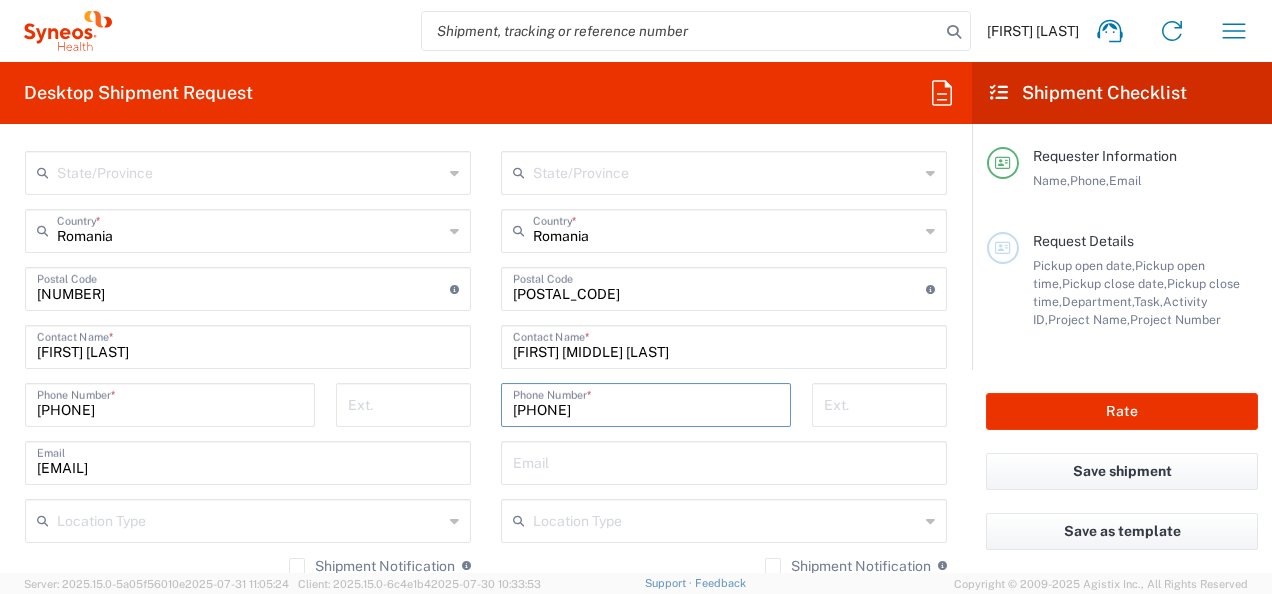 scroll, scrollTop: 1169, scrollLeft: 0, axis: vertical 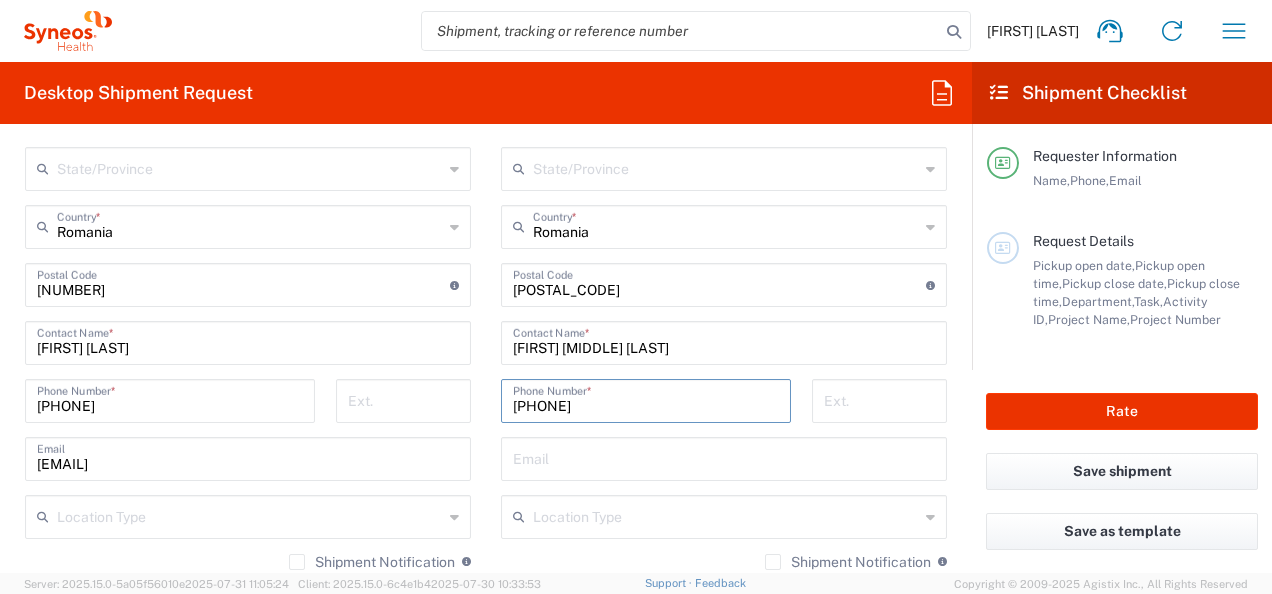 type on "[PHONE]" 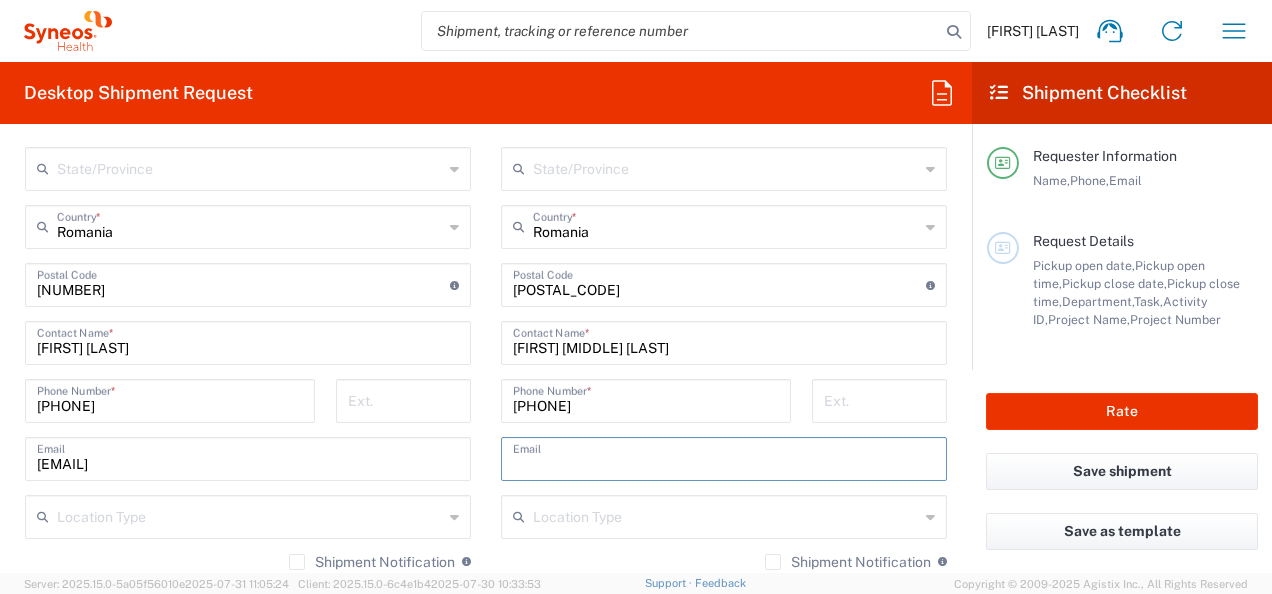 click at bounding box center (724, 457) 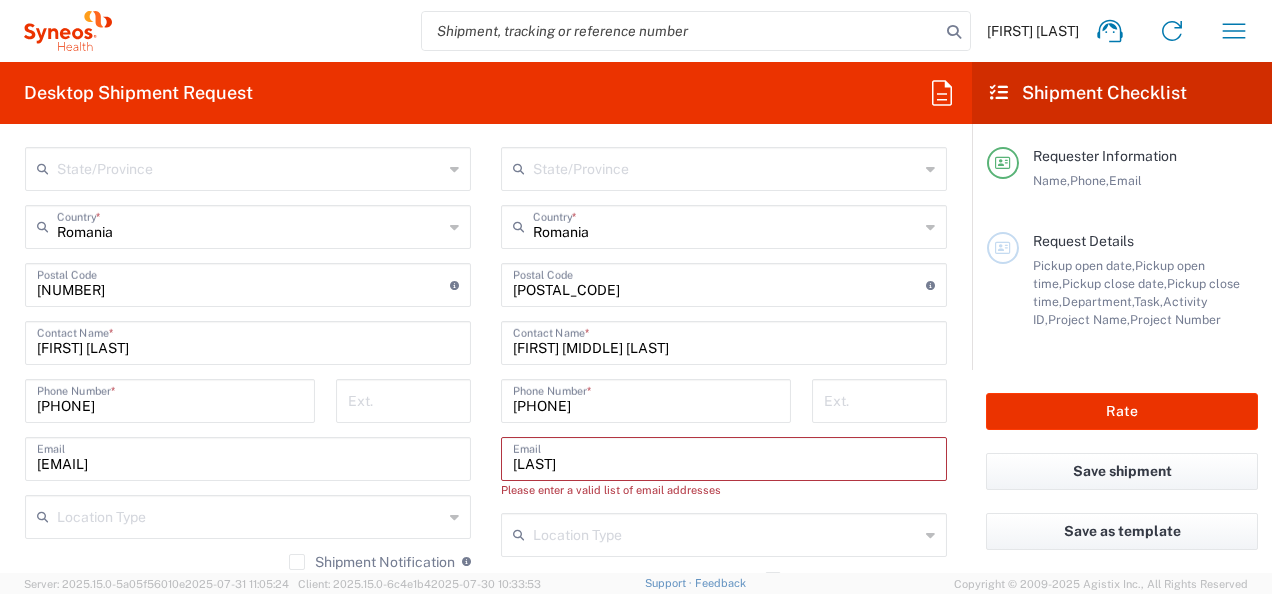 click on "[LAST]  Email" 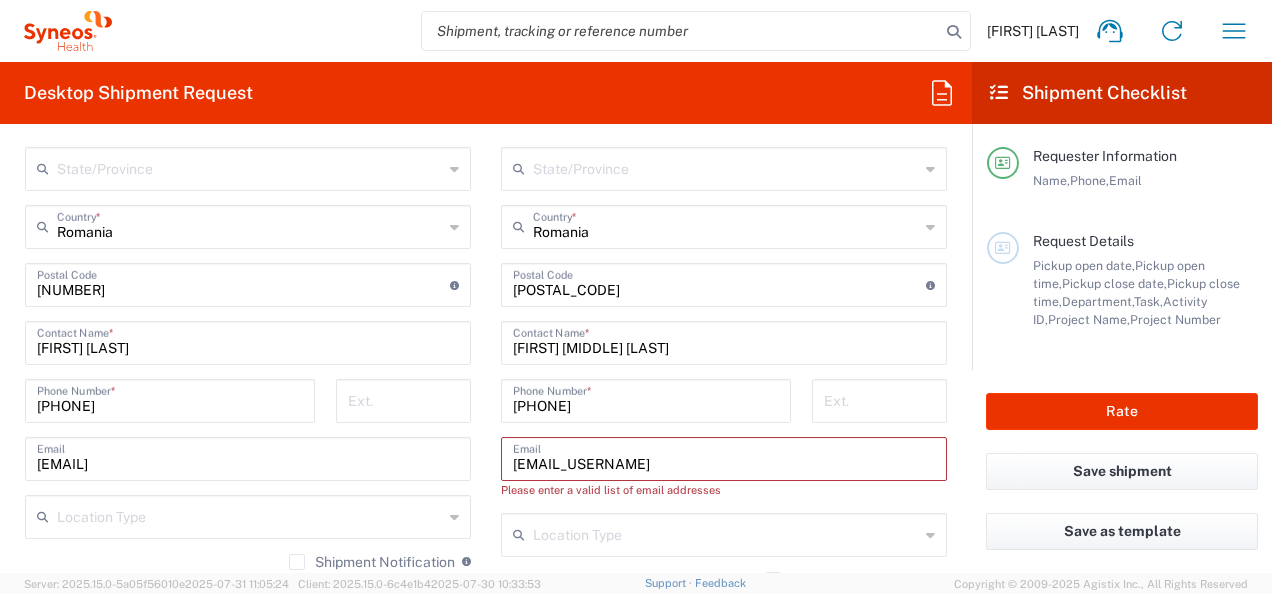 drag, startPoint x: 628, startPoint y: 466, endPoint x: 448, endPoint y: 466, distance: 180 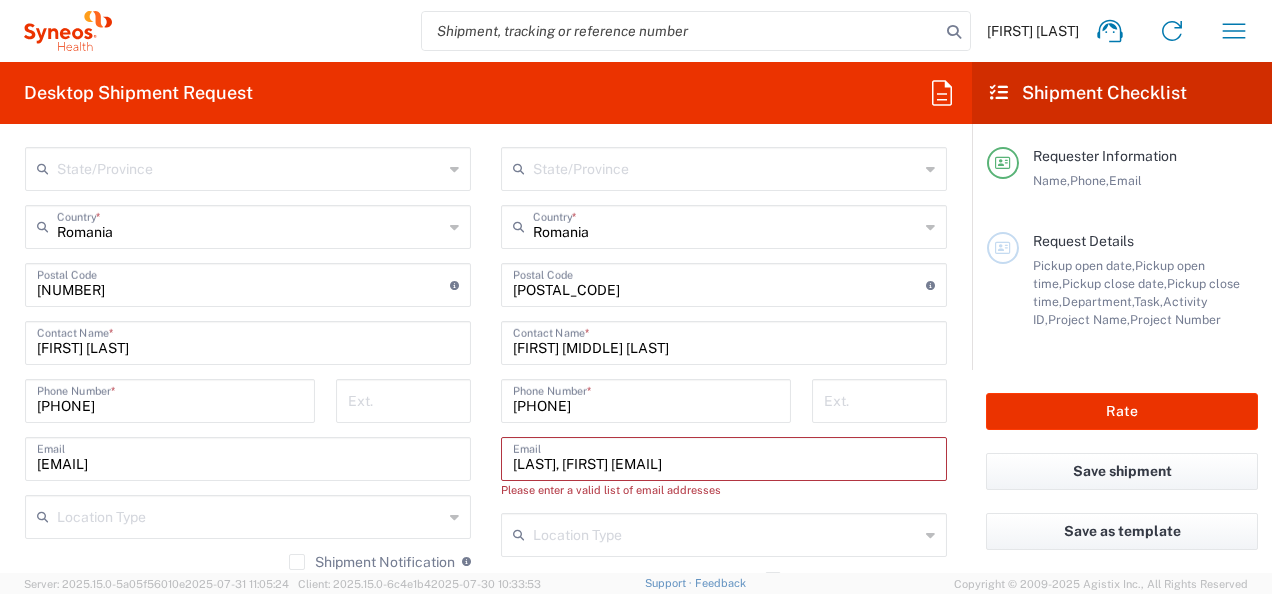 click on "[LAST], [FIRST] [EMAIL]" at bounding box center [724, 457] 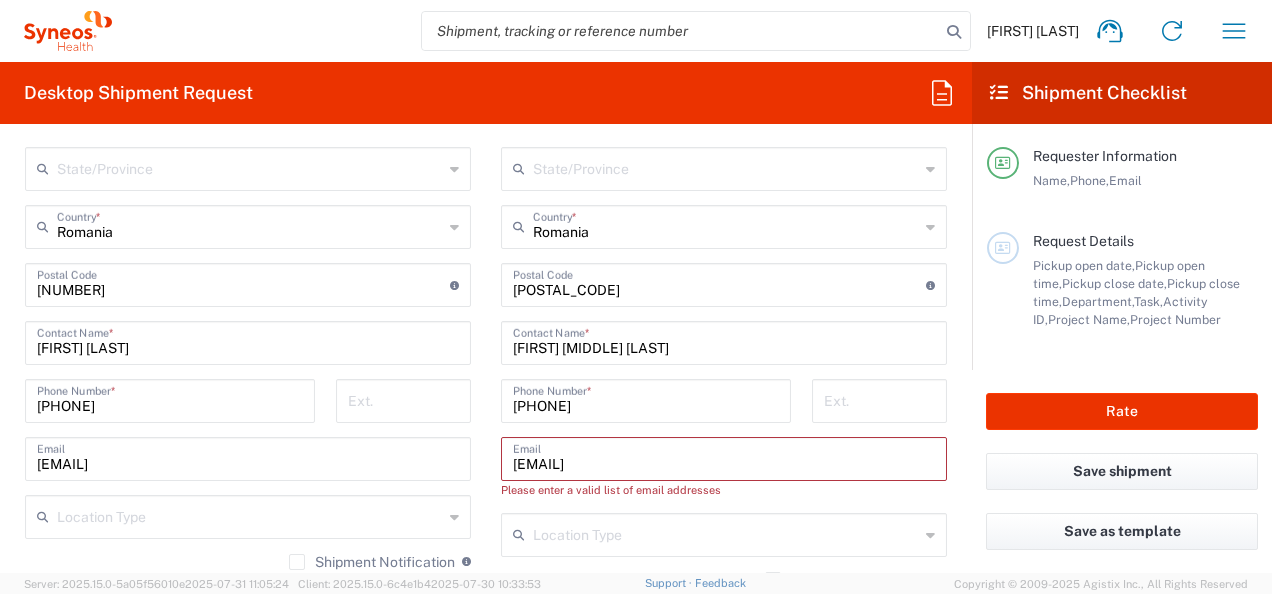 click on "[EMAIL]" at bounding box center [724, 457] 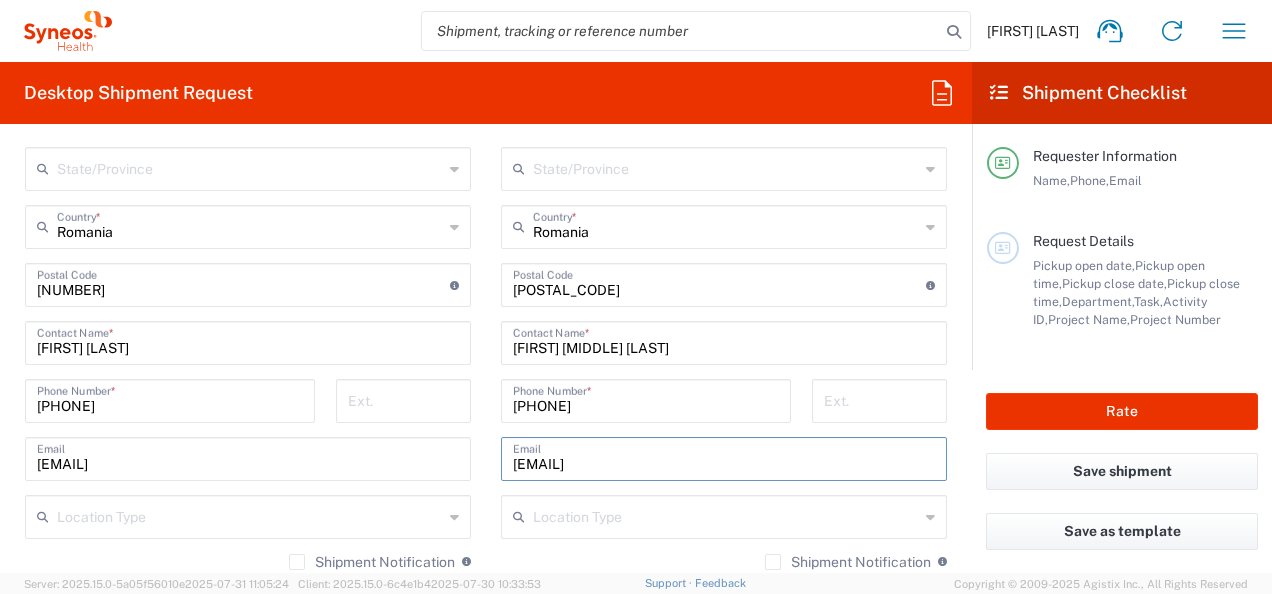 type on "[EMAIL]" 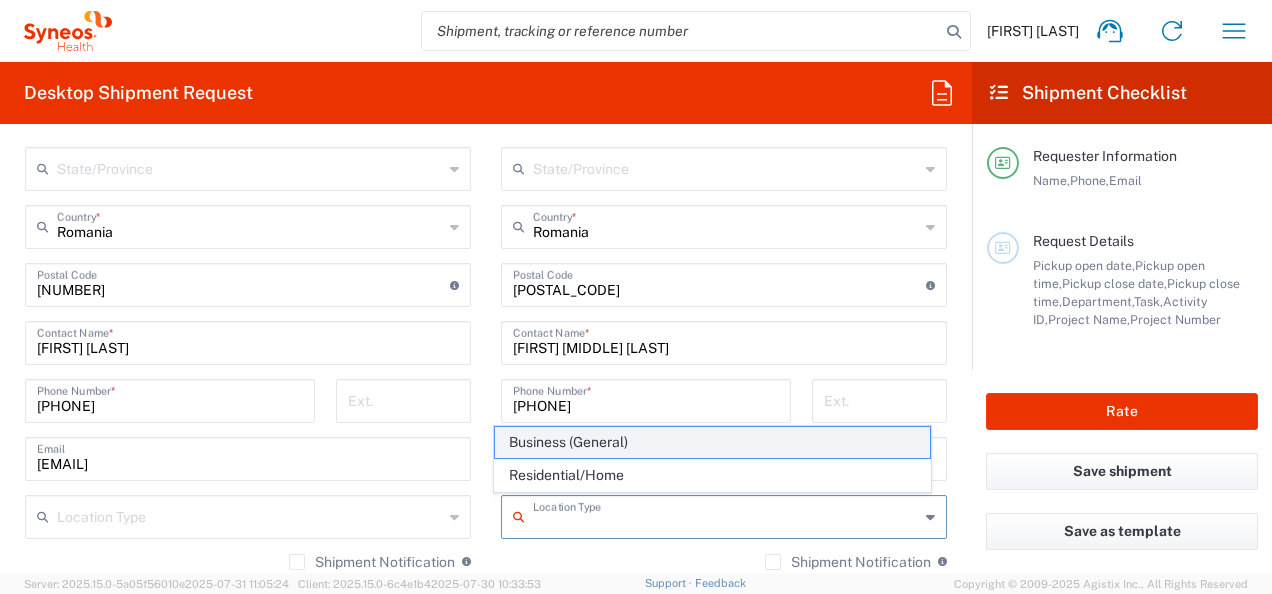 click on "Business (General)" 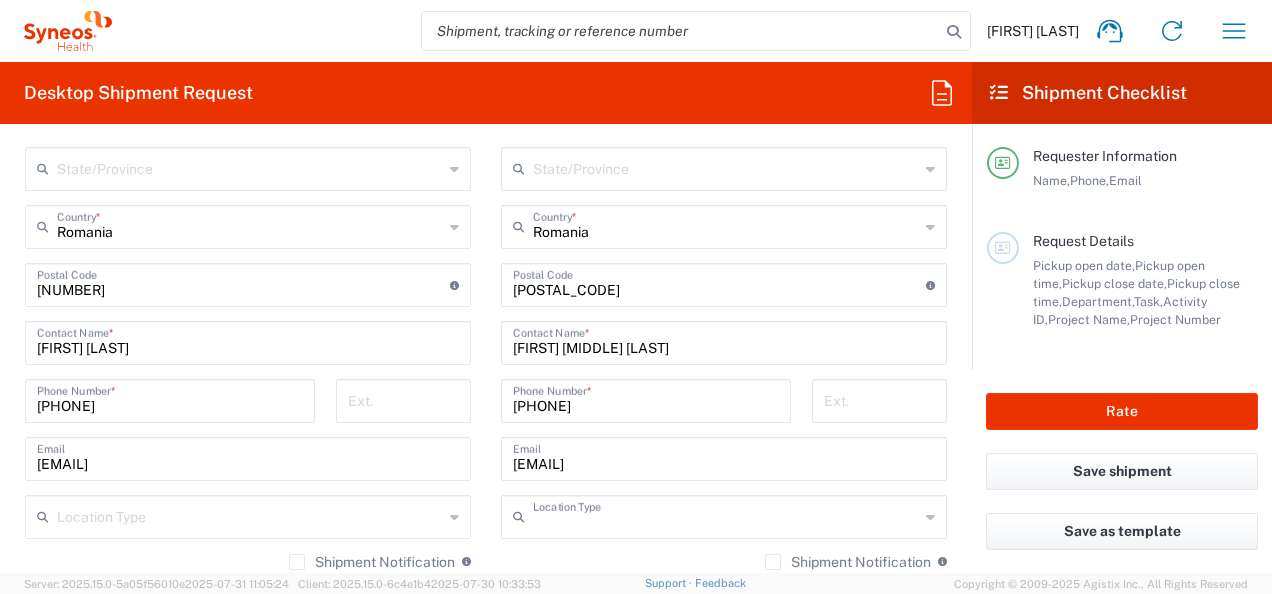 type on "Business (General)" 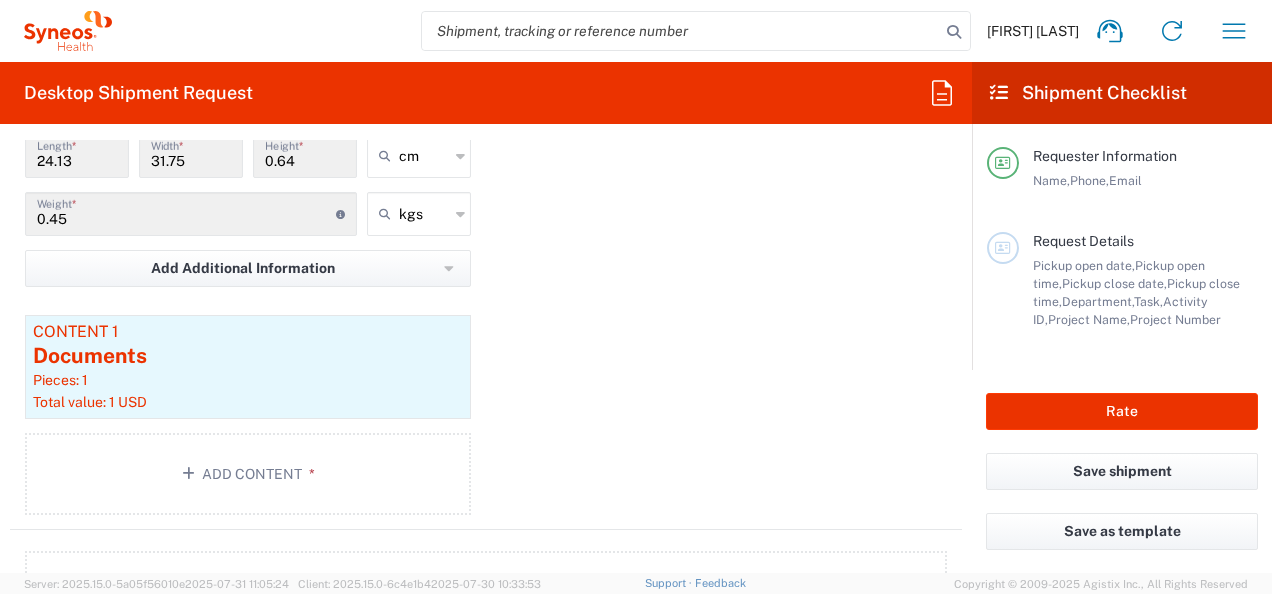 scroll, scrollTop: 2200, scrollLeft: 0, axis: vertical 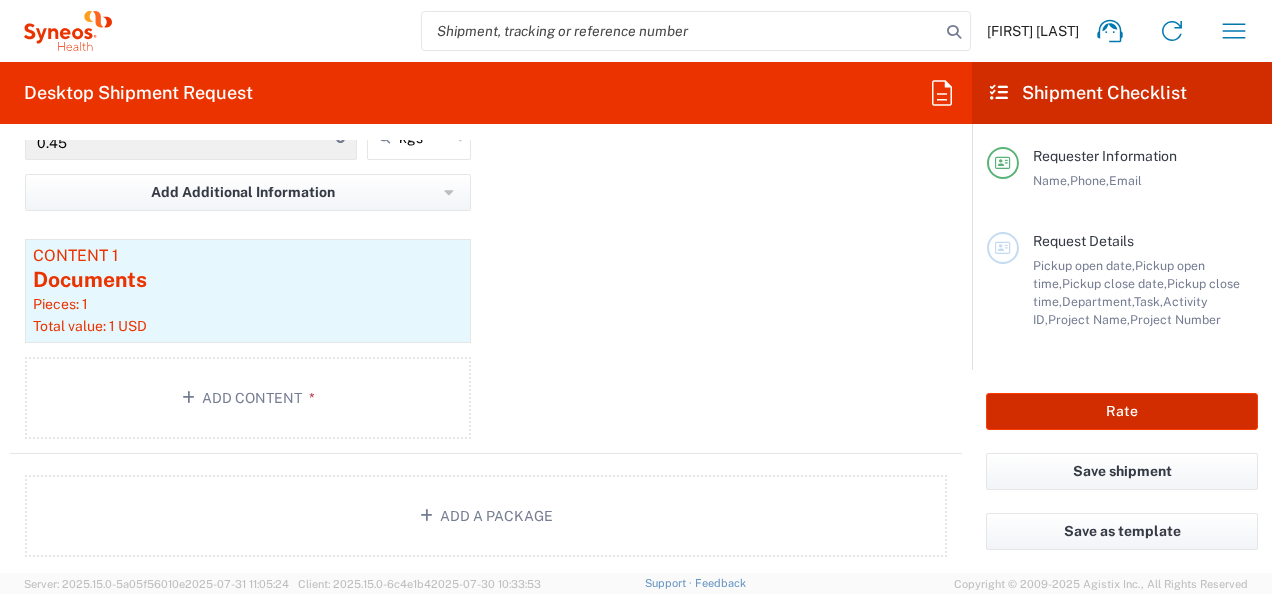 click on "Rate" 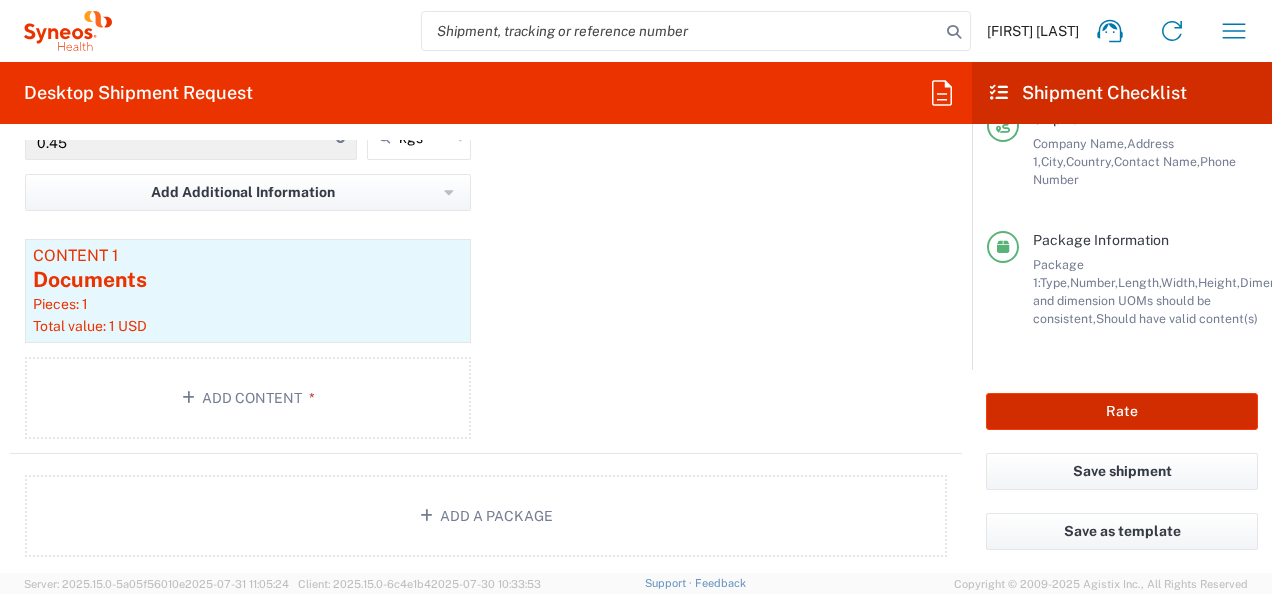 type on "8480 DEPARTMENTAL EXPENSE" 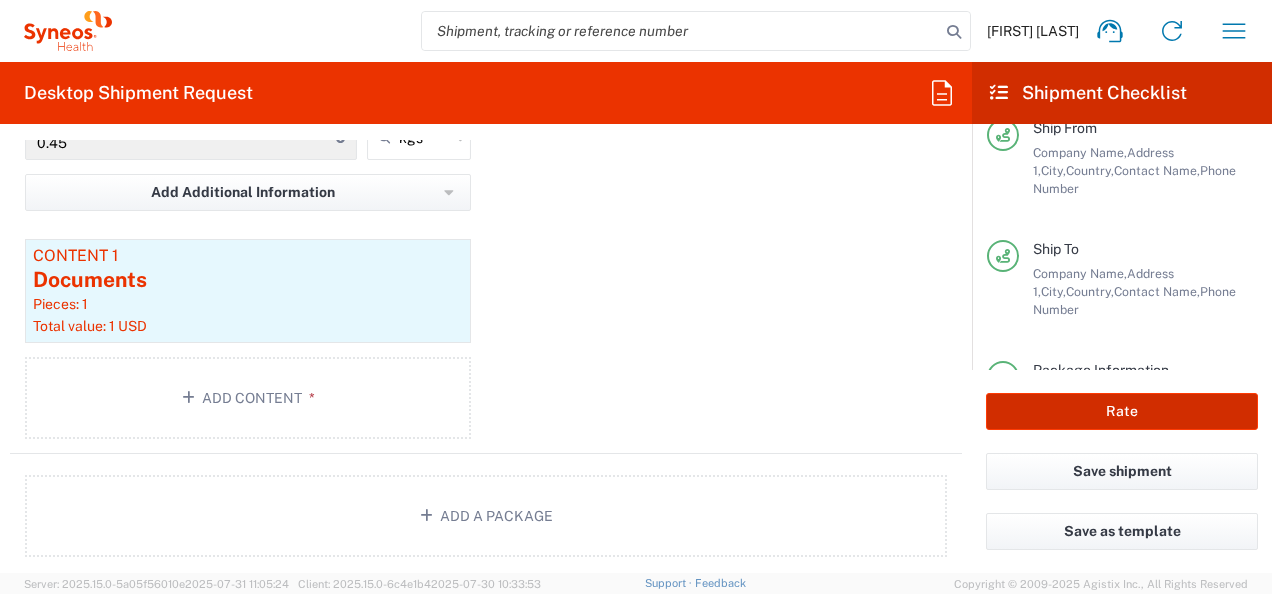 scroll, scrollTop: 0, scrollLeft: 0, axis: both 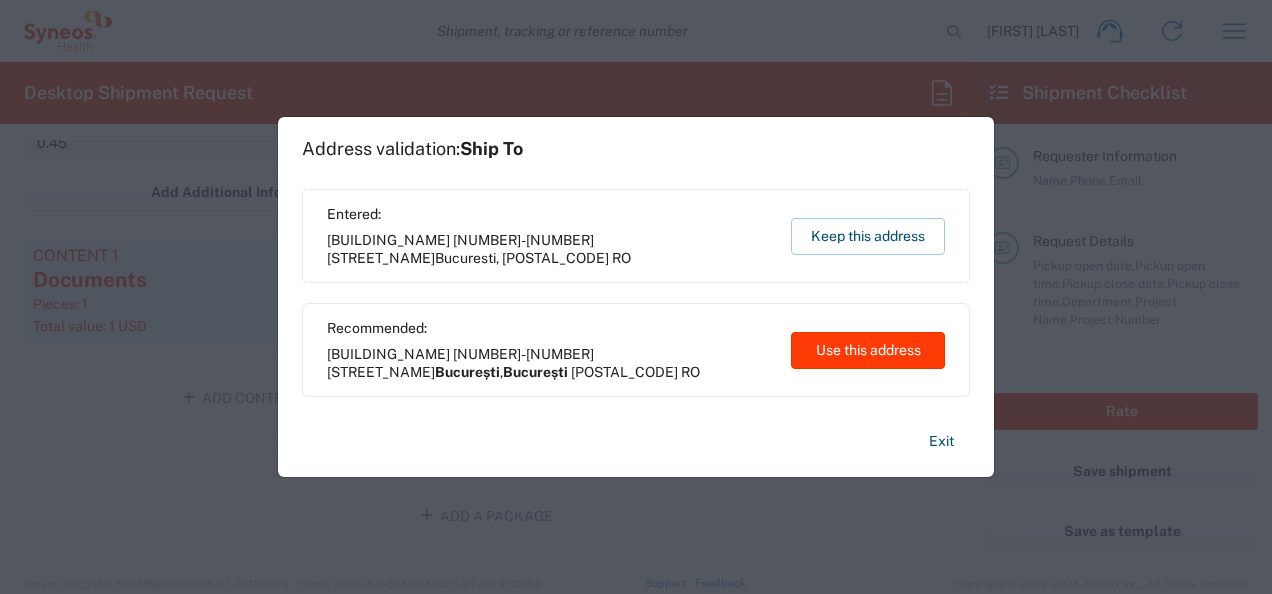 click on "Use this address" 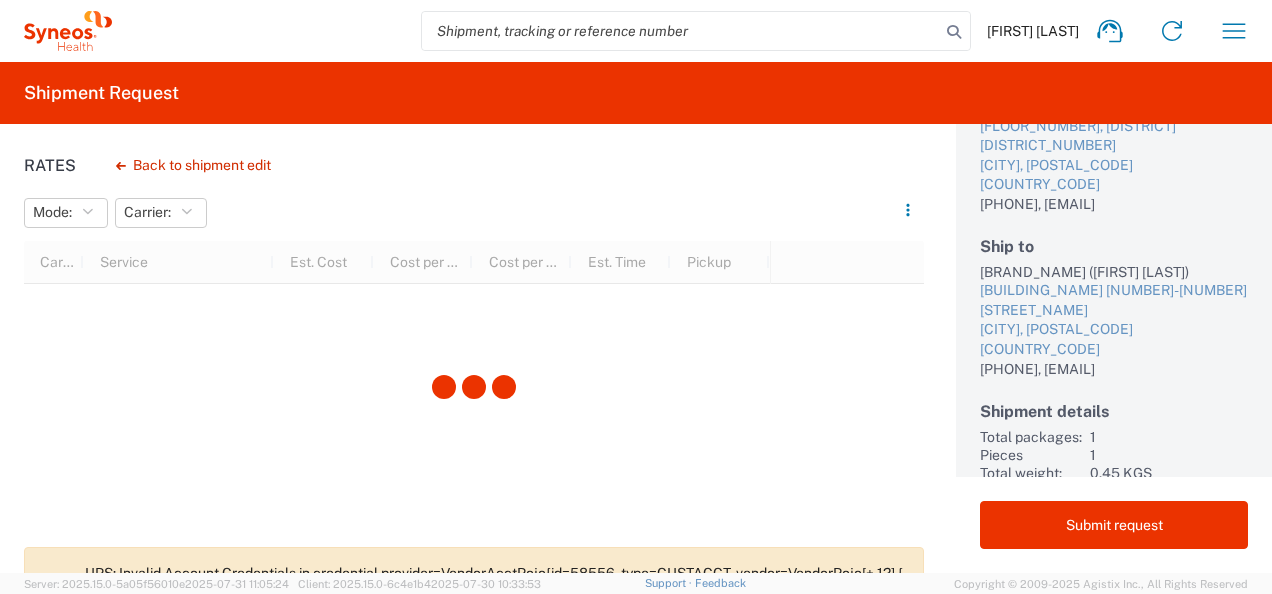 scroll, scrollTop: 288, scrollLeft: 0, axis: vertical 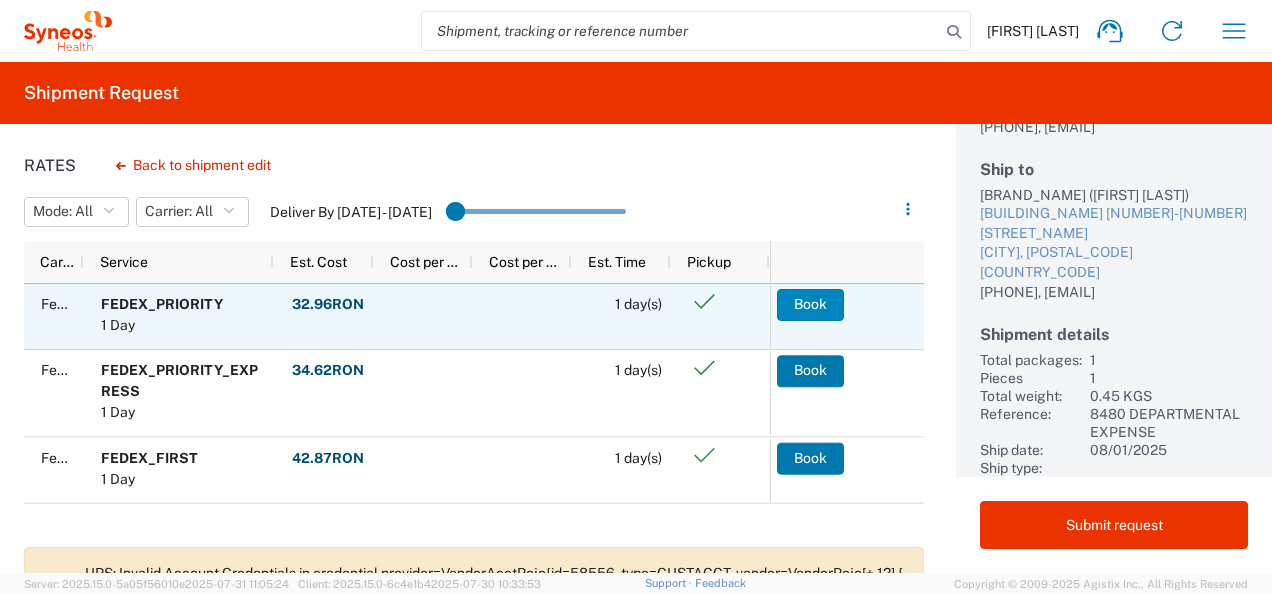 click on "Book" 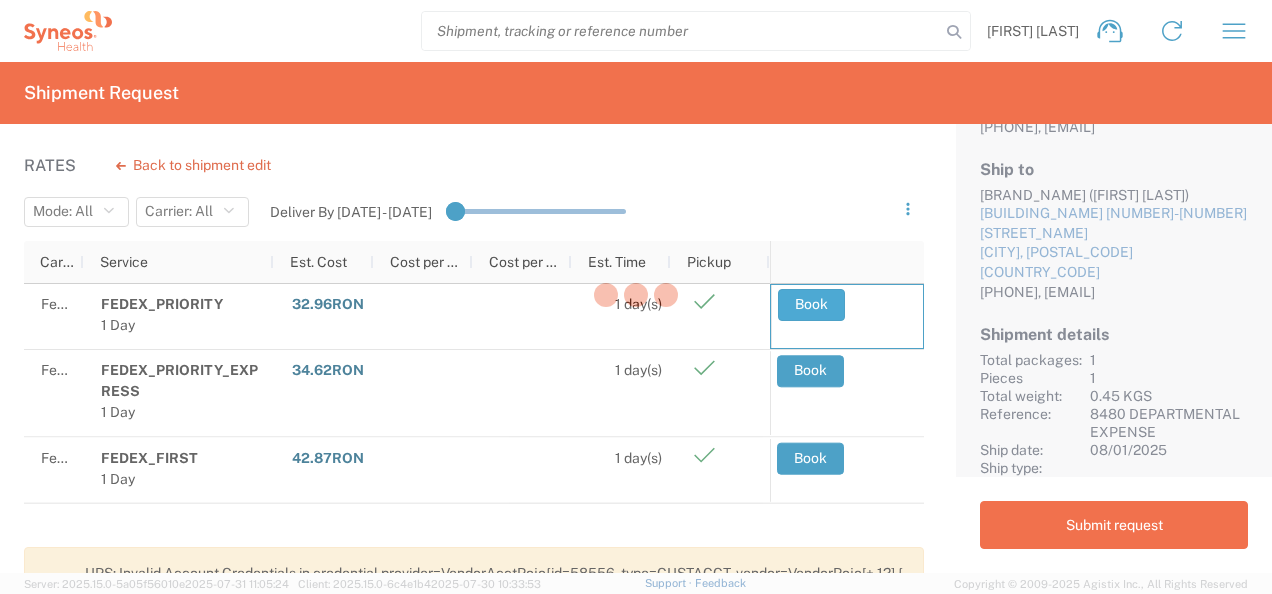 scroll, scrollTop: 280, scrollLeft: 0, axis: vertical 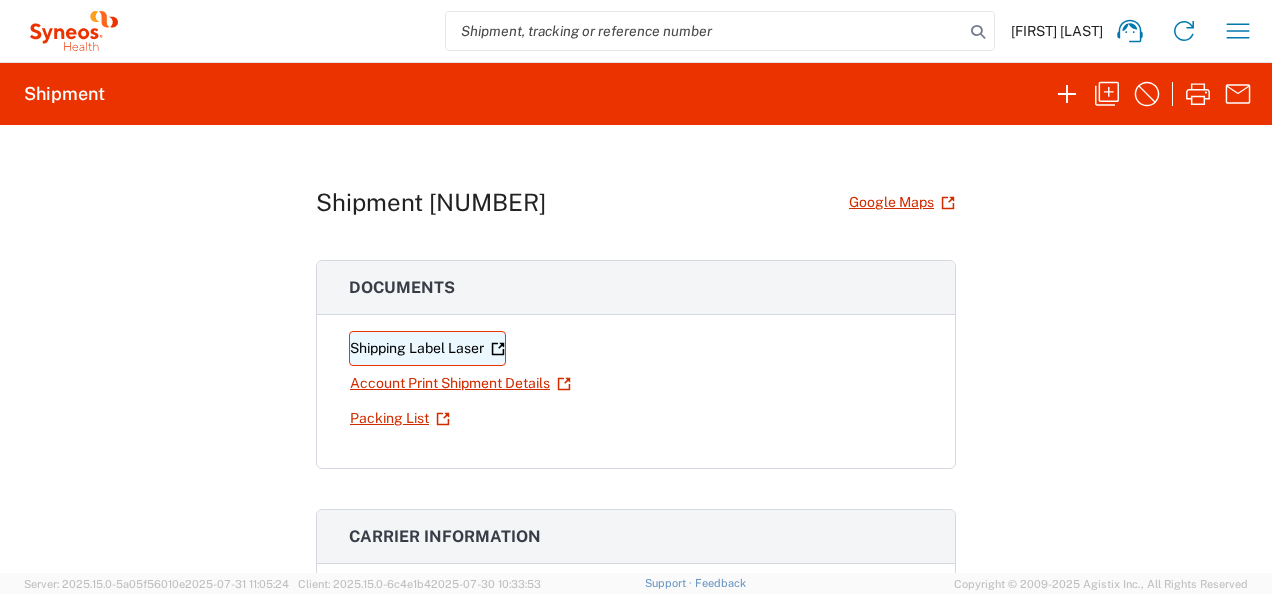 click 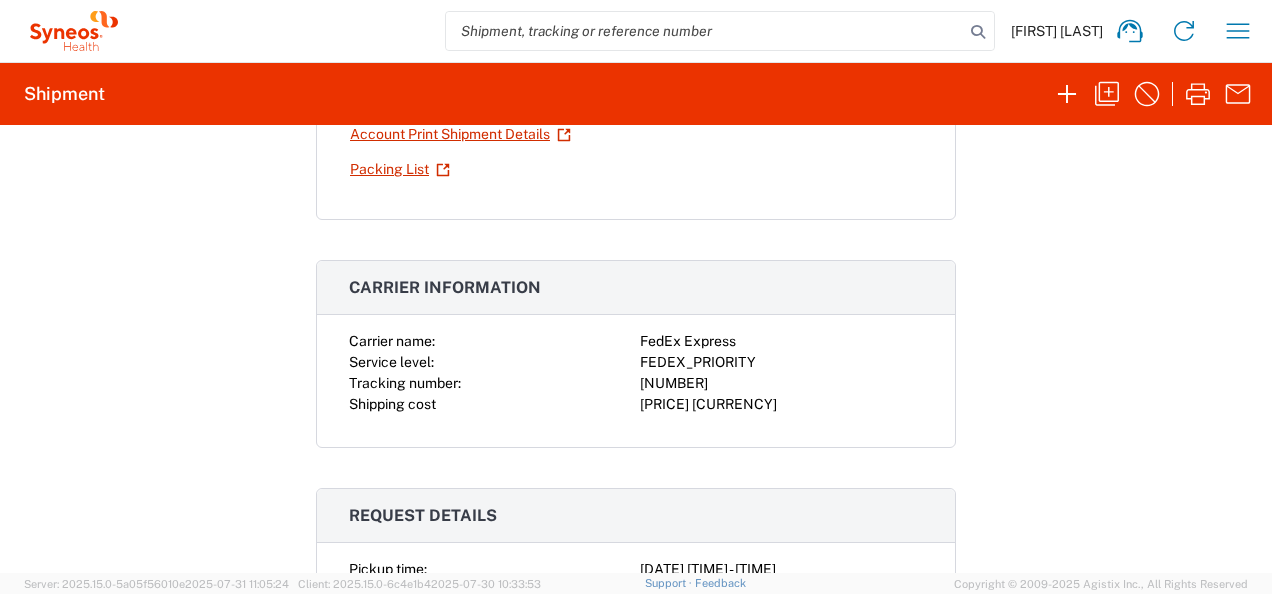 scroll, scrollTop: 0, scrollLeft: 0, axis: both 